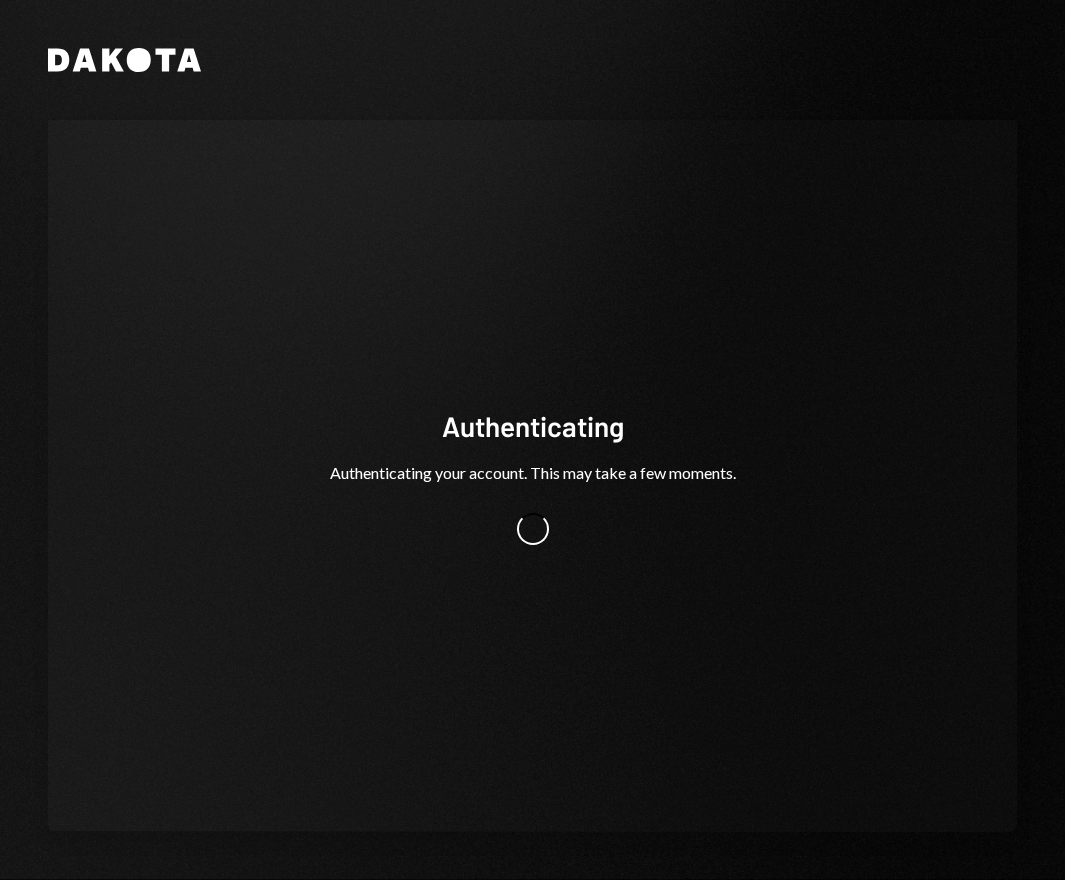 scroll, scrollTop: 0, scrollLeft: 0, axis: both 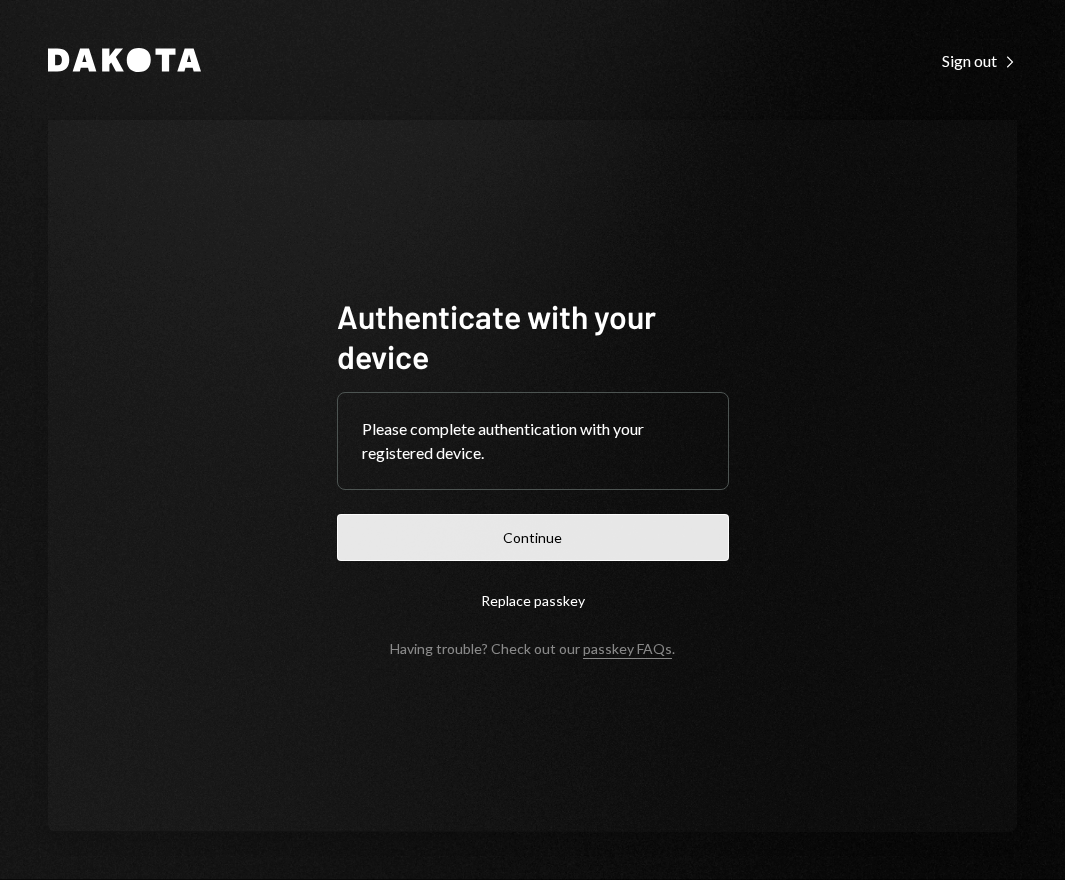 click on "Continue" at bounding box center (533, 537) 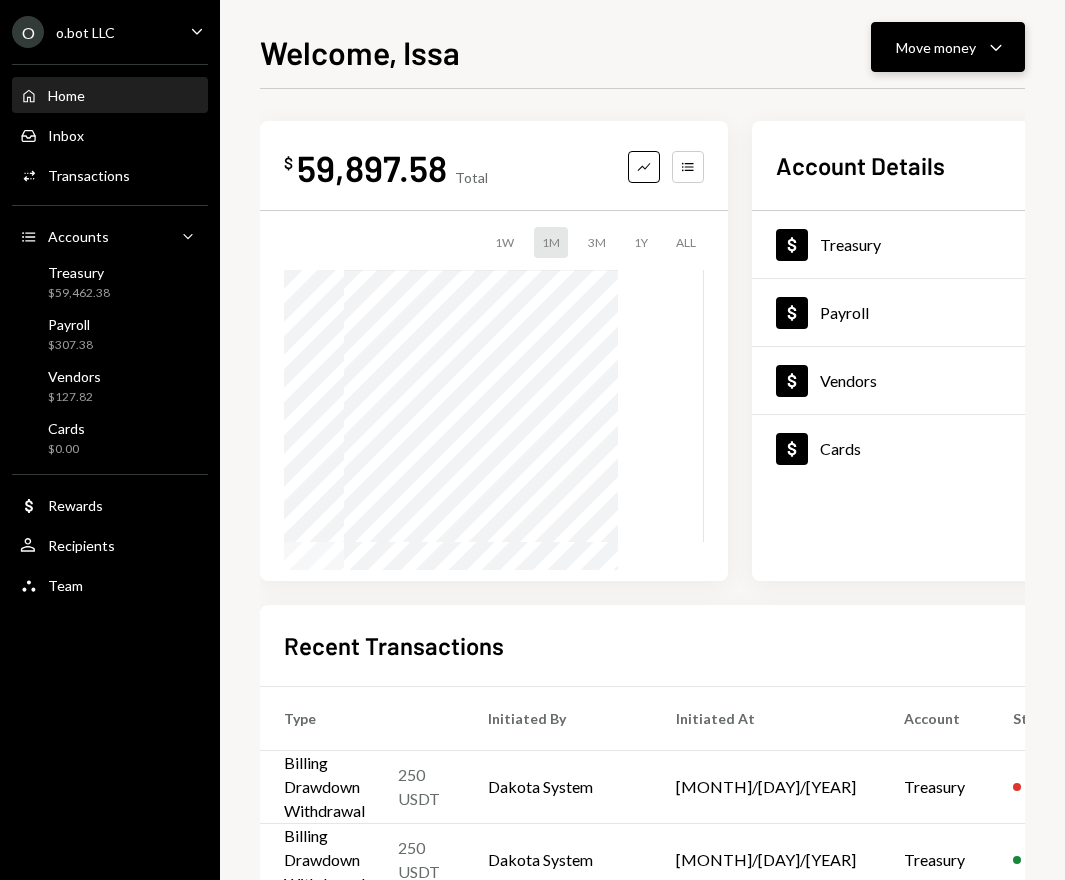 click on "Move money" at bounding box center (936, 47) 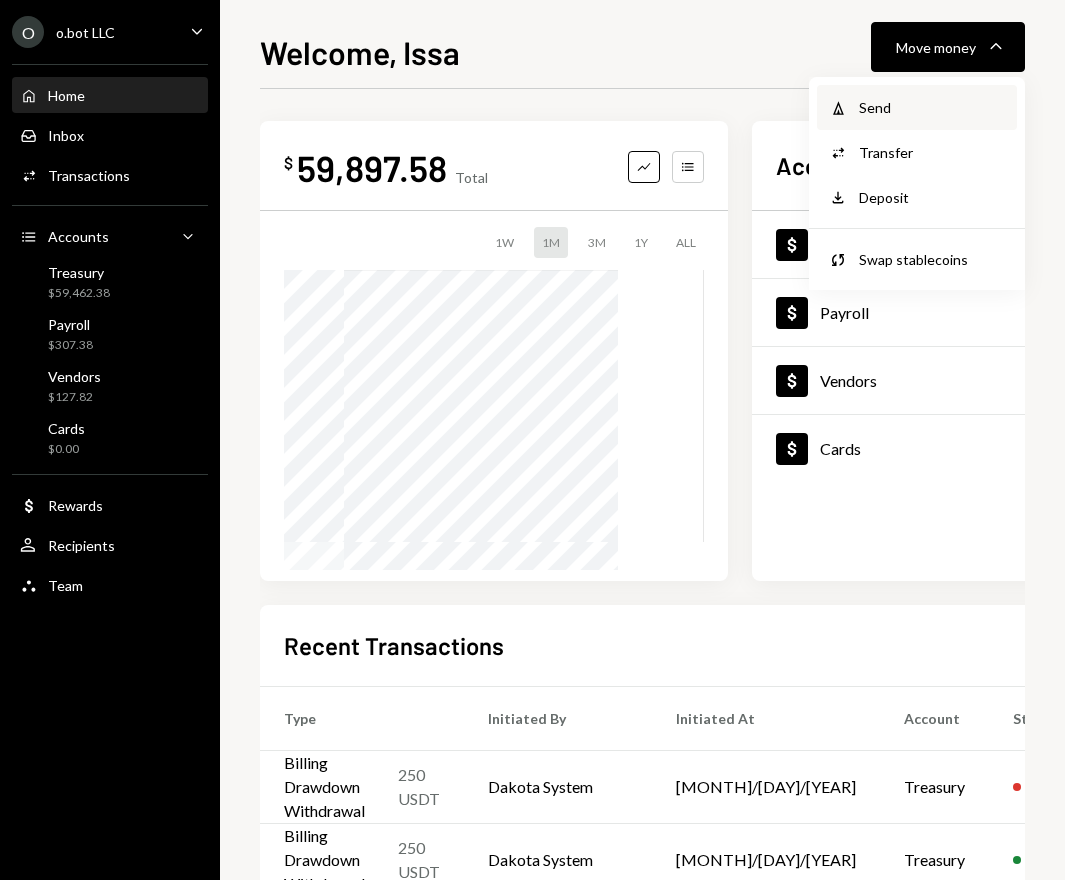 click on "Withdraw Send" at bounding box center (917, 107) 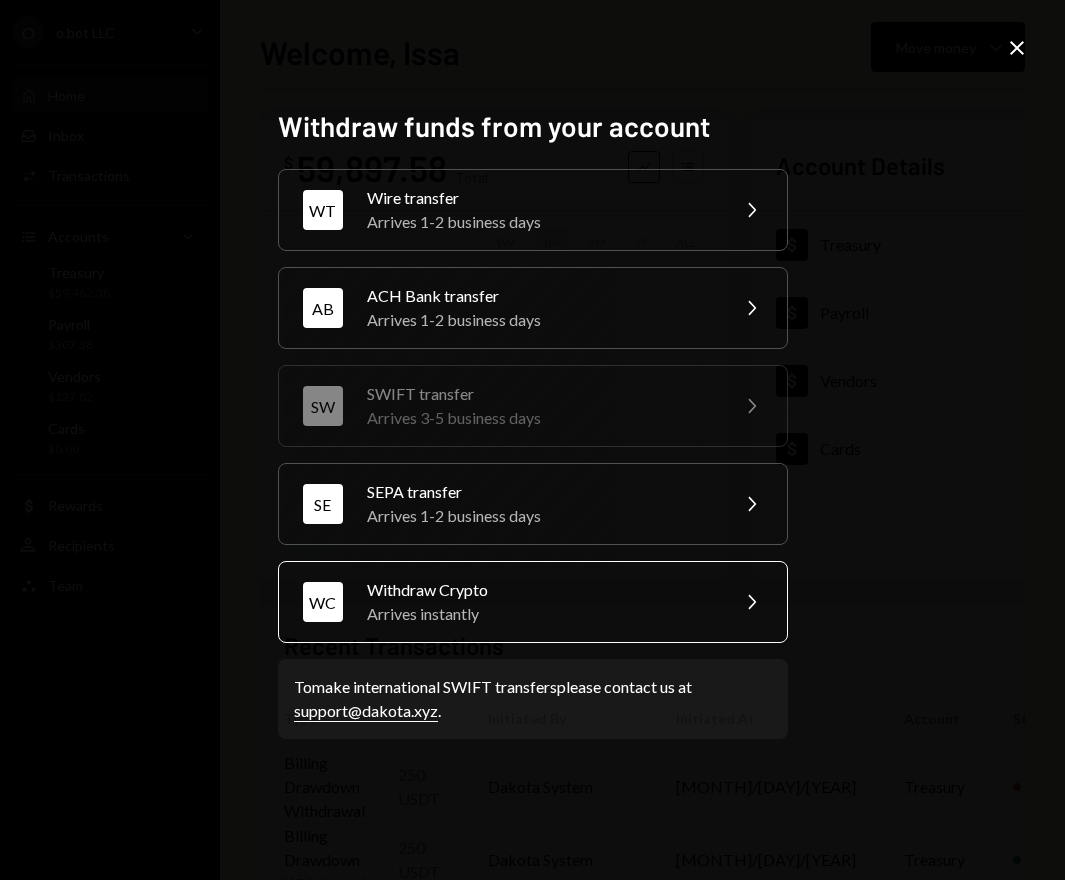 click on "Withdraw Crypto" at bounding box center (541, 590) 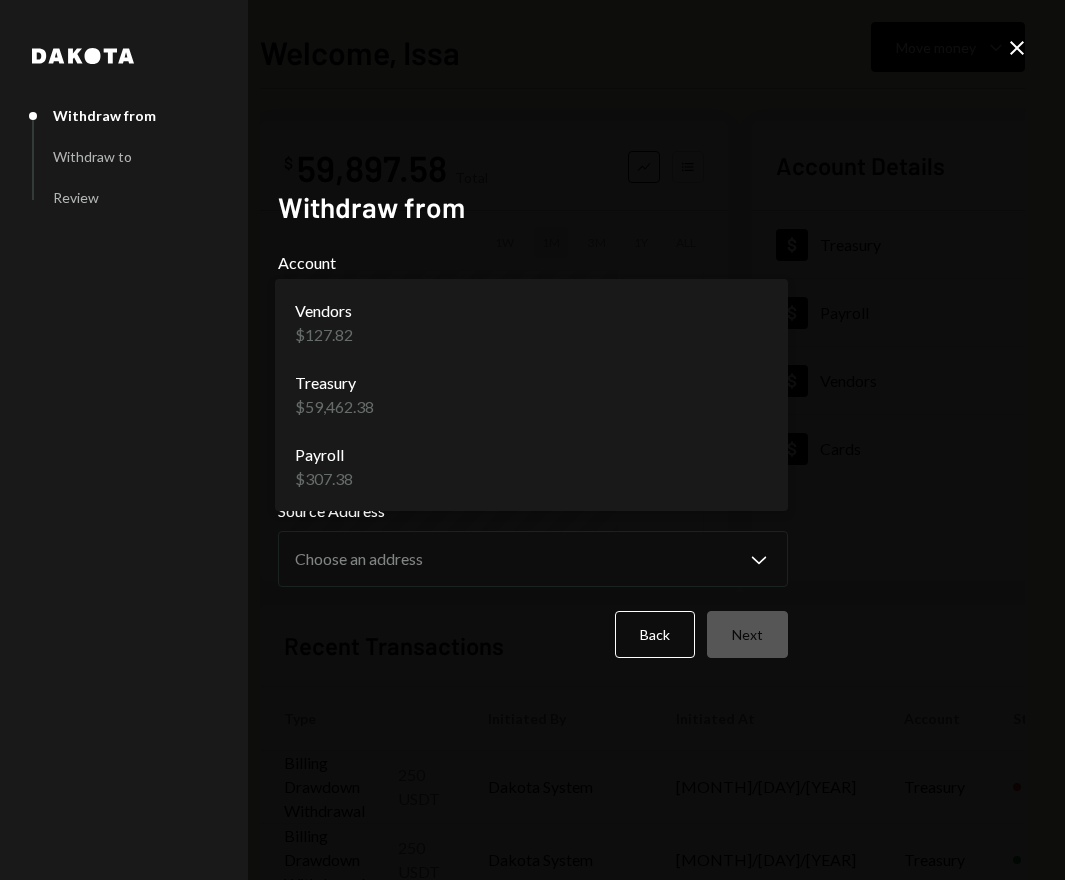 click on "**********" at bounding box center (532, 440) 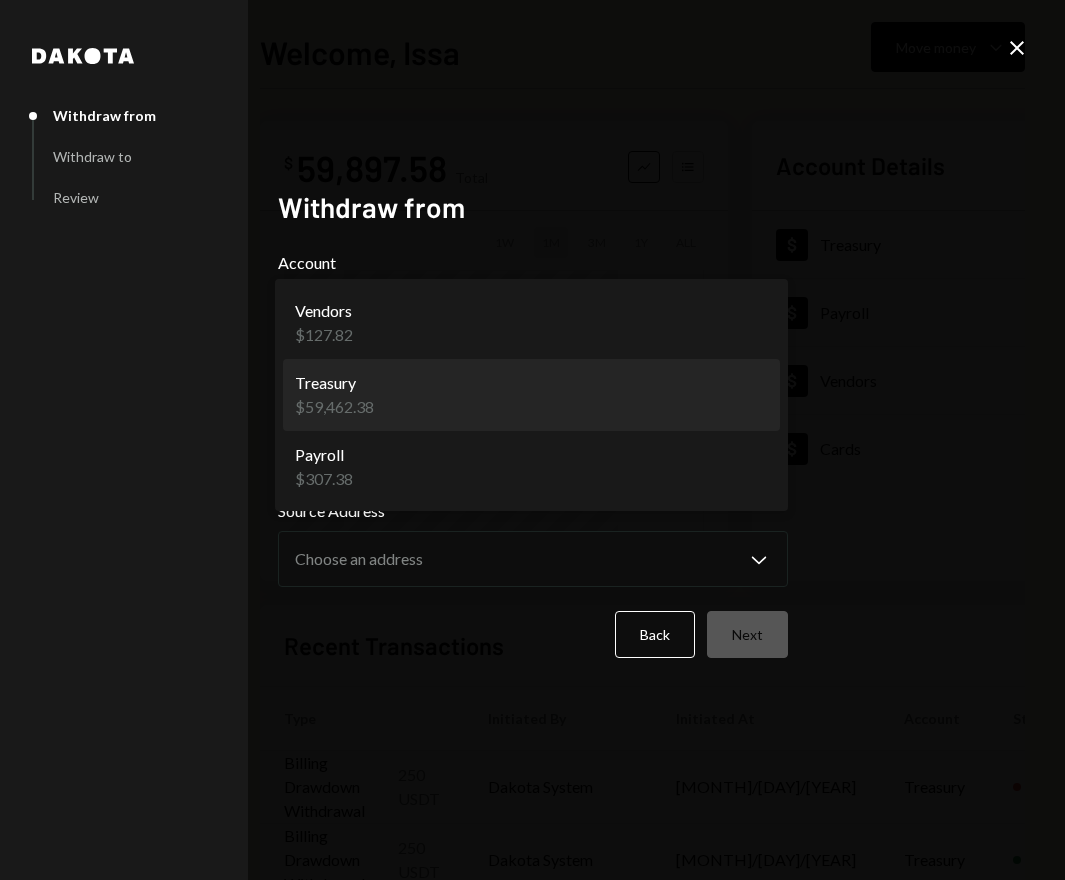 select on "**********" 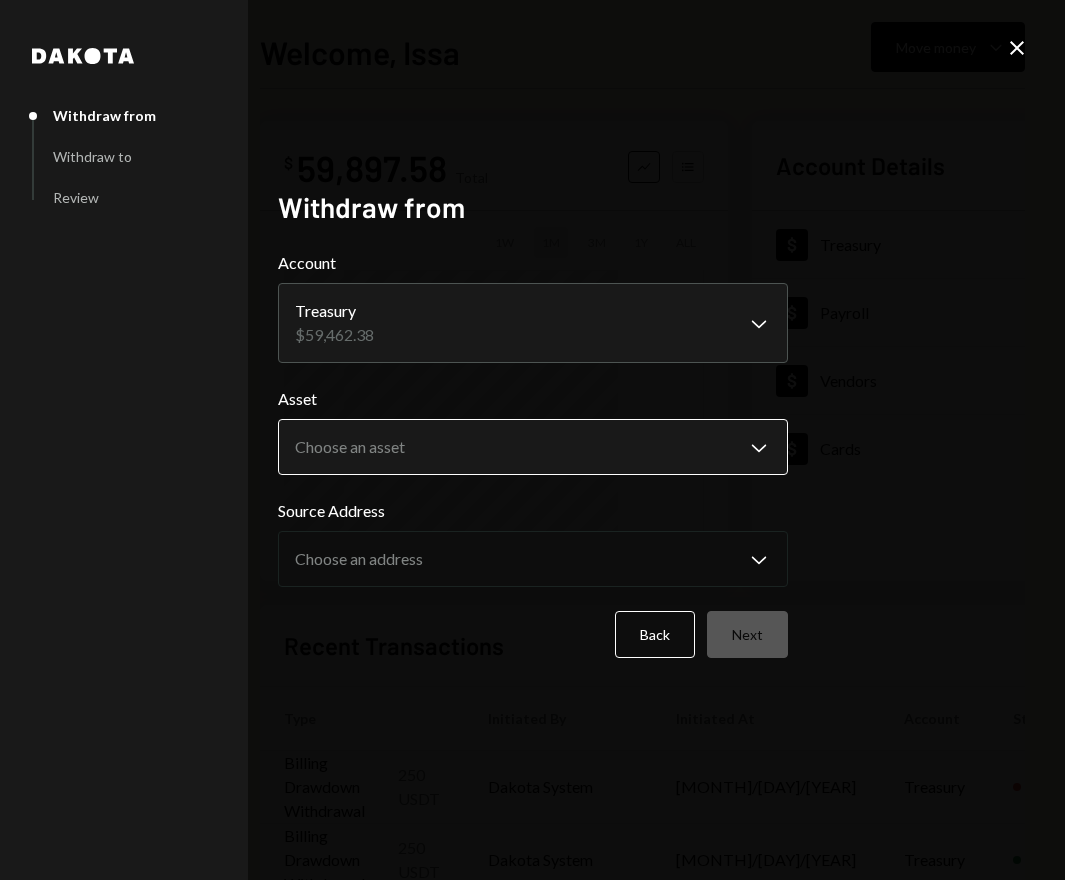 click on "**********" at bounding box center [532, 440] 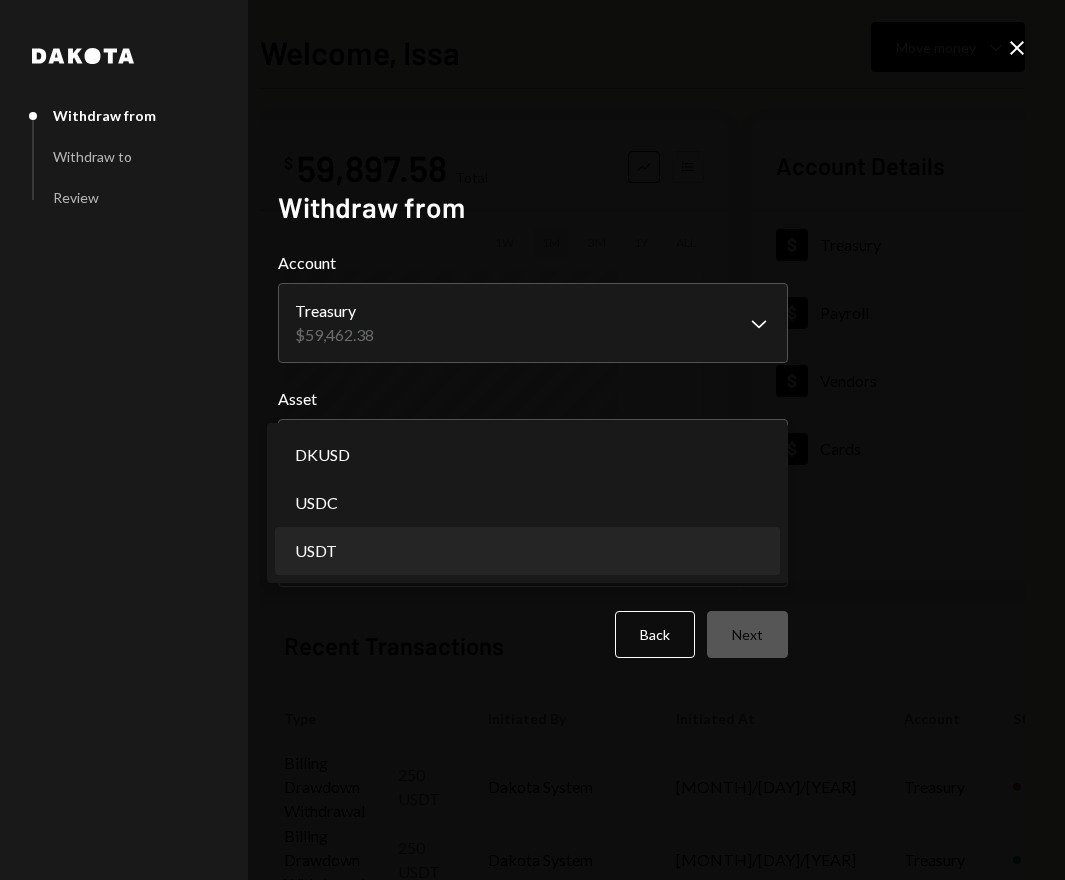 select on "****" 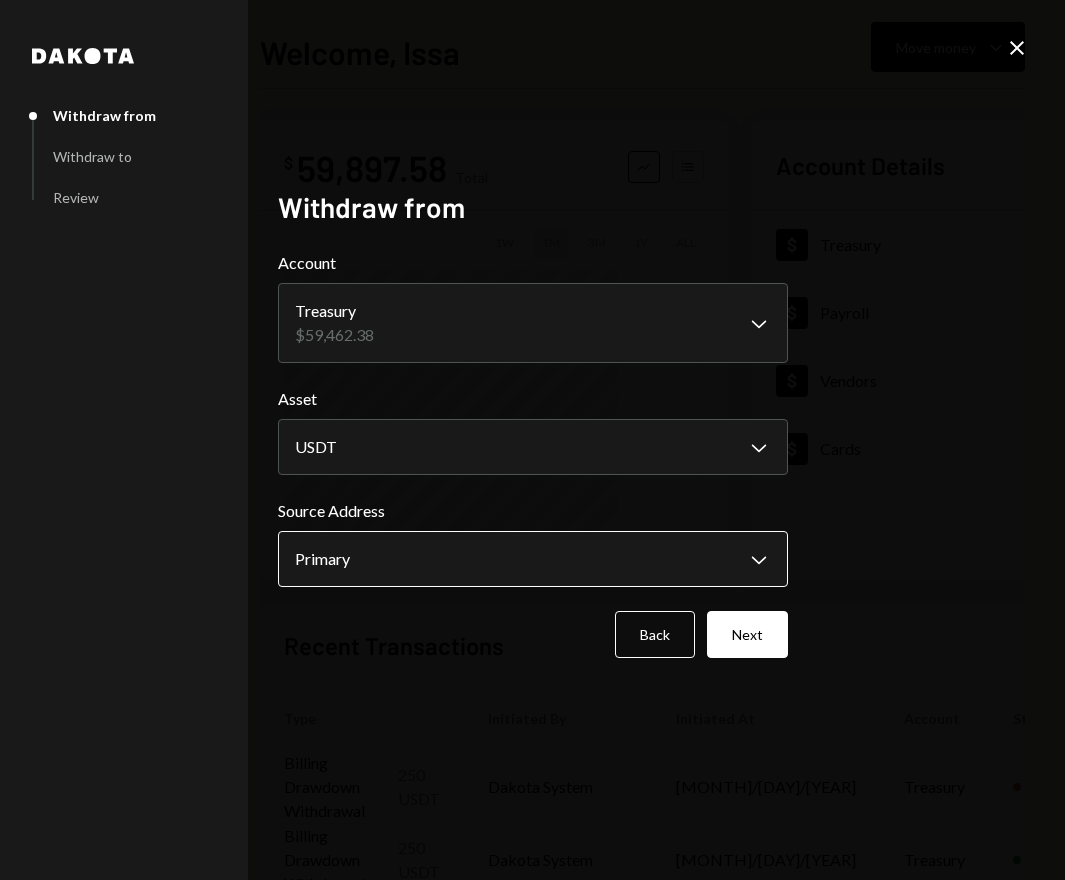 click on "**********" at bounding box center (532, 440) 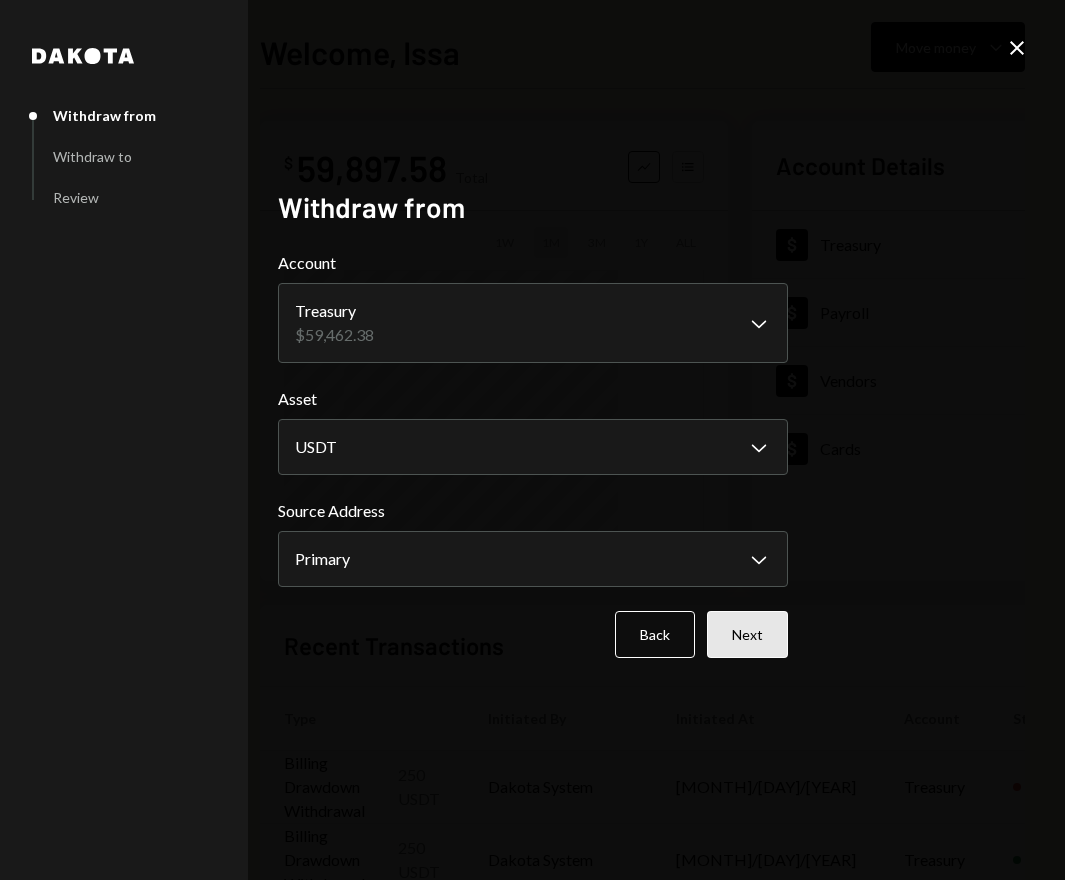 click on "Next" at bounding box center (747, 634) 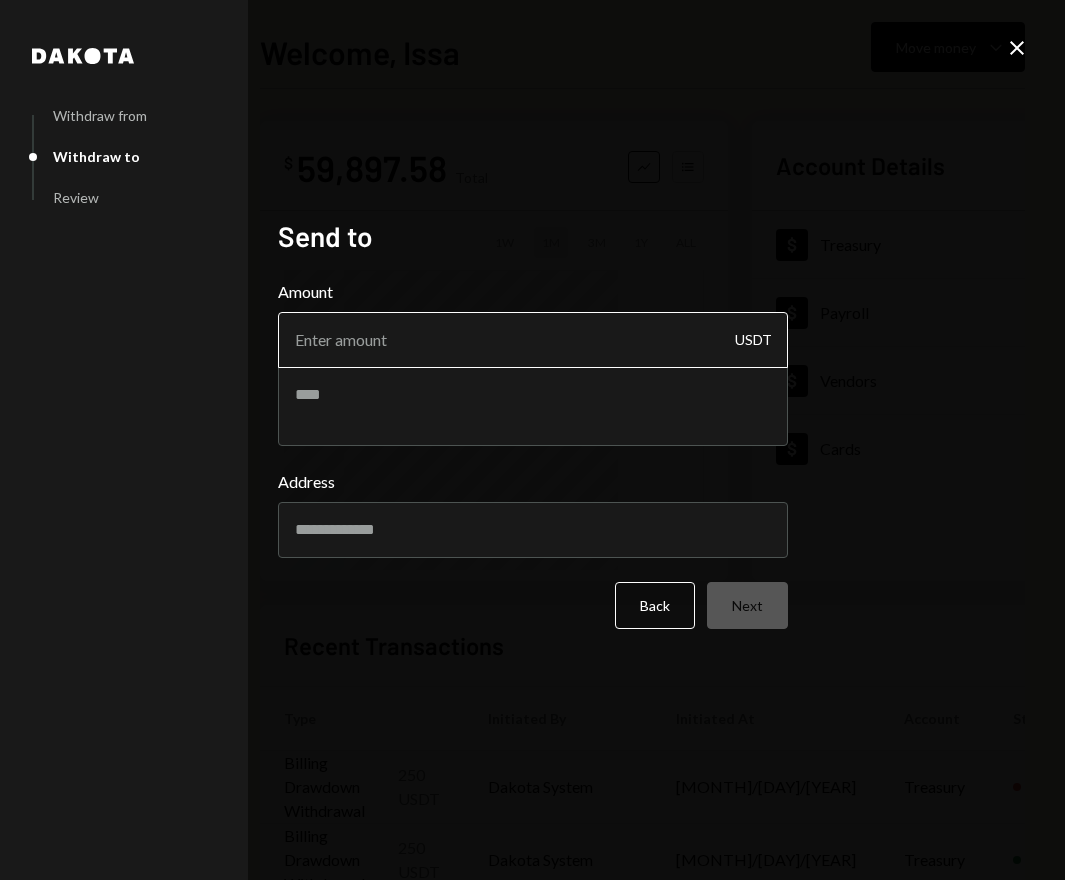 click on "Amount" at bounding box center [533, 340] 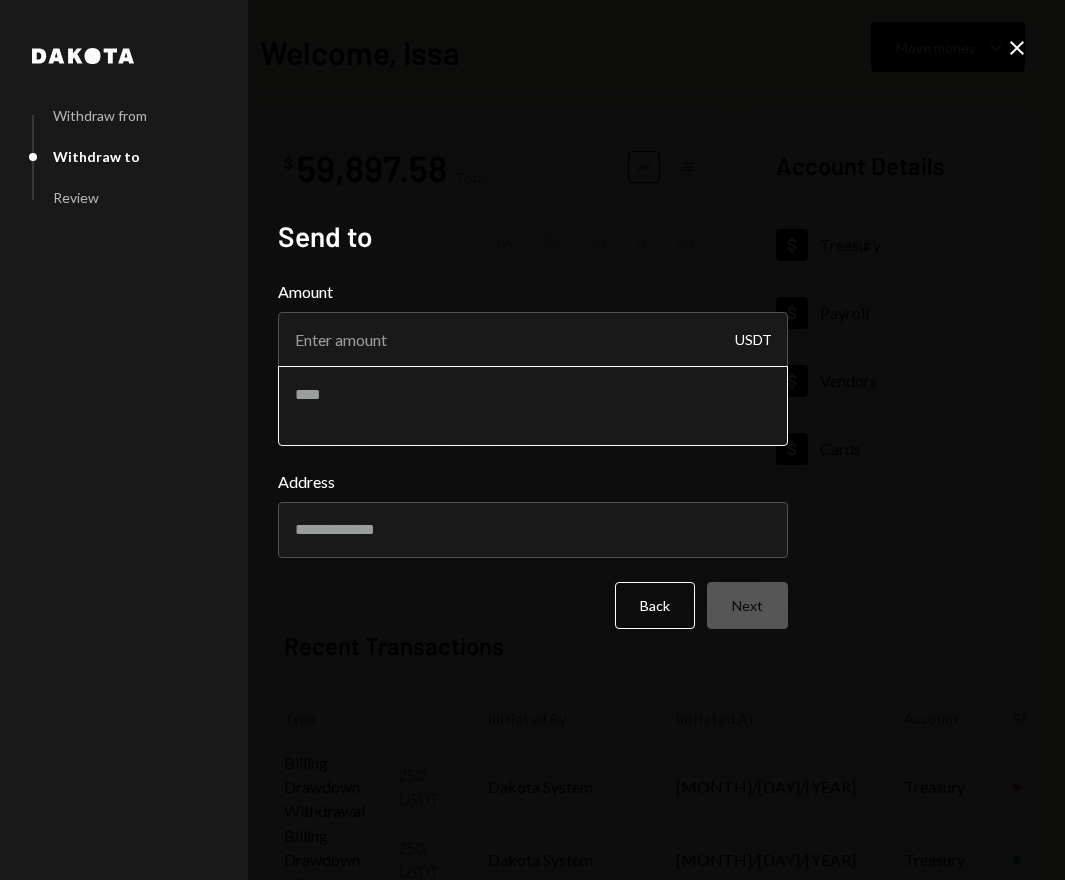 click at bounding box center [533, 406] 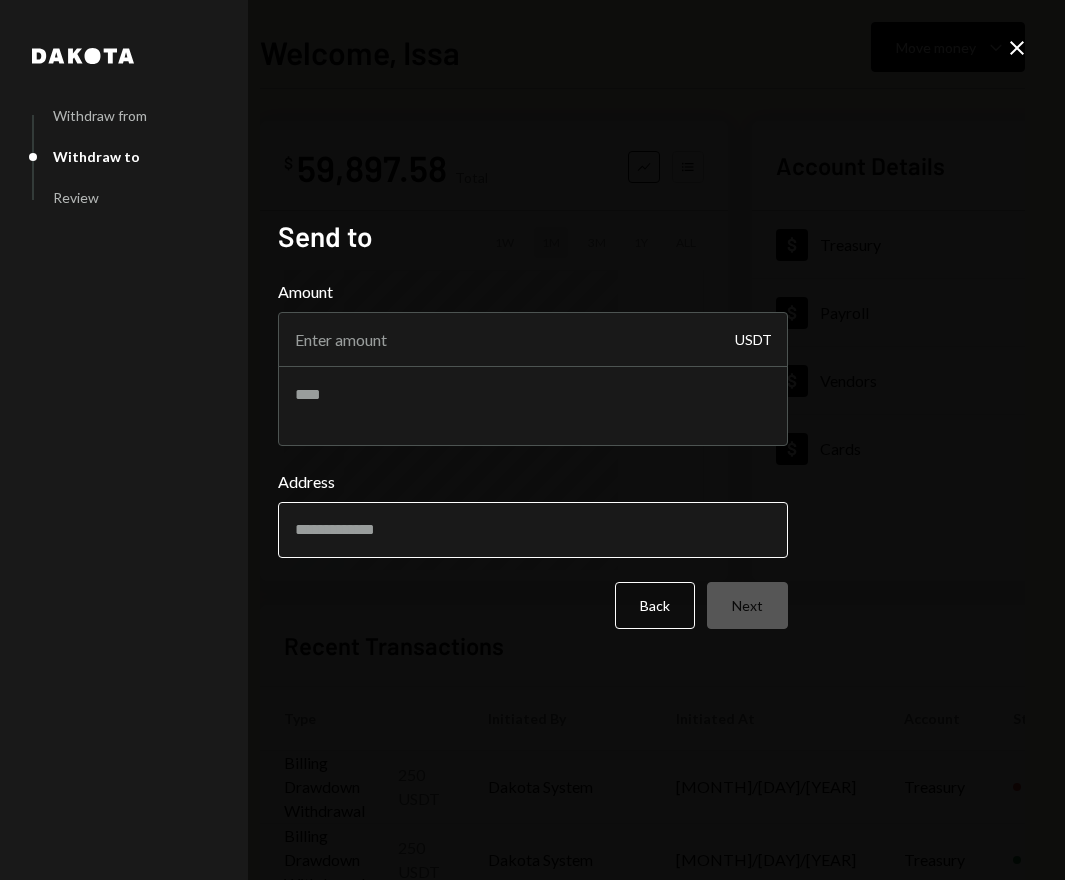 click on "Address" at bounding box center (533, 530) 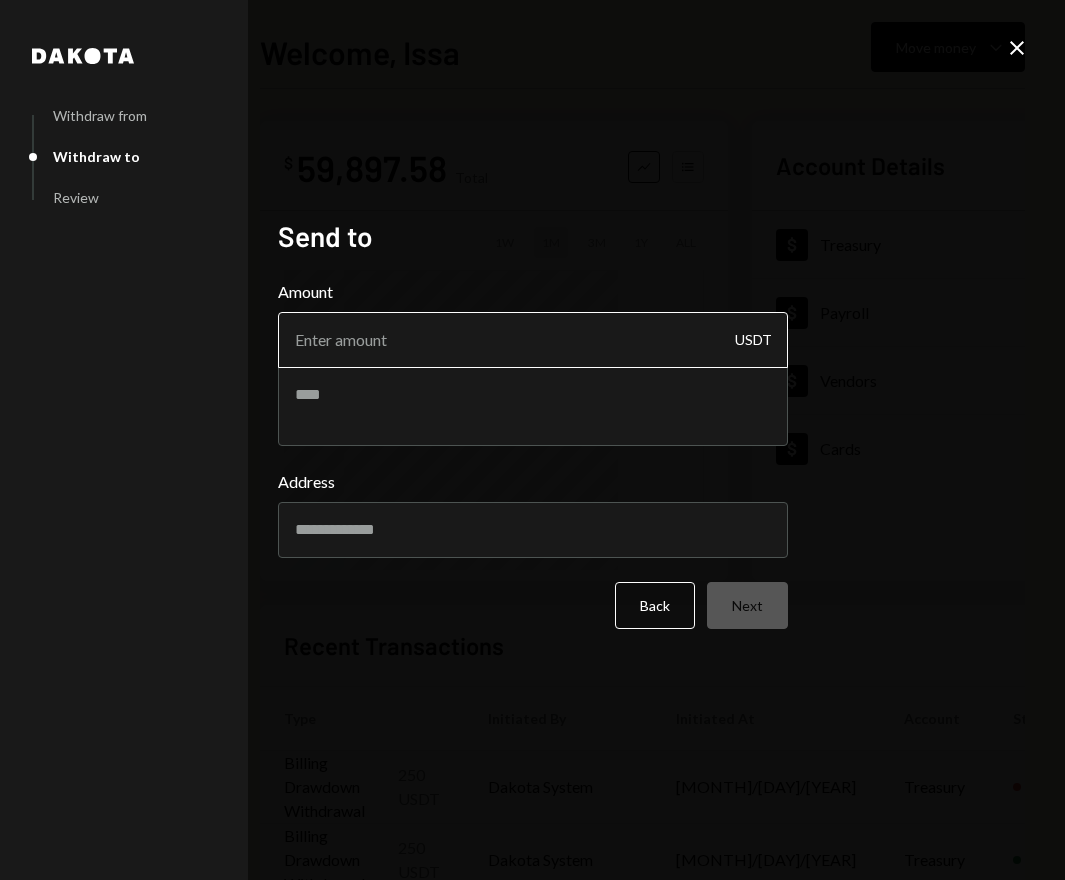 drag, startPoint x: 695, startPoint y: 326, endPoint x: 649, endPoint y: 340, distance: 48.08326 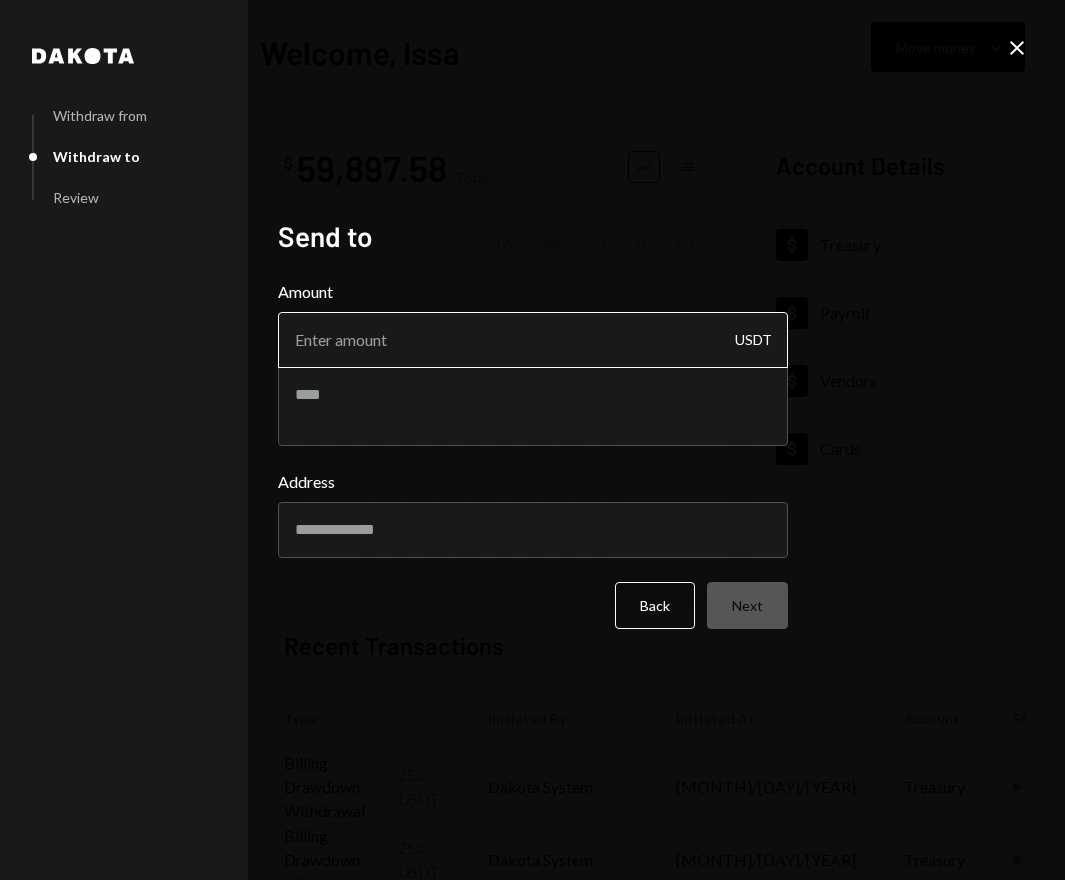 drag, startPoint x: 501, startPoint y: 349, endPoint x: 288, endPoint y: 346, distance: 213.02112 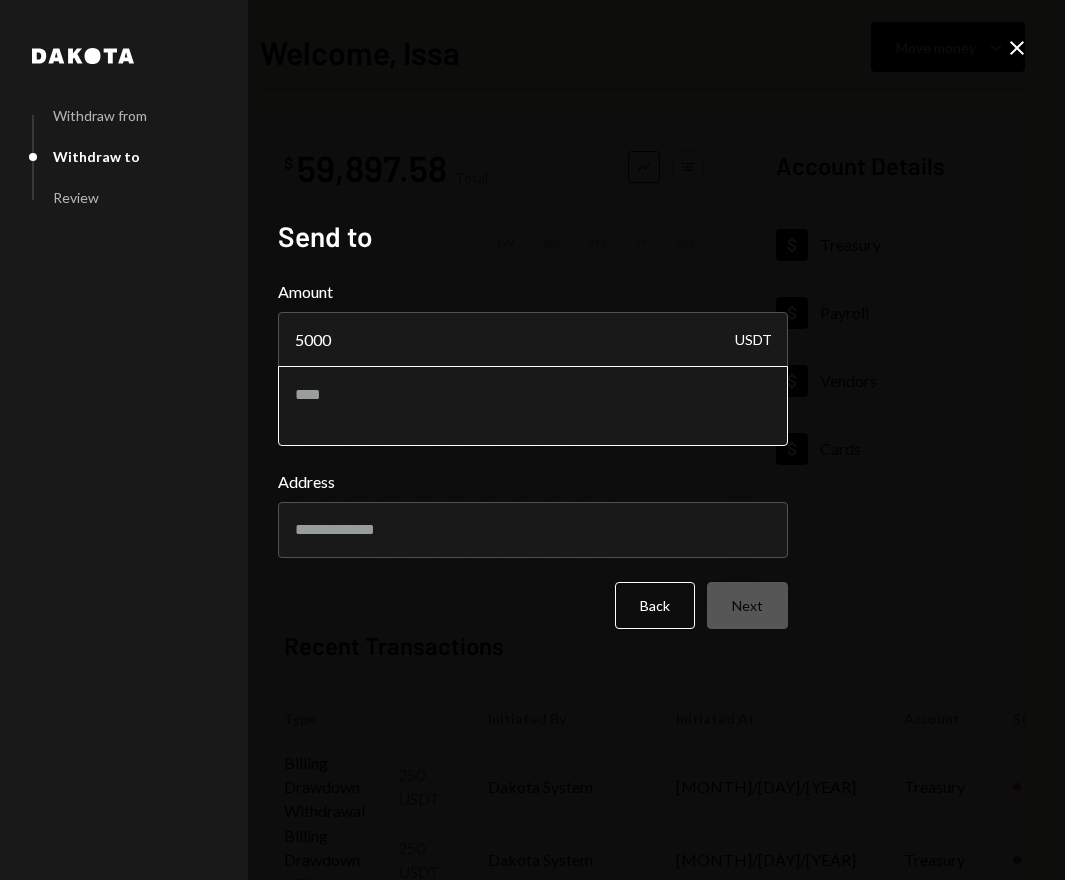 type on "5000" 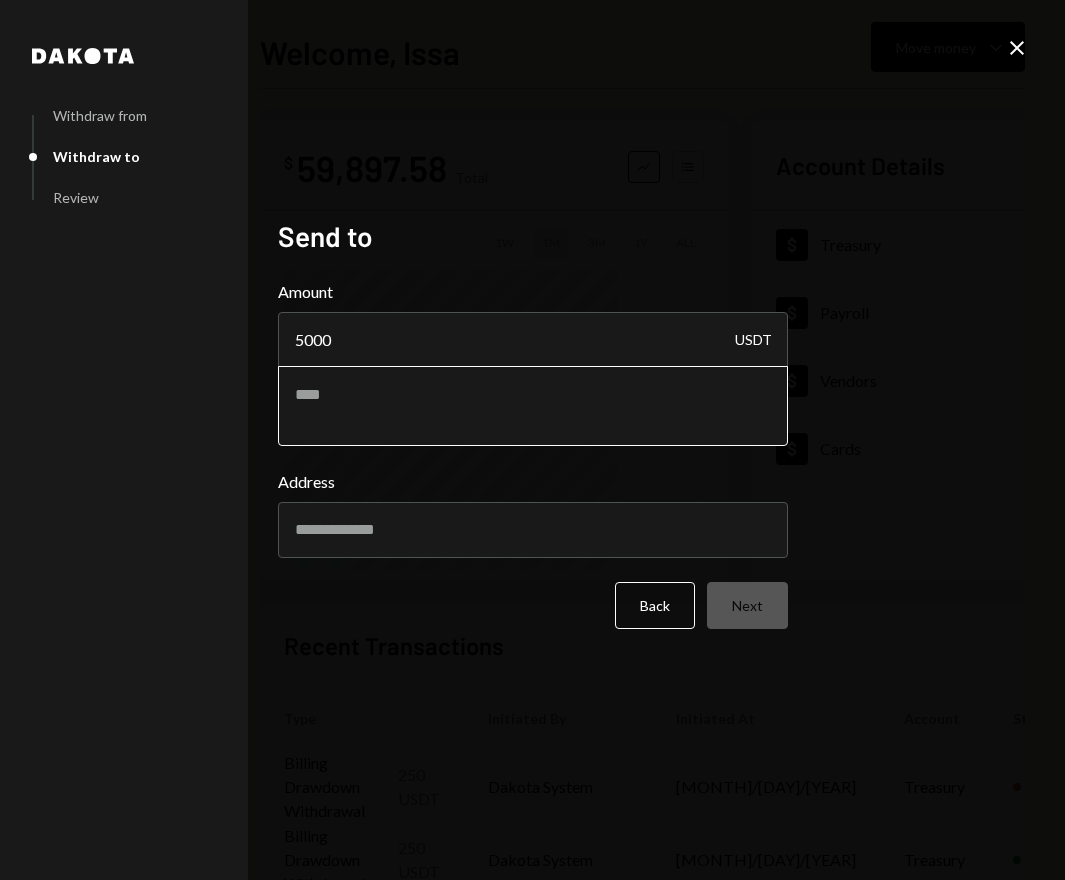 click at bounding box center [533, 406] 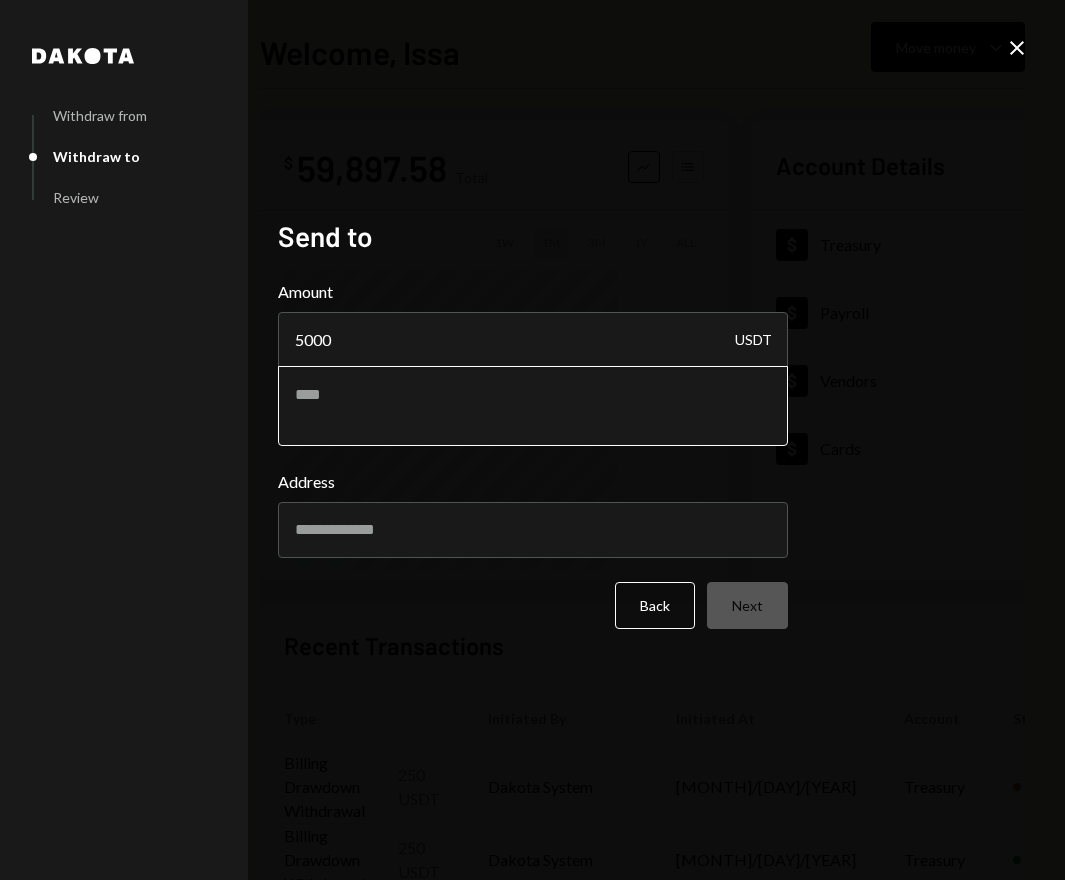 click at bounding box center (533, 406) 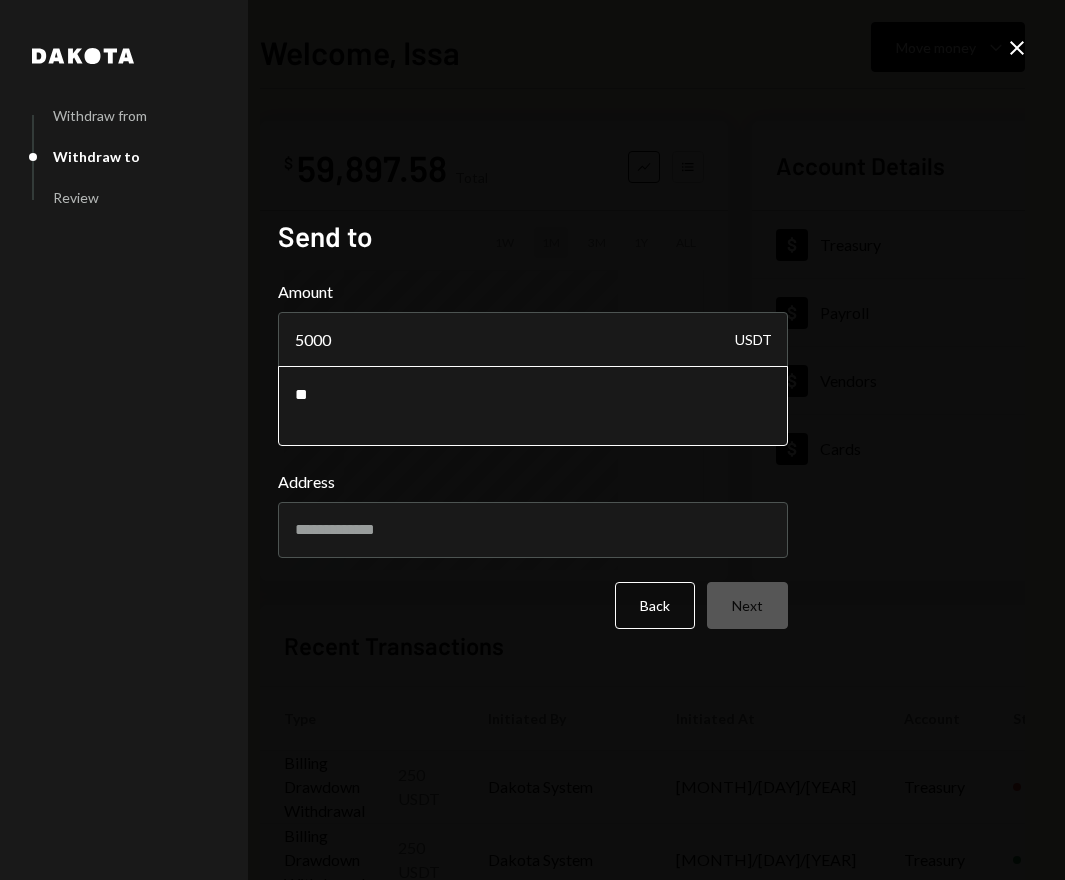 type on "*" 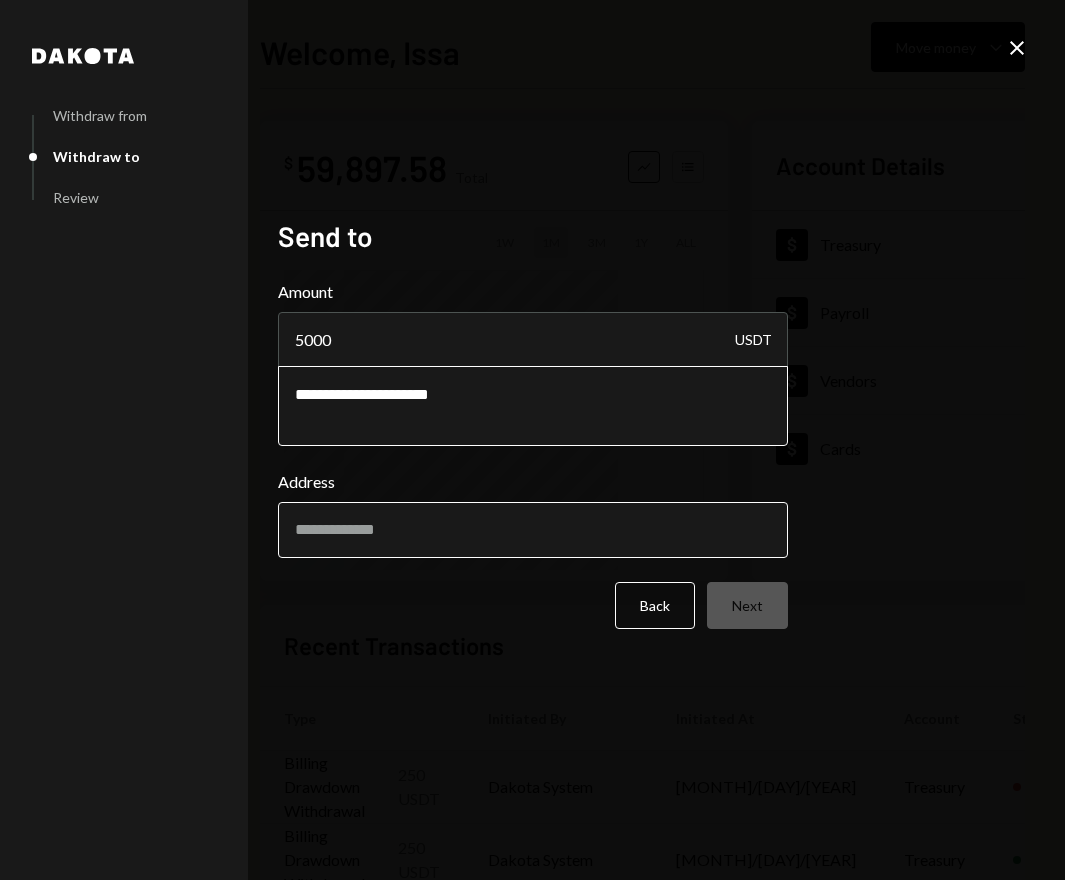 type on "**********" 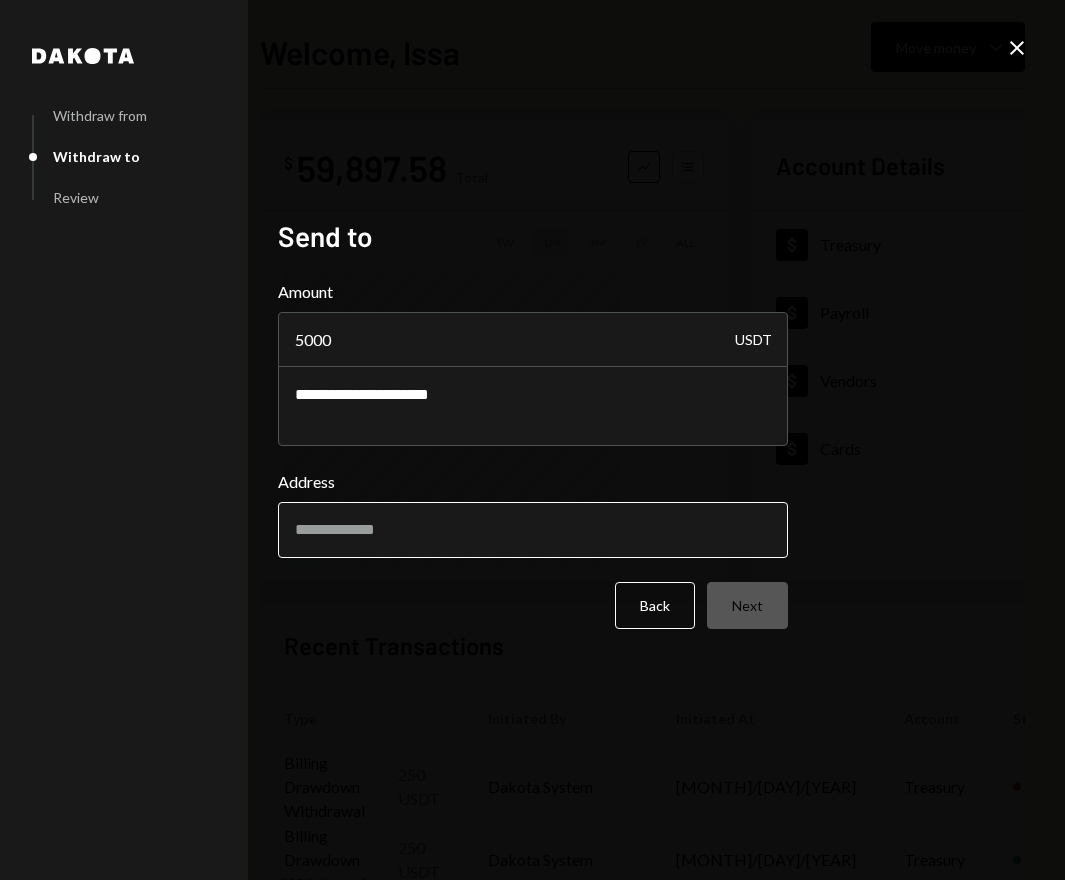 click on "Address" at bounding box center (533, 530) 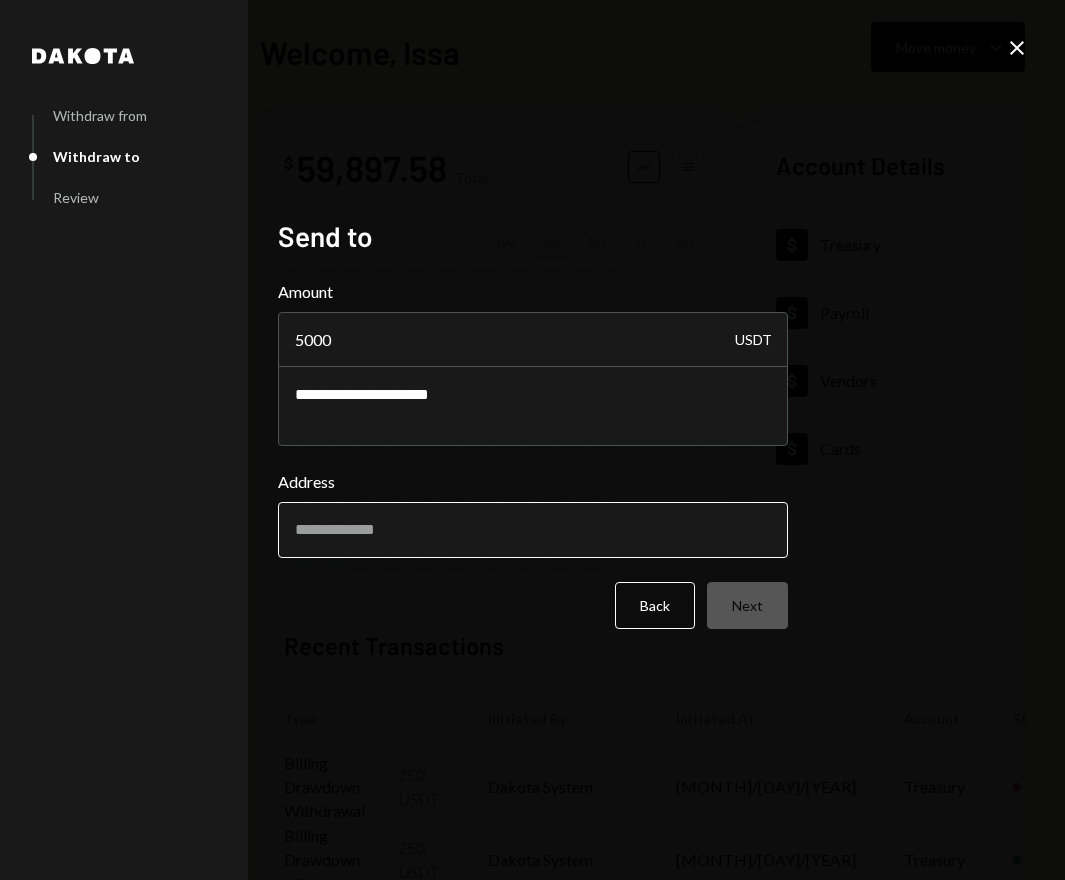 paste on "**********" 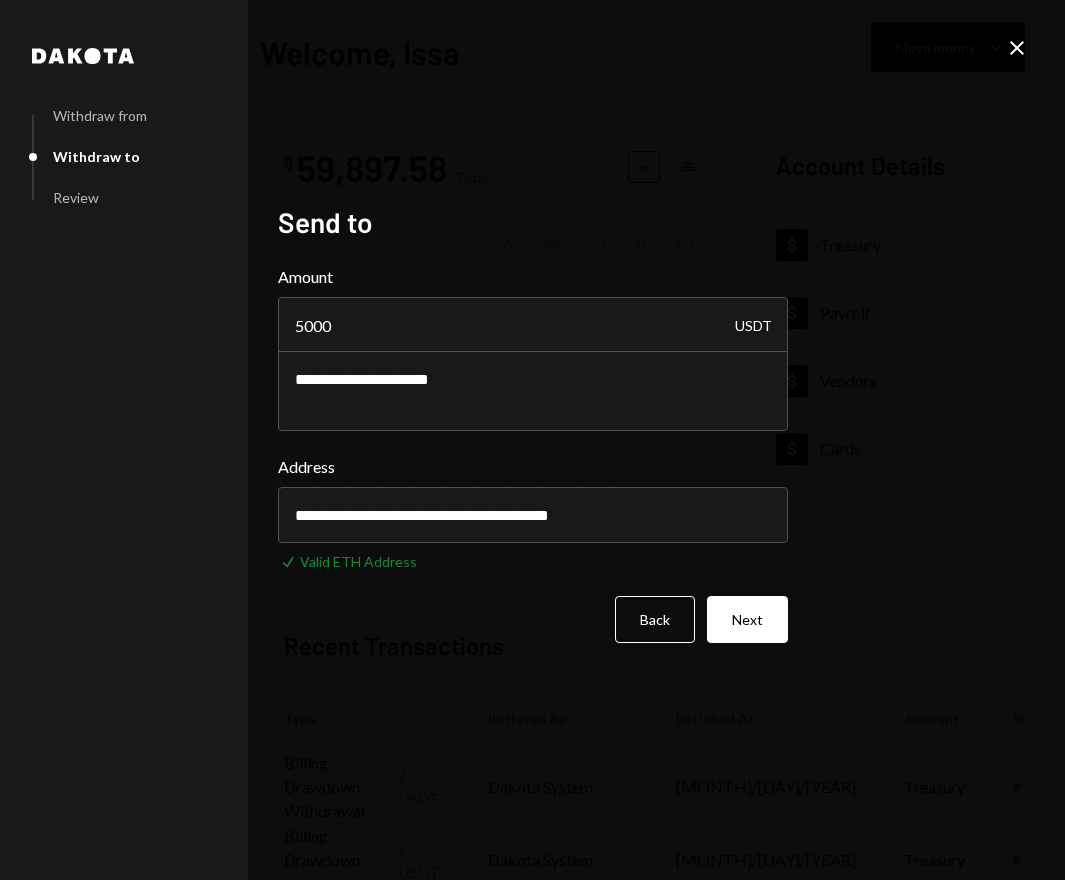 type on "**********" 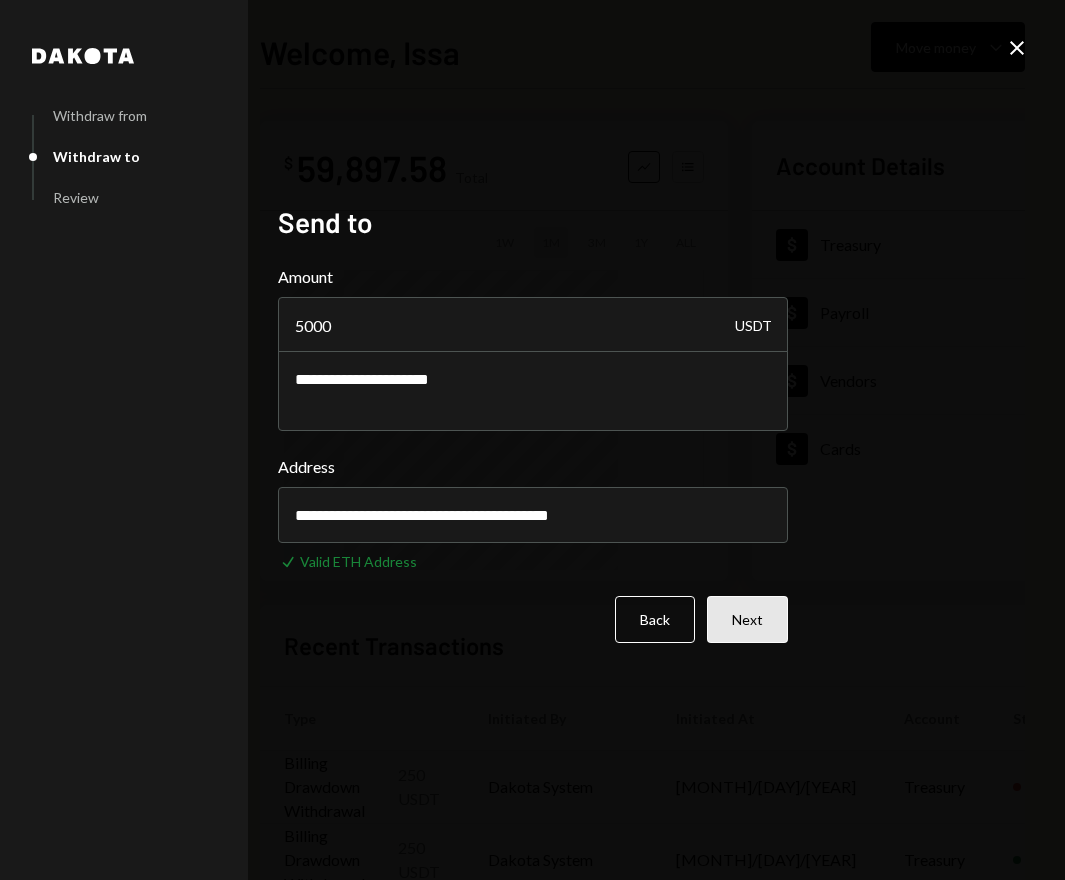 click on "Next" at bounding box center [747, 619] 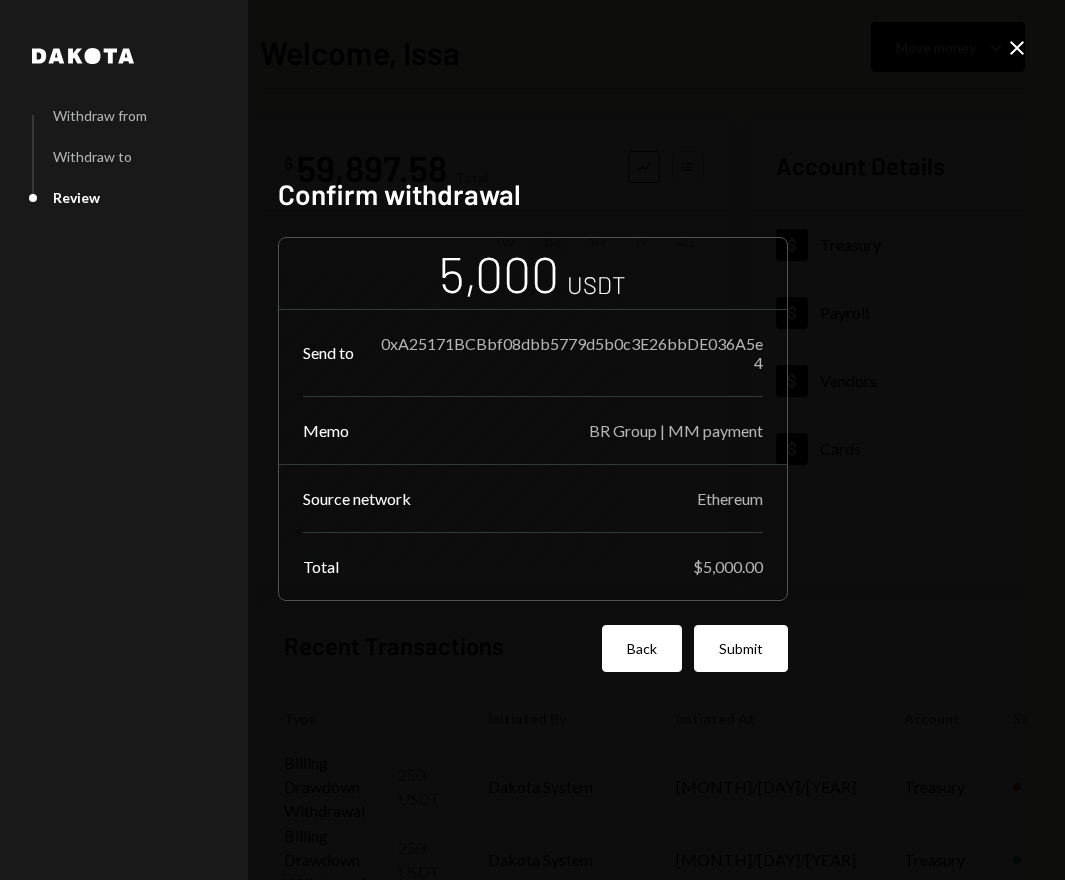 click on "Back" at bounding box center [642, 648] 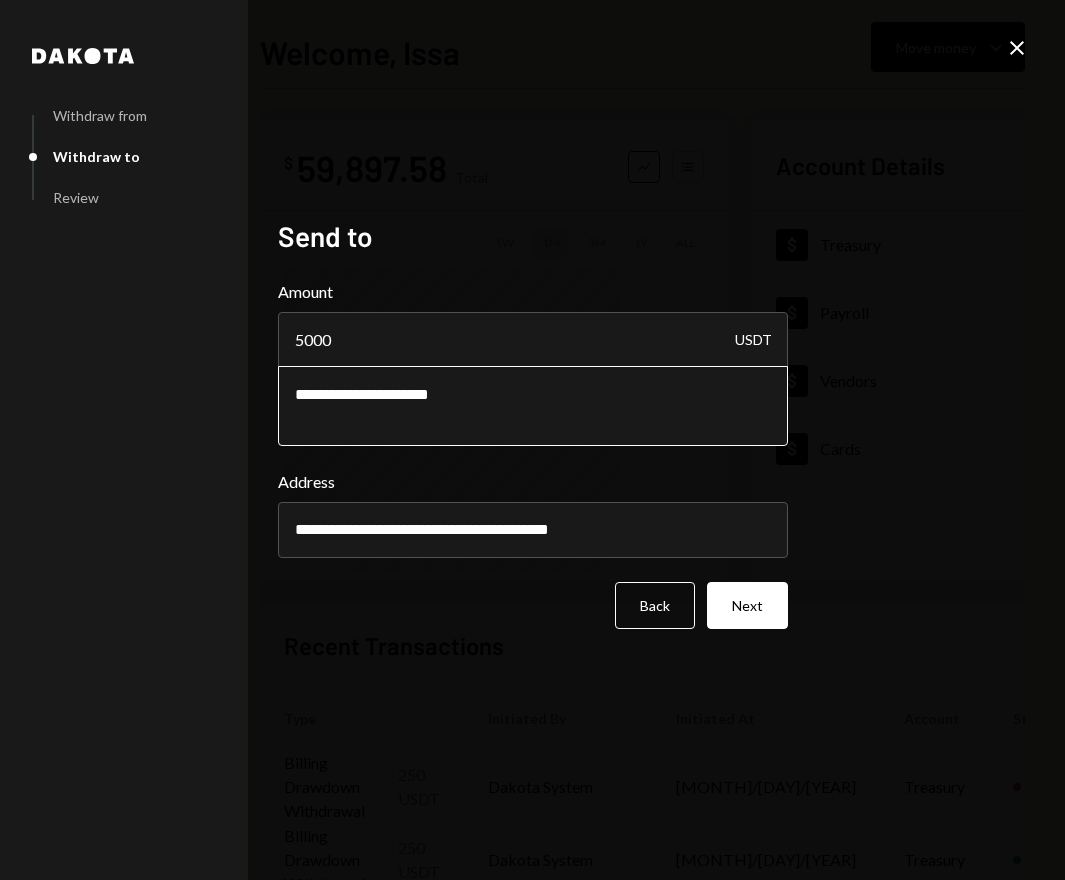 click on "**********" at bounding box center [533, 406] 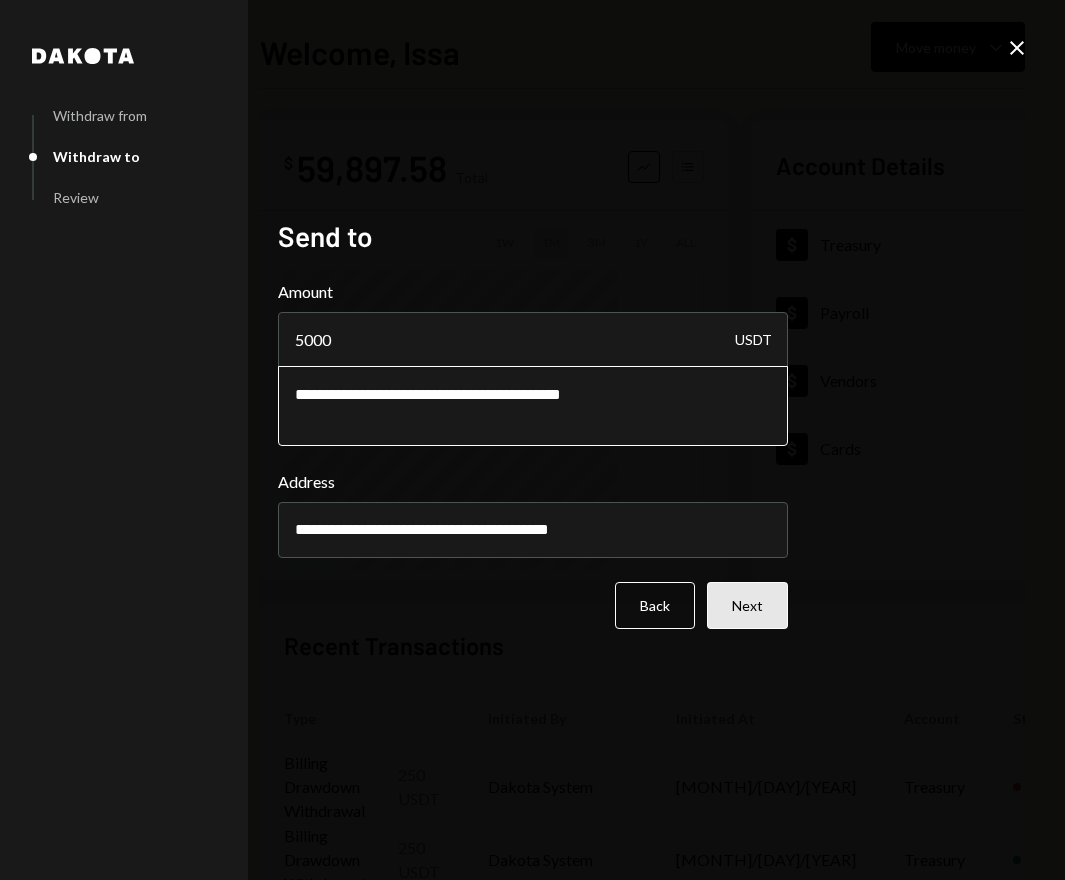 type on "**********" 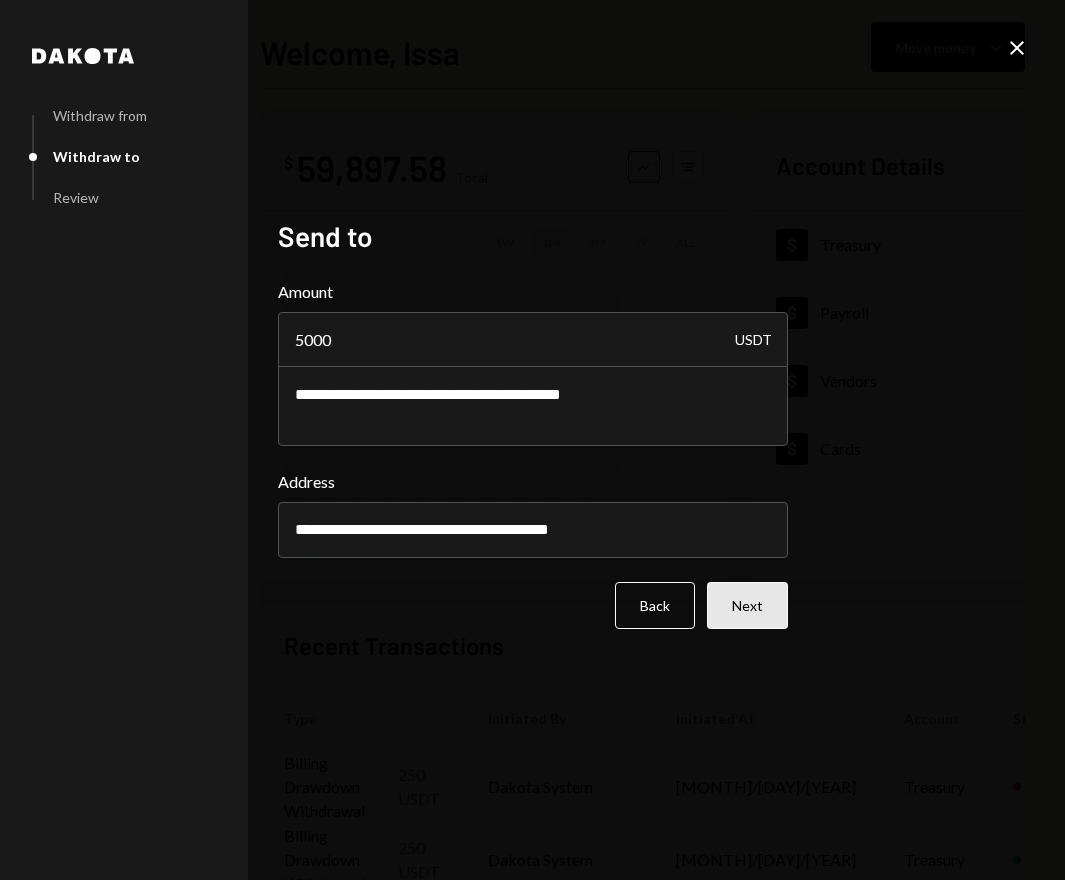 click on "Next" at bounding box center [747, 605] 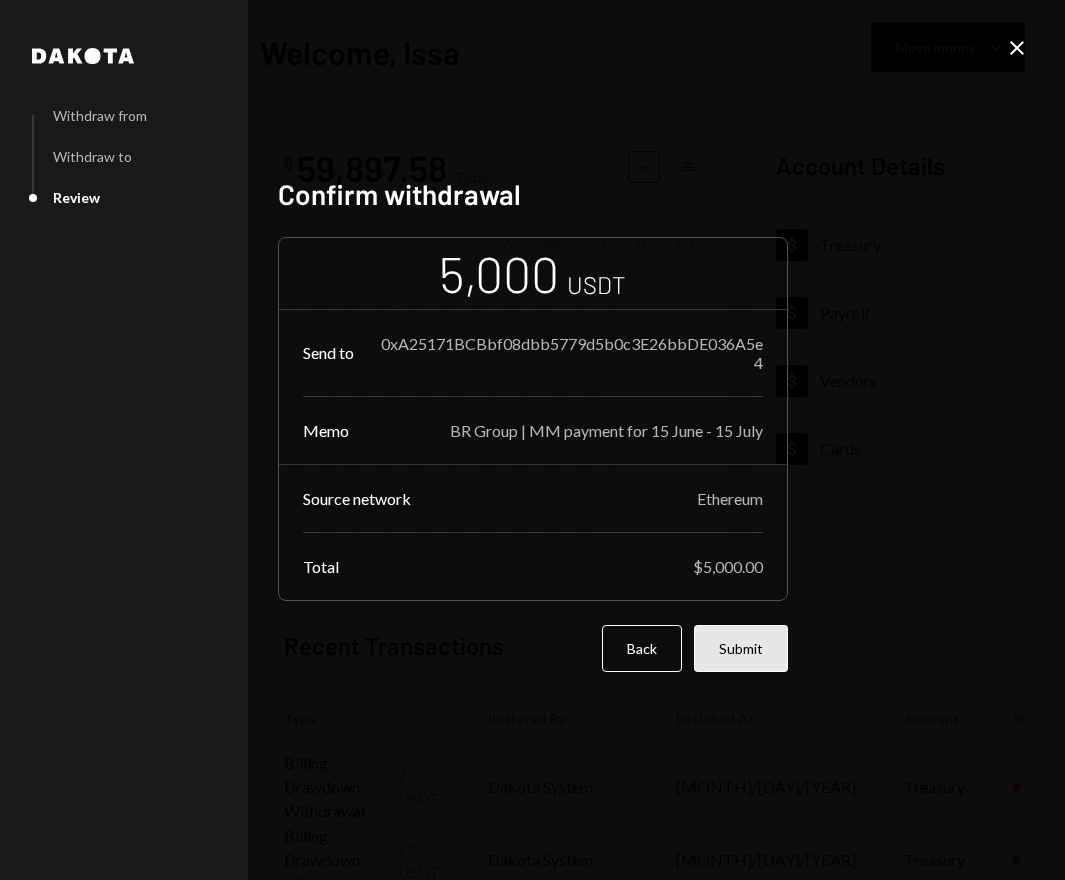 click on "Submit" at bounding box center (741, 648) 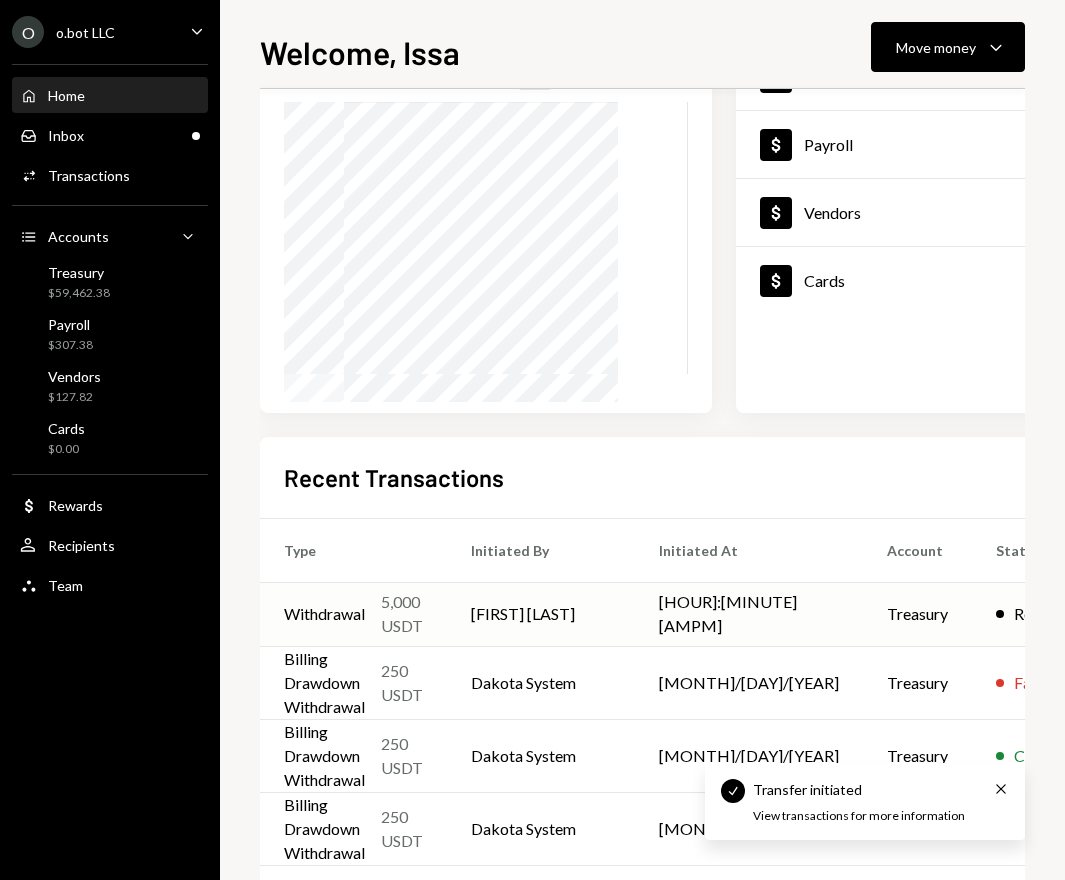 scroll, scrollTop: 181, scrollLeft: 0, axis: vertical 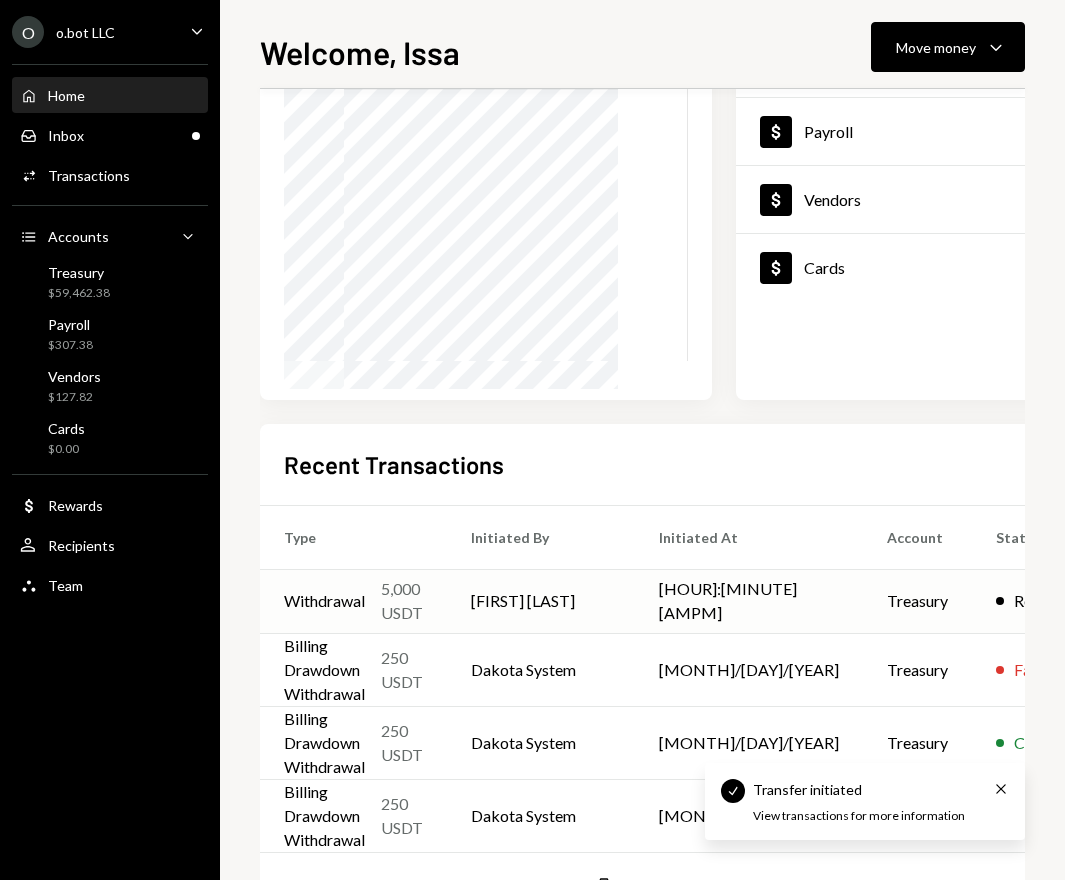 click on "[FIRST] [LAST]" at bounding box center [541, 601] 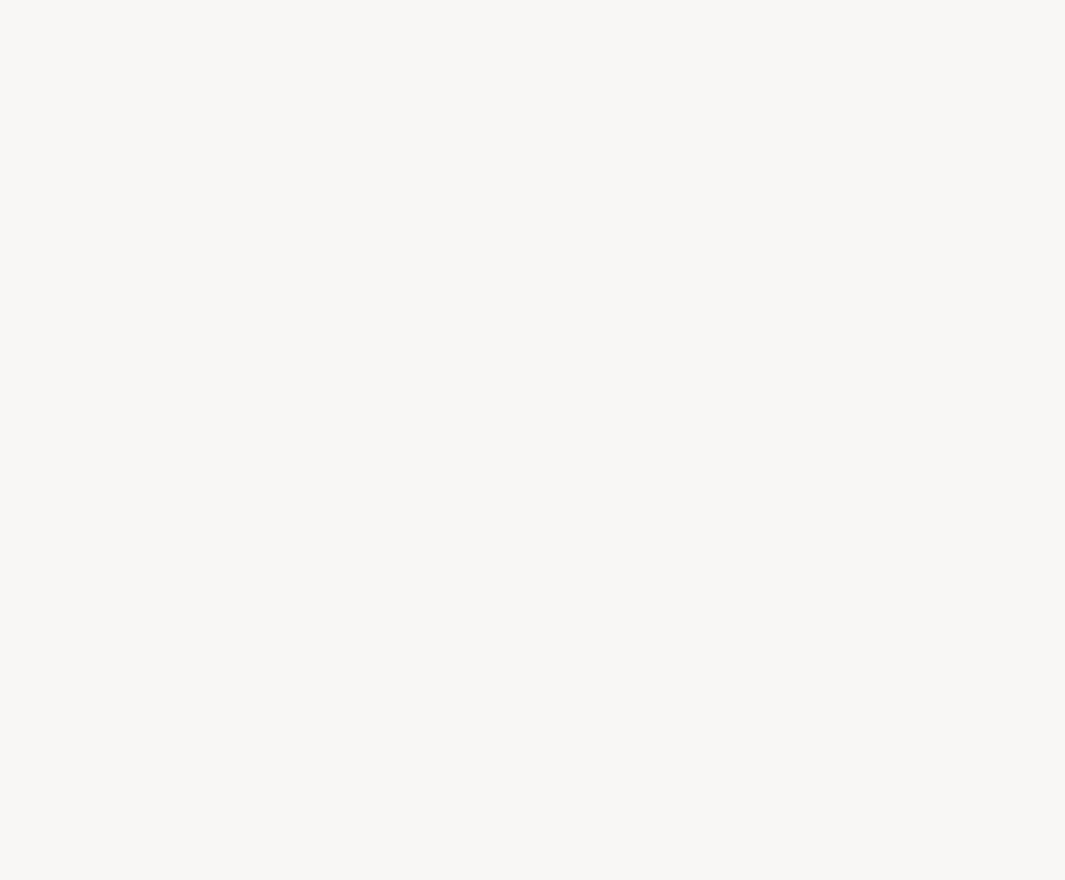 click at bounding box center [532, 440] 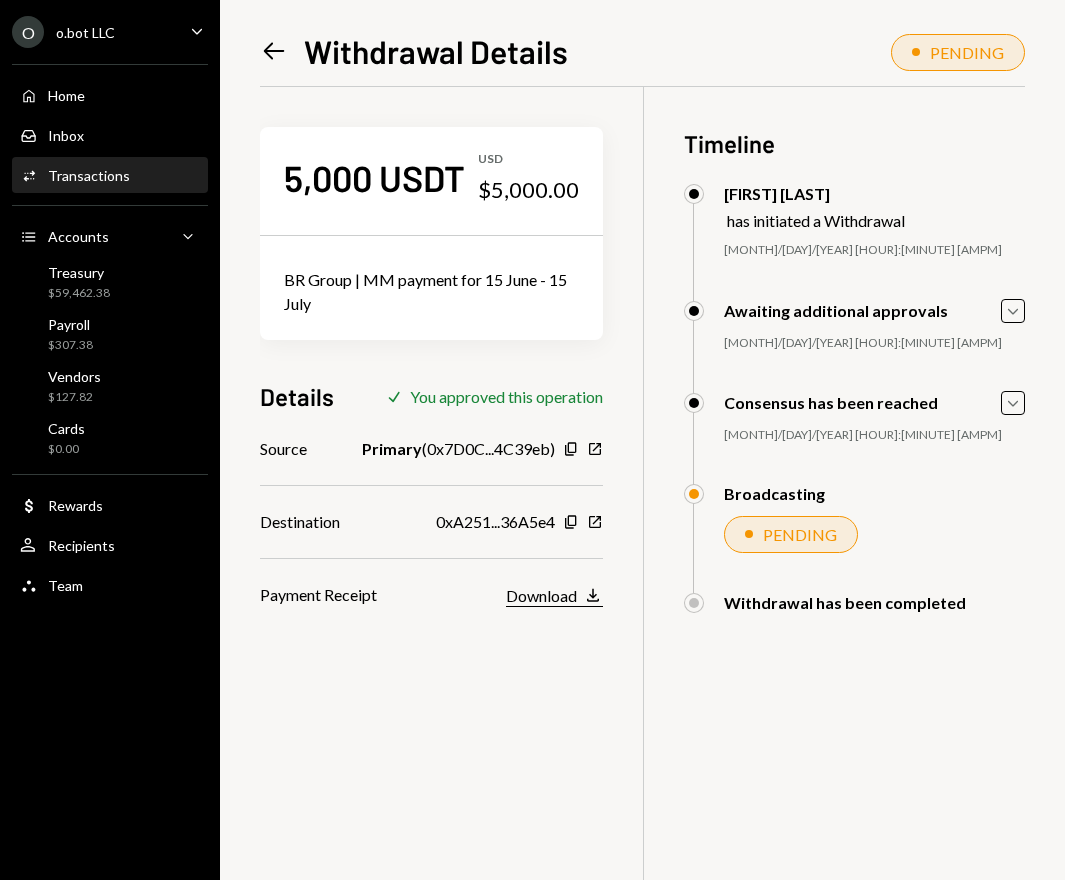 click on "Download" at bounding box center [541, 595] 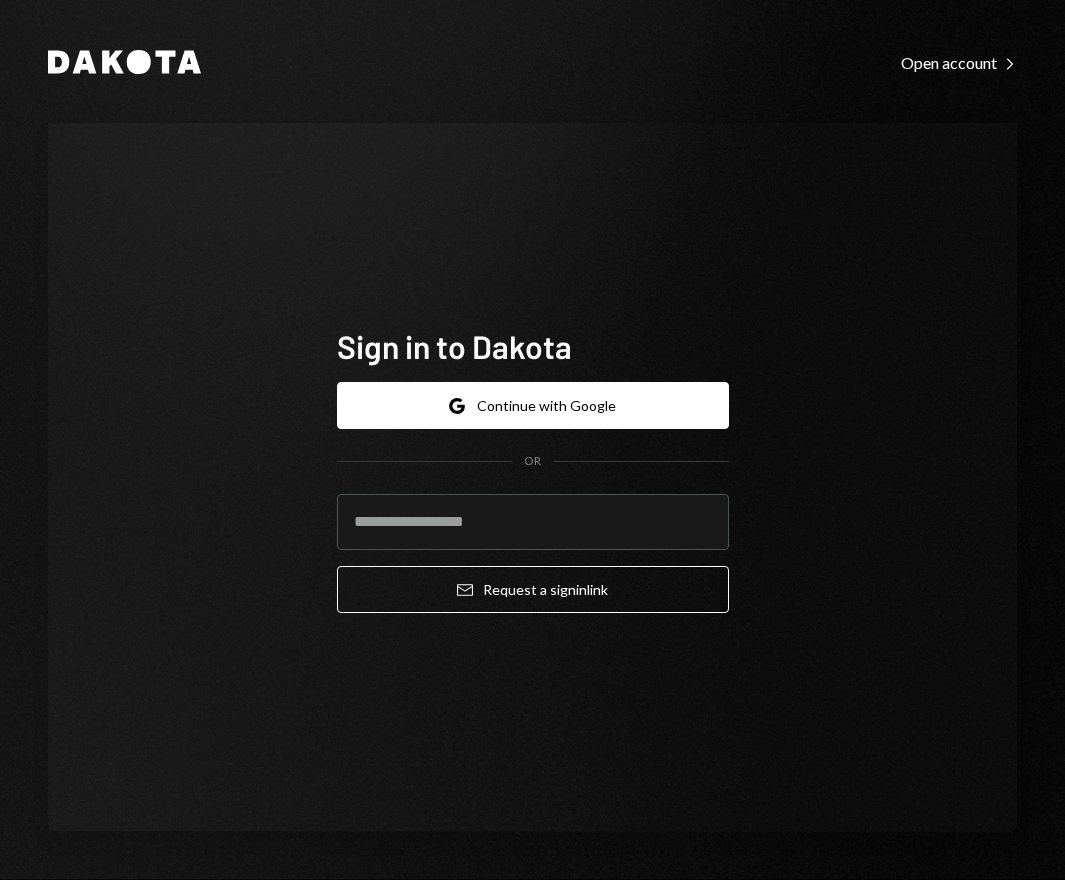 scroll, scrollTop: 0, scrollLeft: 0, axis: both 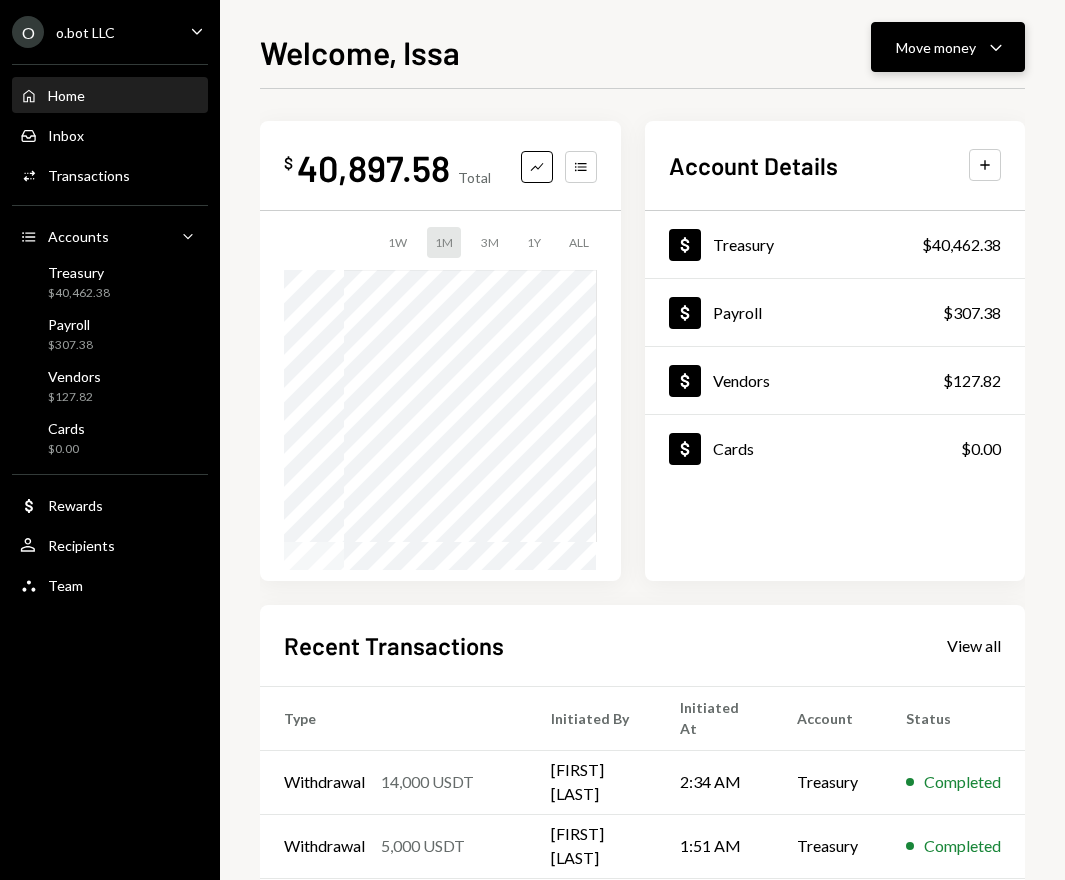 click on "Move money Caret Down" at bounding box center [948, 47] 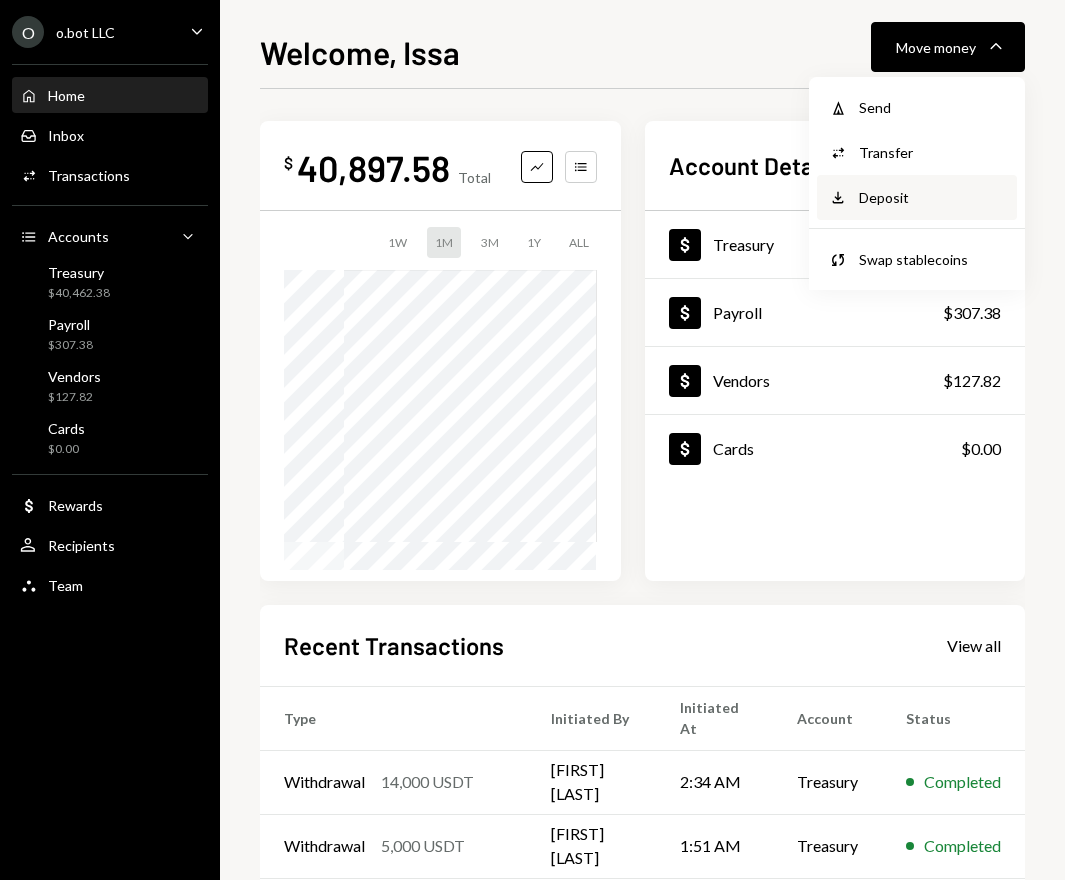 click on "Deposit" at bounding box center (932, 197) 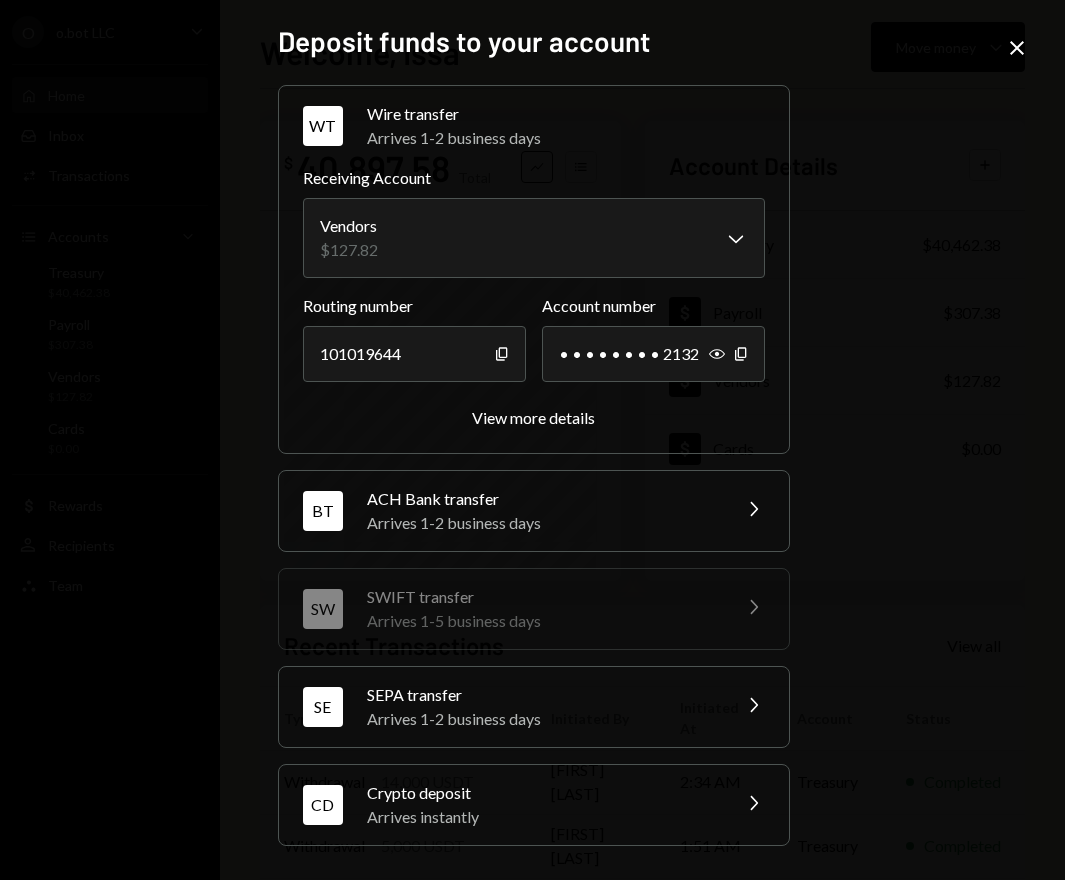 click on "Arrives instantly" at bounding box center [542, 817] 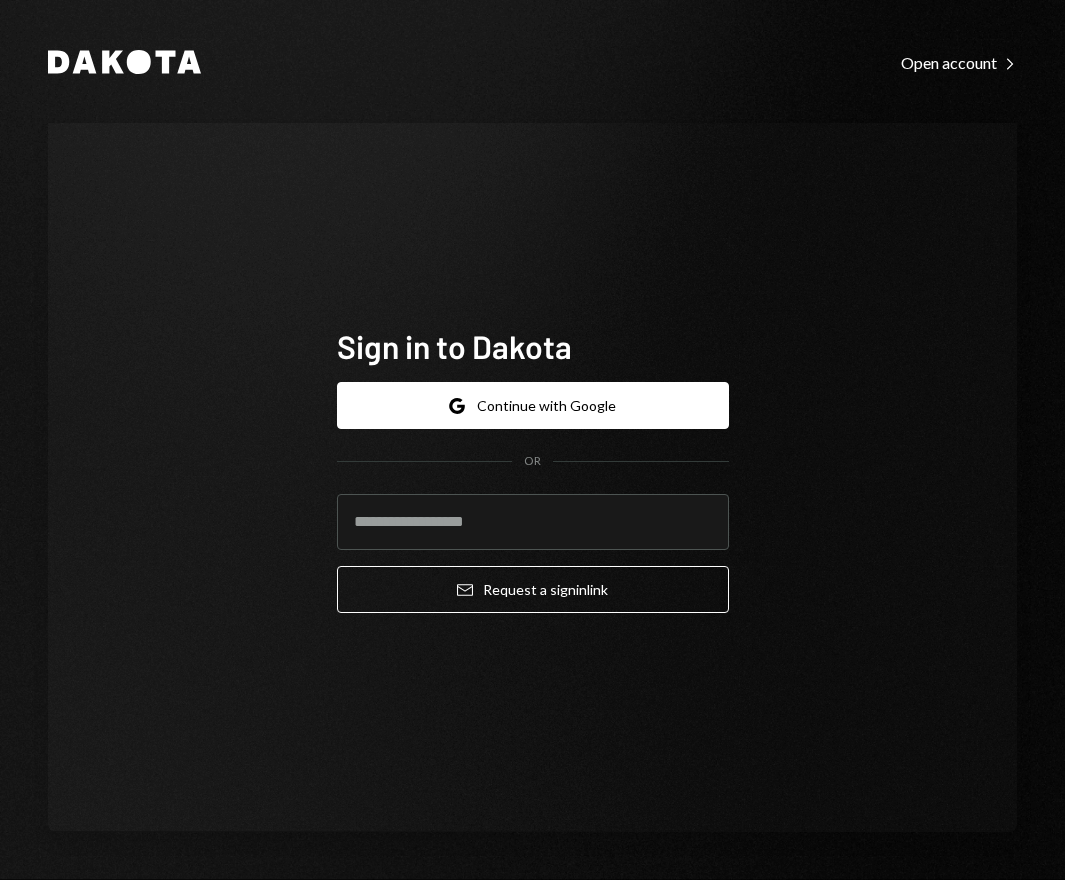scroll, scrollTop: 0, scrollLeft: 0, axis: both 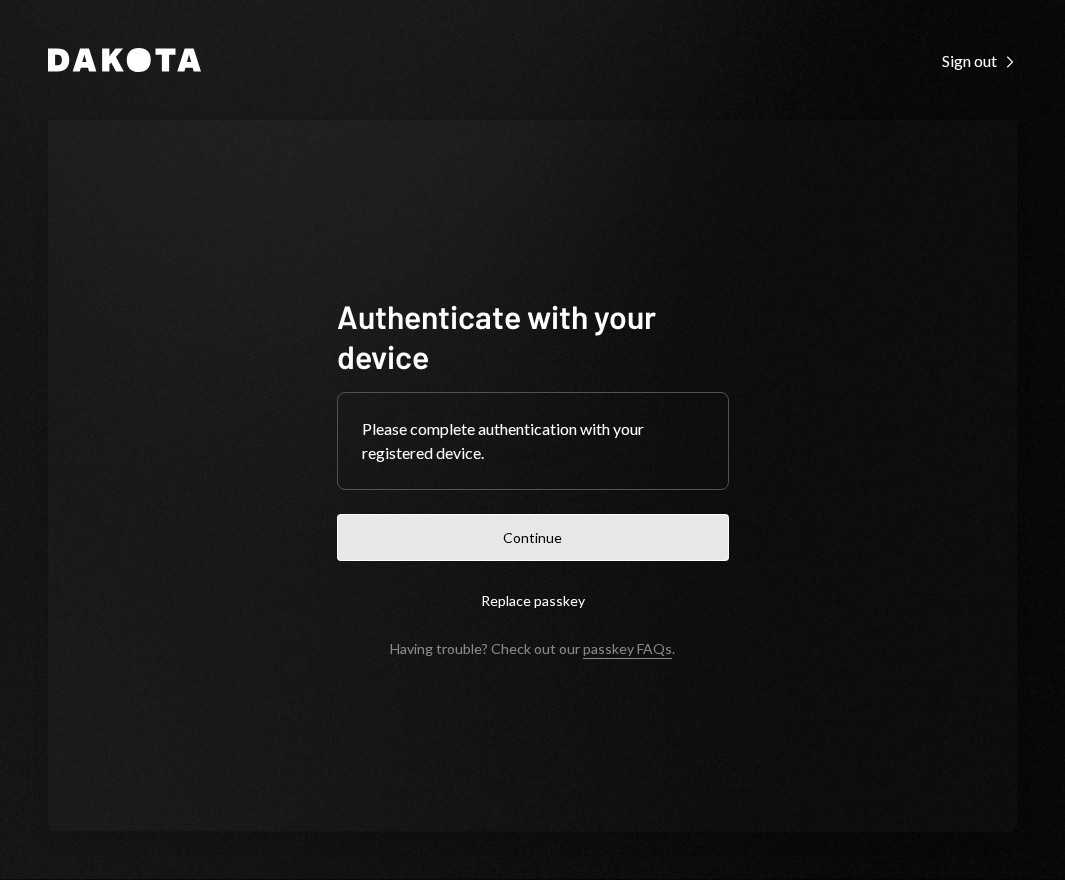 click on "Continue" at bounding box center (533, 537) 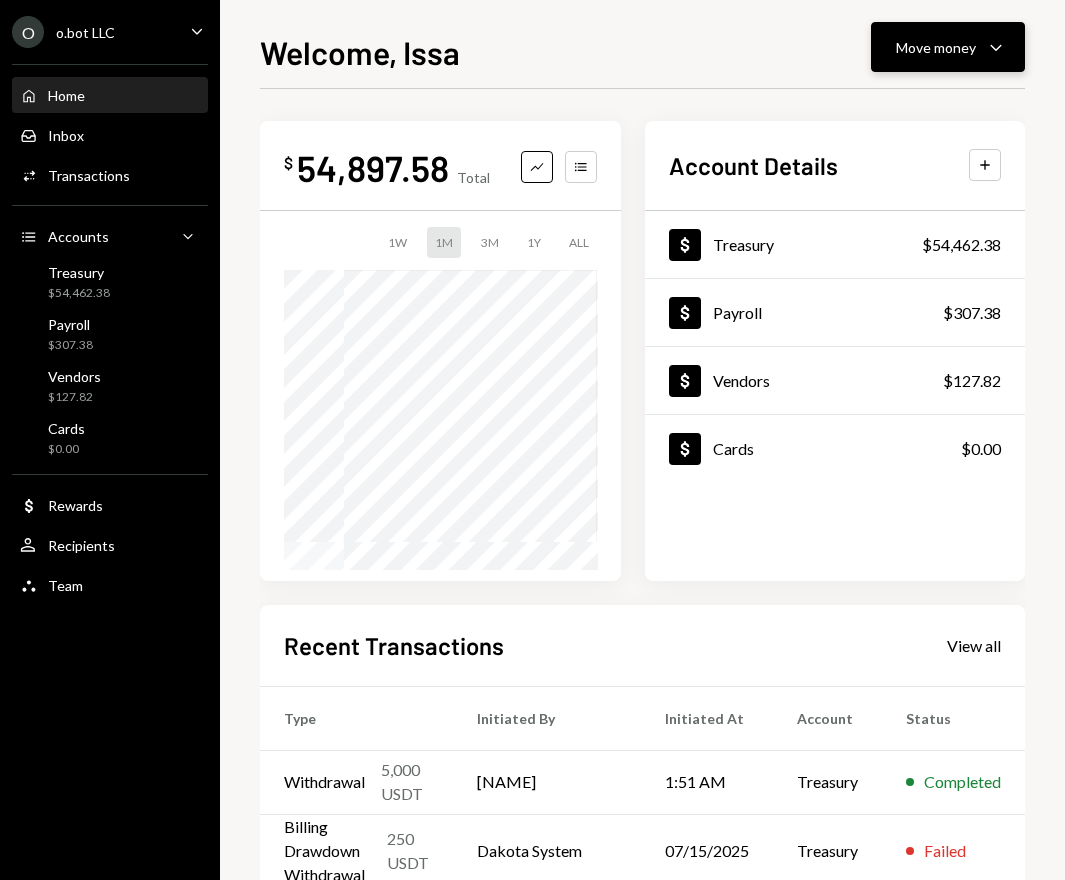 click on "Move money" at bounding box center [936, 47] 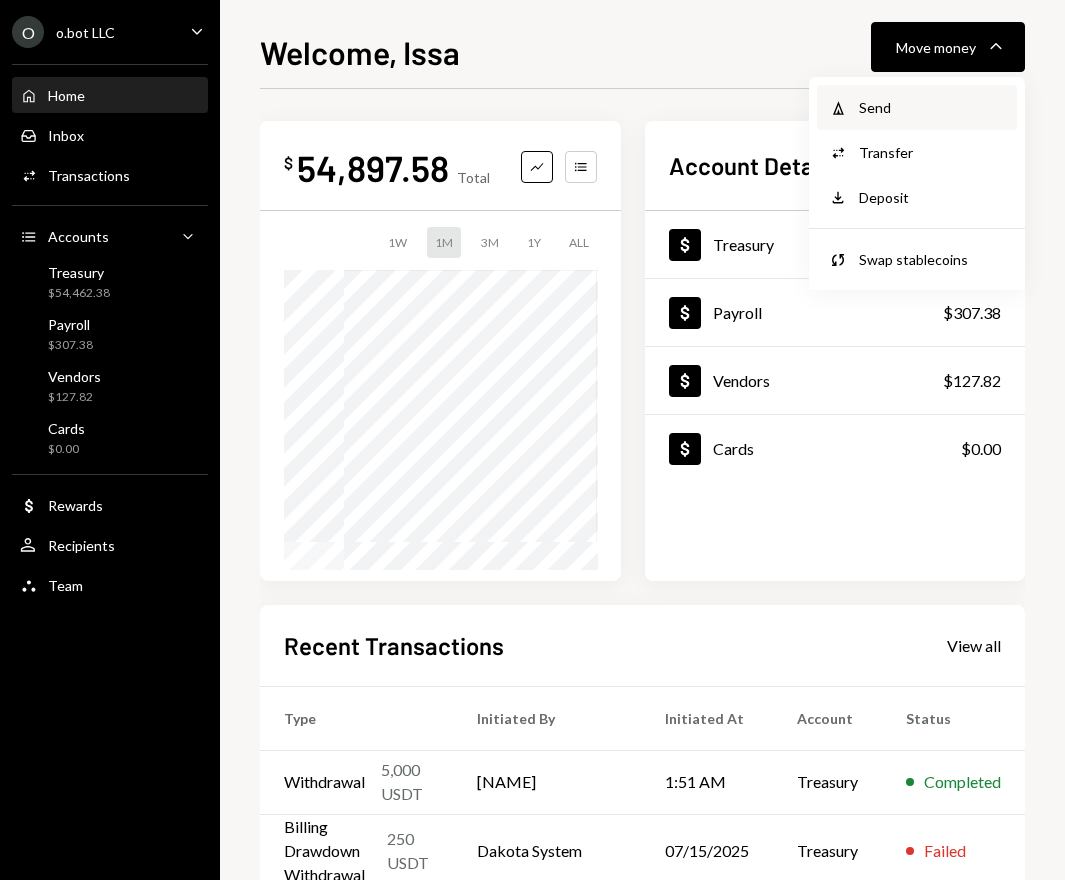 click on "Send" at bounding box center (932, 107) 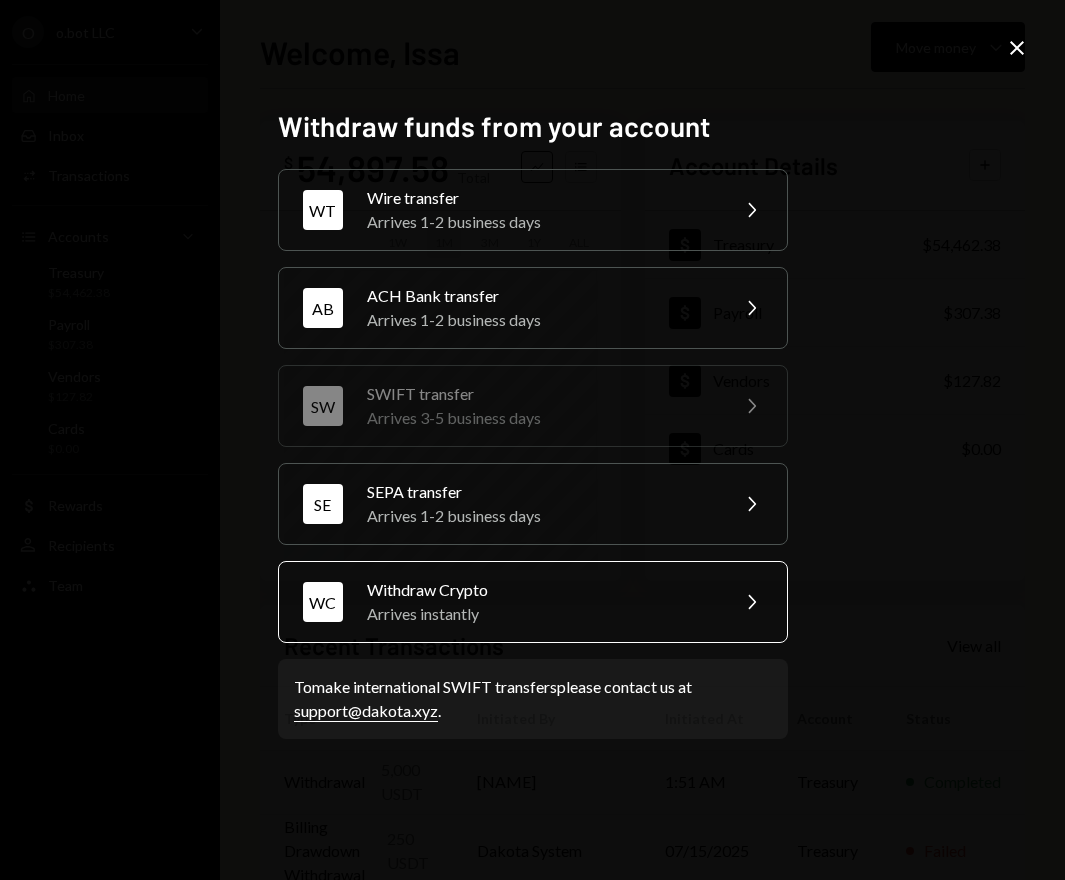 click on "Withdraw Crypto" at bounding box center [541, 590] 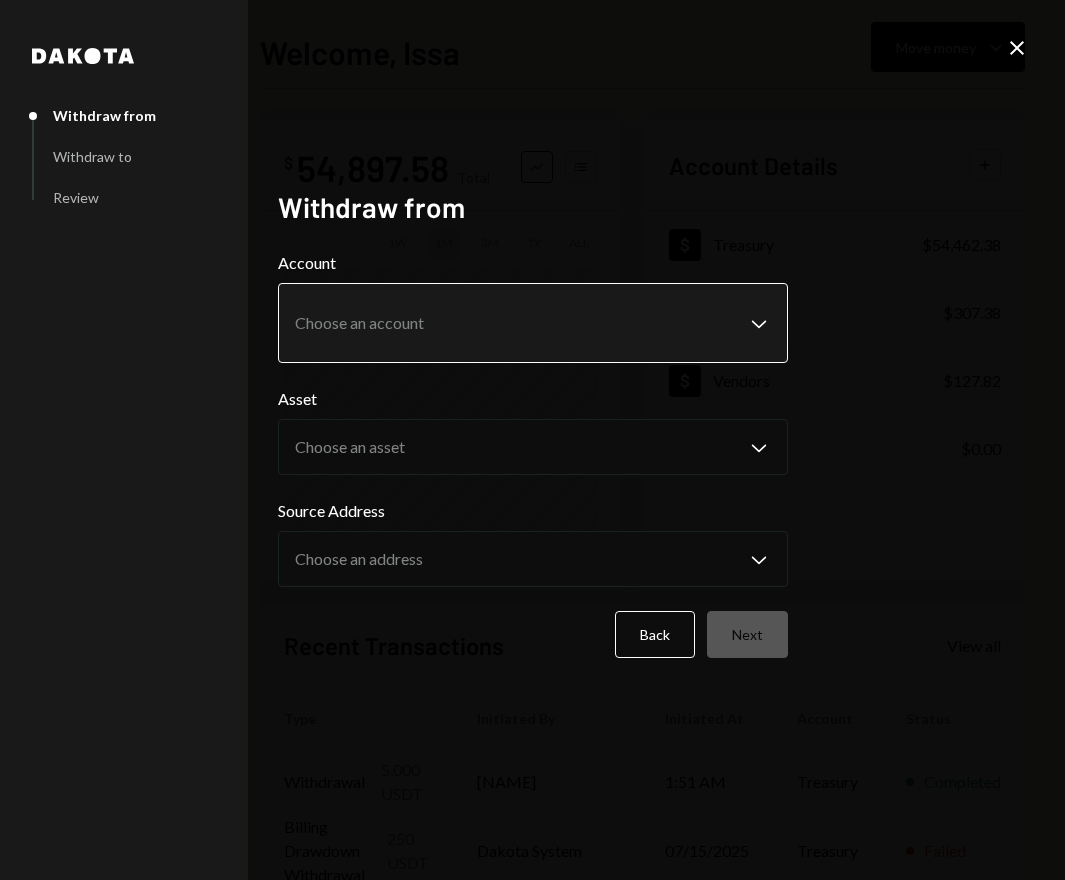click on "**********" at bounding box center [532, 440] 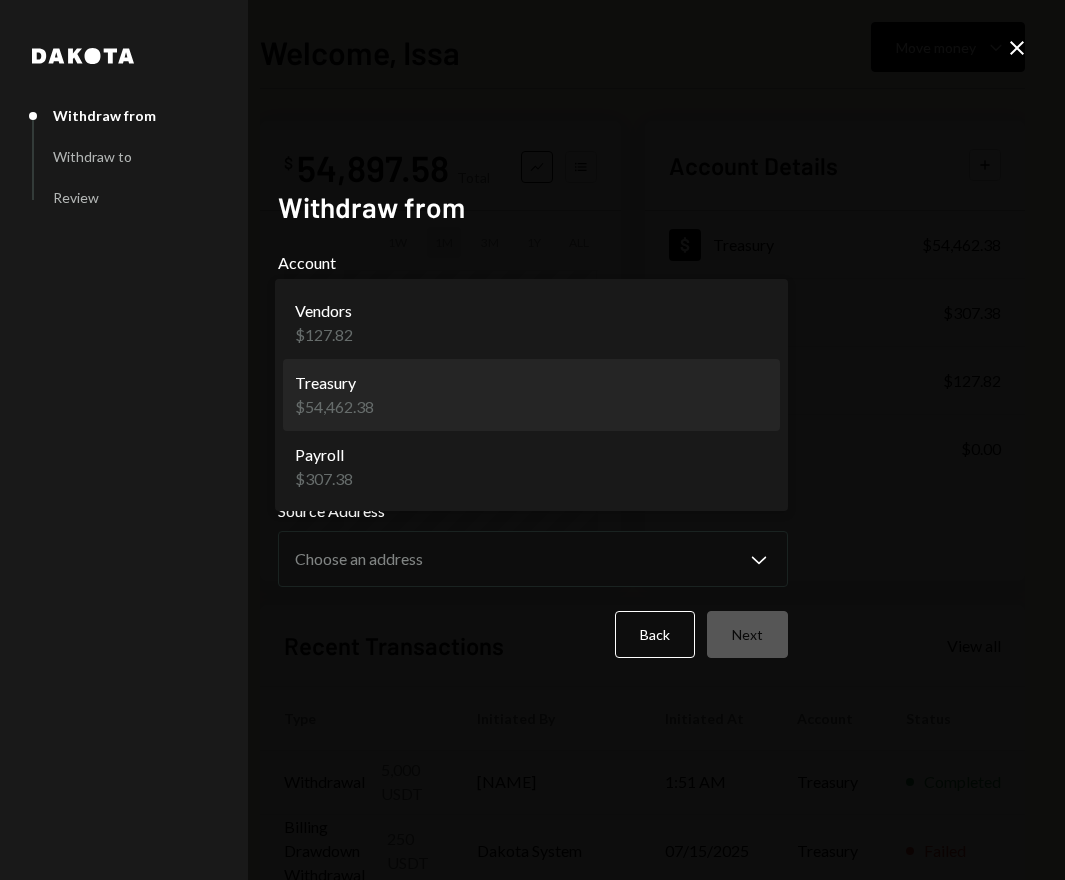 select on "**********" 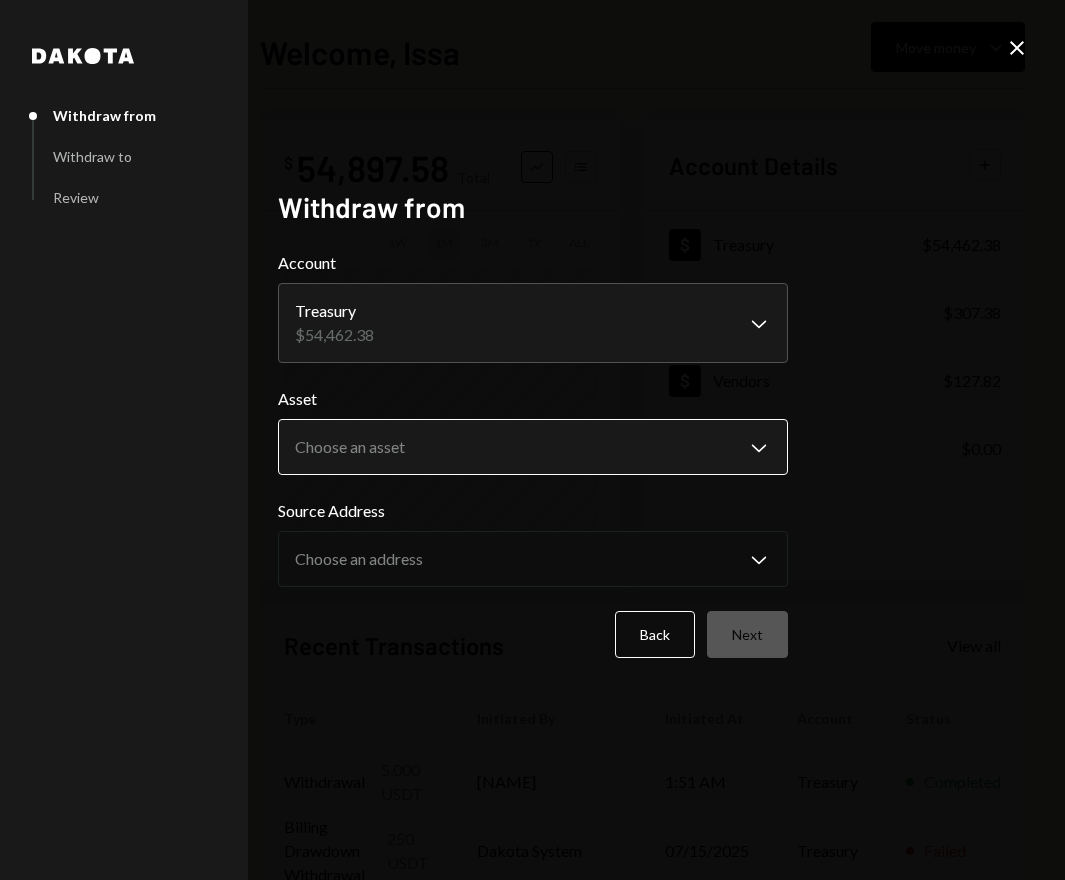 click on "**********" at bounding box center [532, 440] 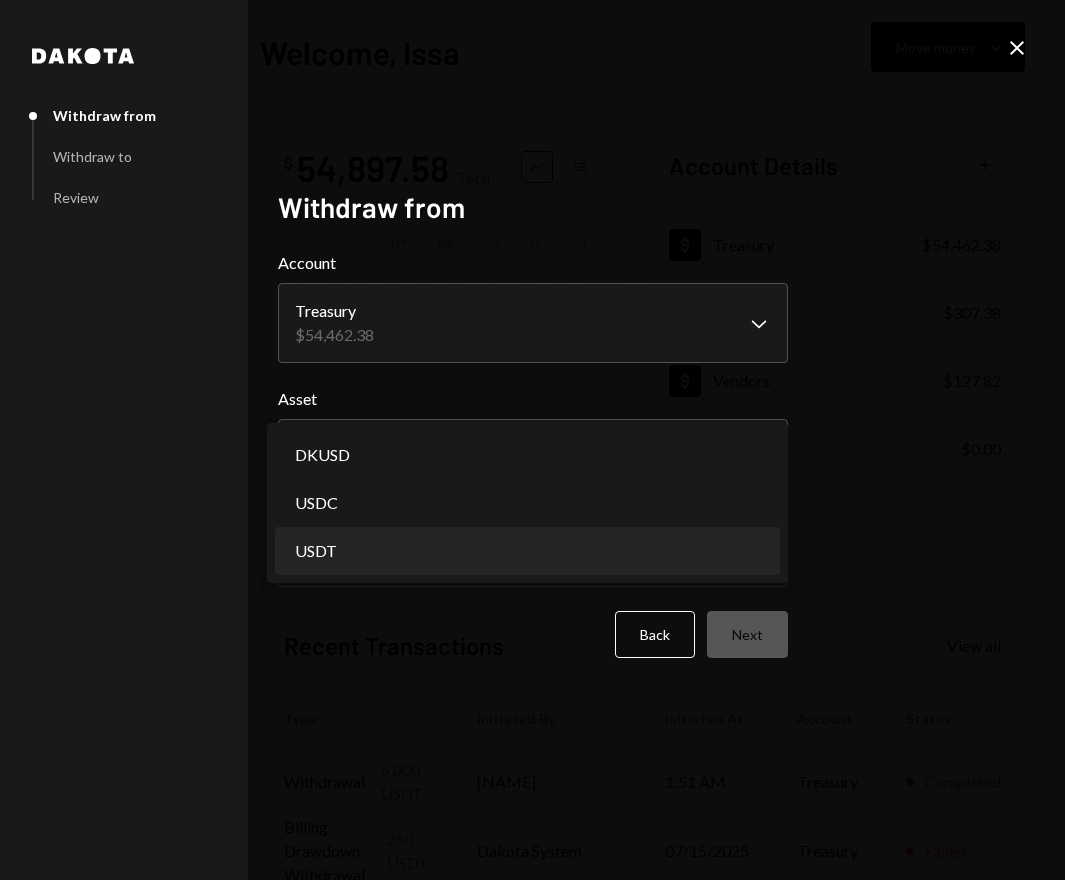 select on "****" 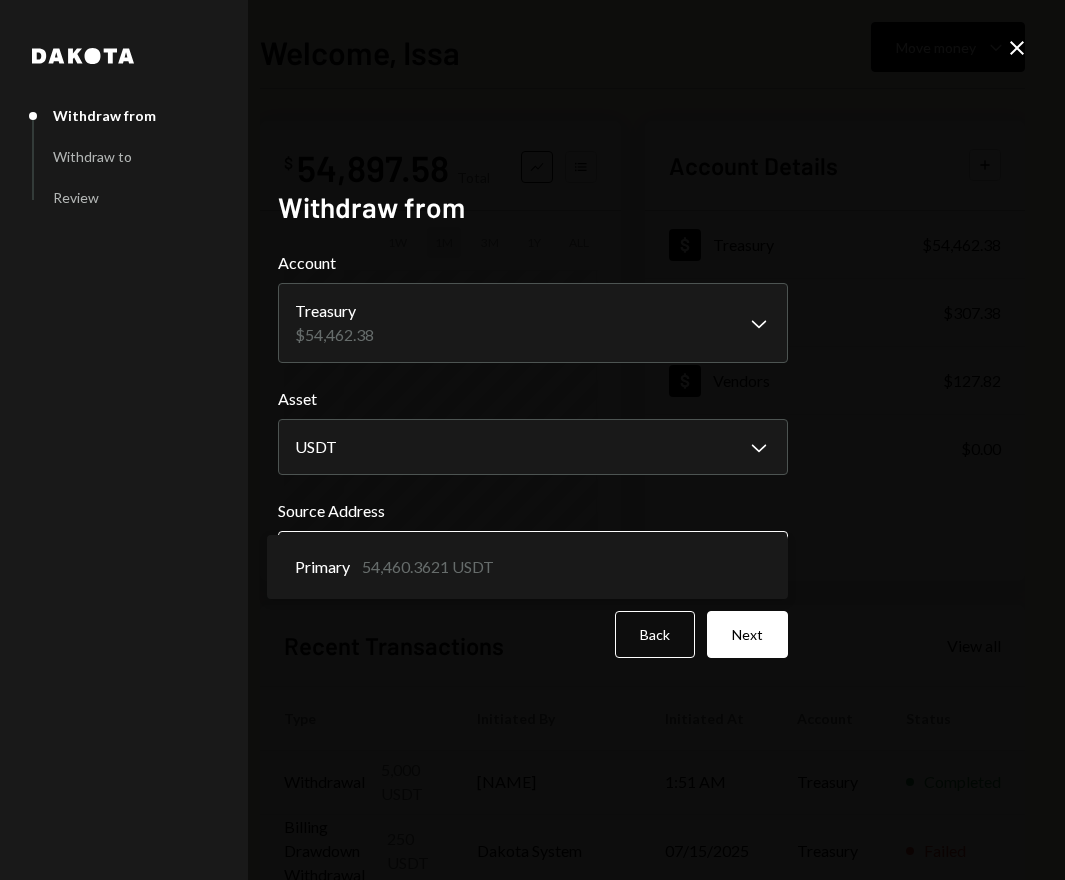 click on "**********" at bounding box center [532, 440] 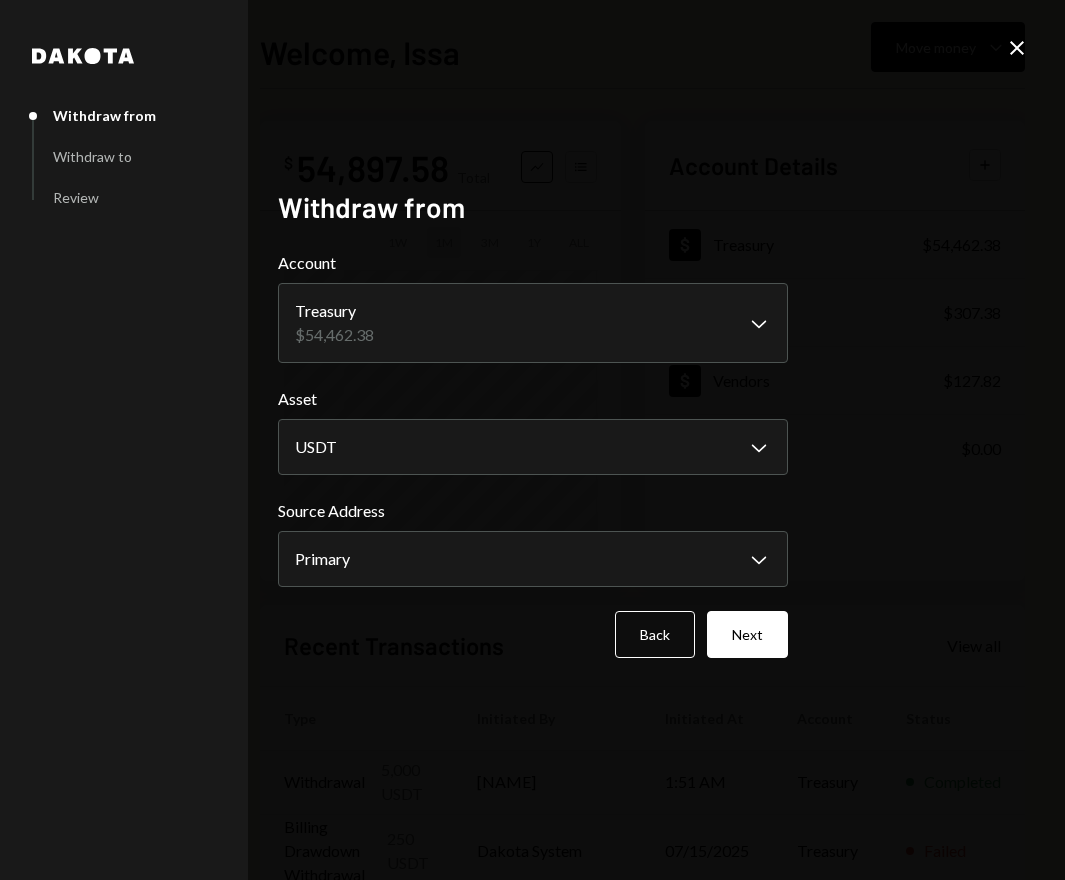 drag, startPoint x: 327, startPoint y: 542, endPoint x: 778, endPoint y: 626, distance: 458.75592 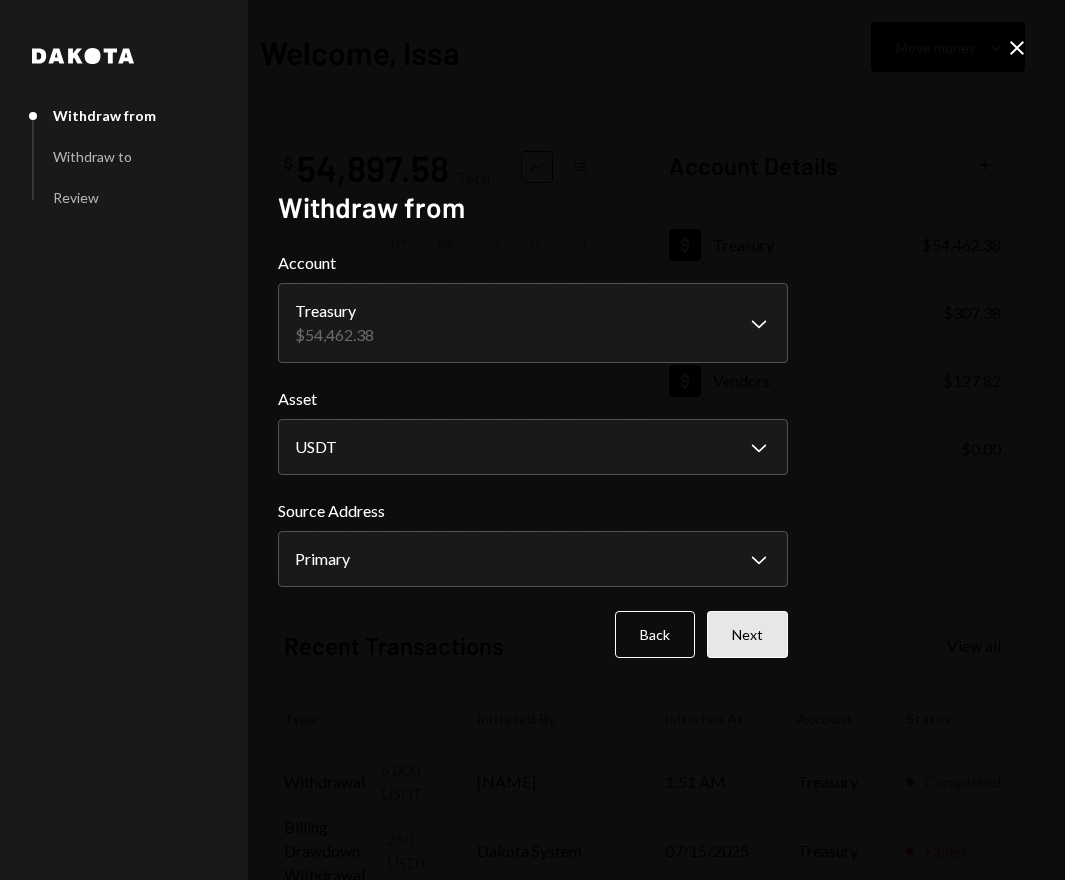 click on "Next" at bounding box center [747, 634] 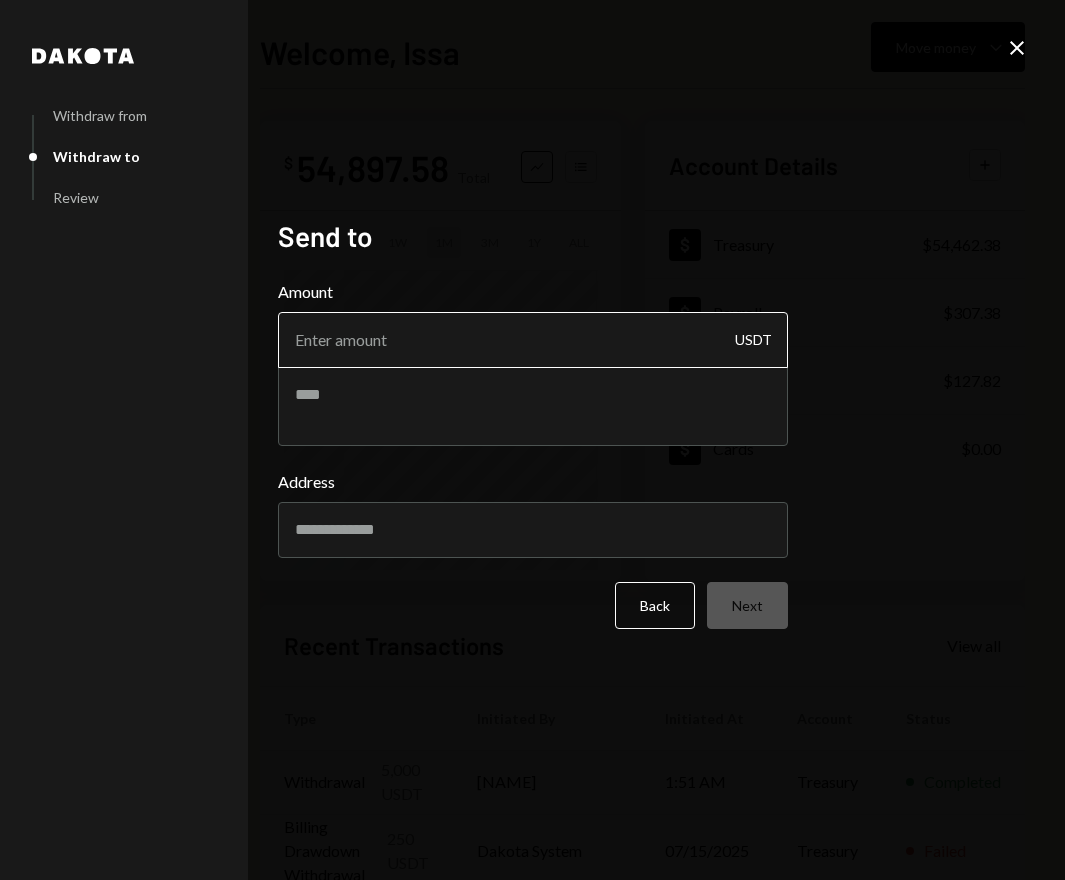 click on "Amount" at bounding box center (533, 340) 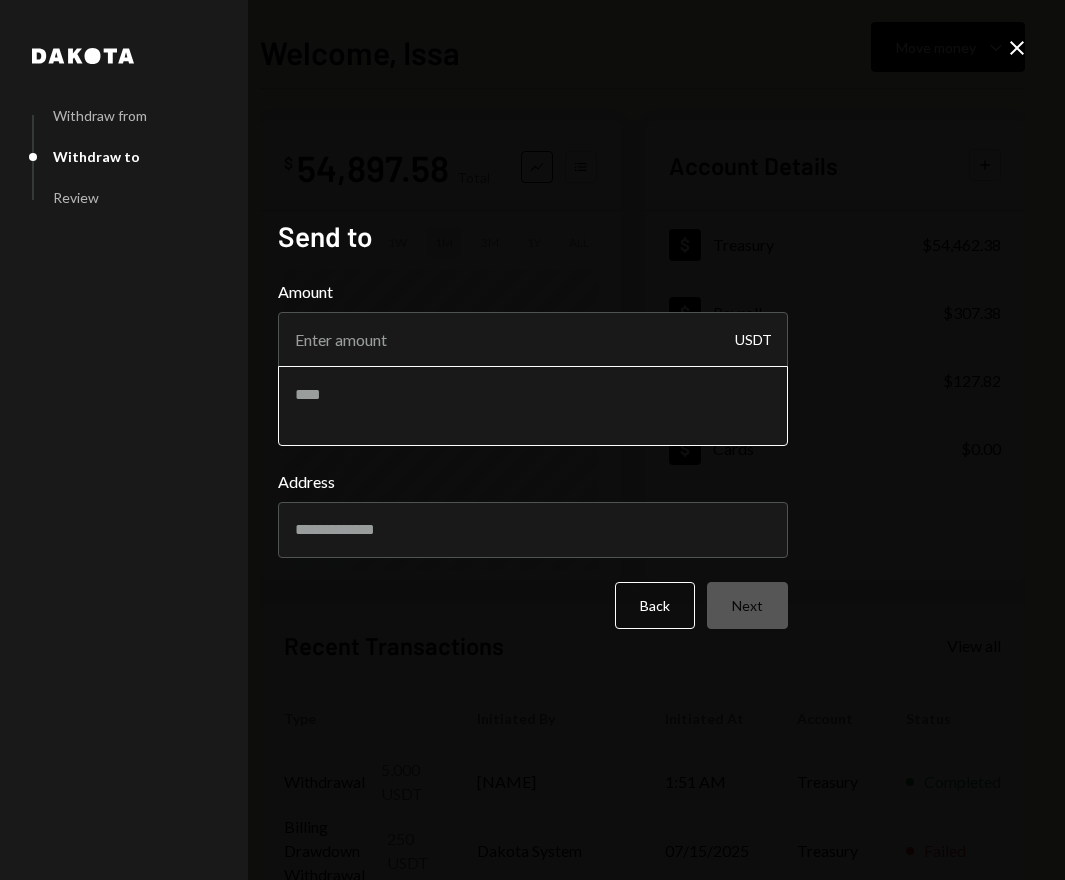 click at bounding box center (533, 406) 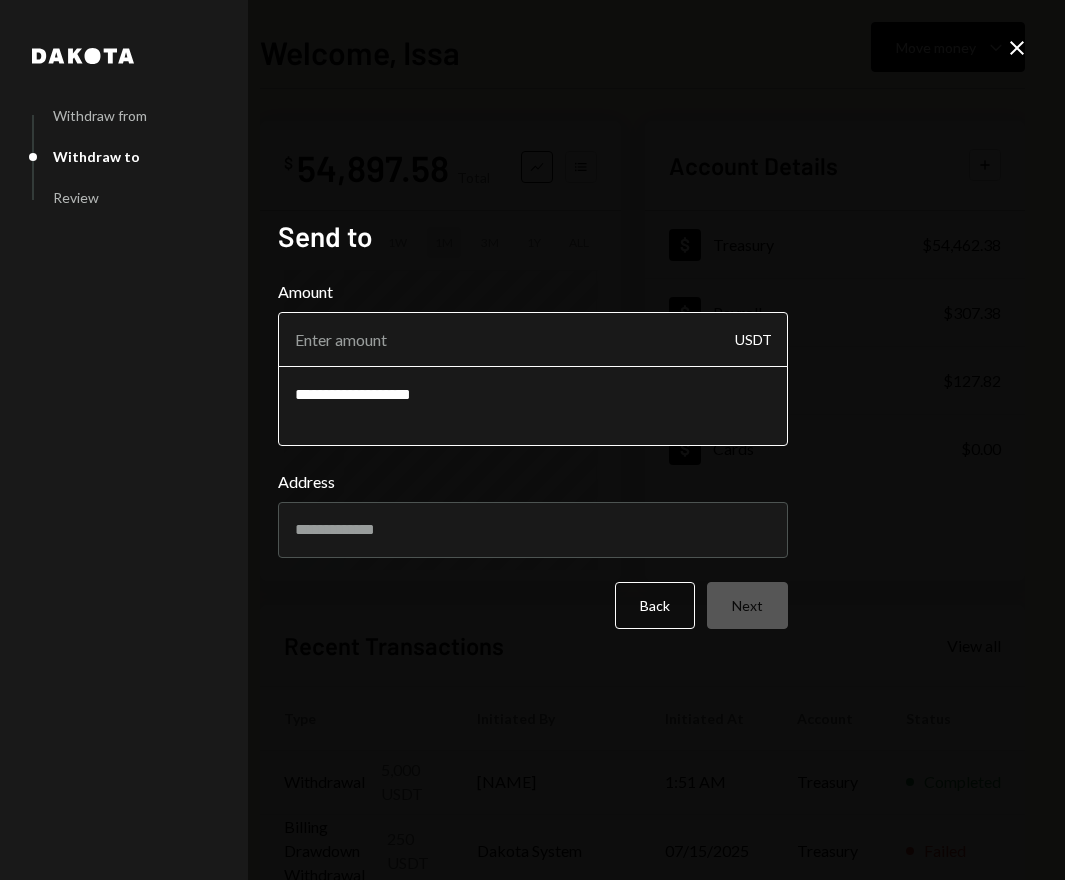 type on "**********" 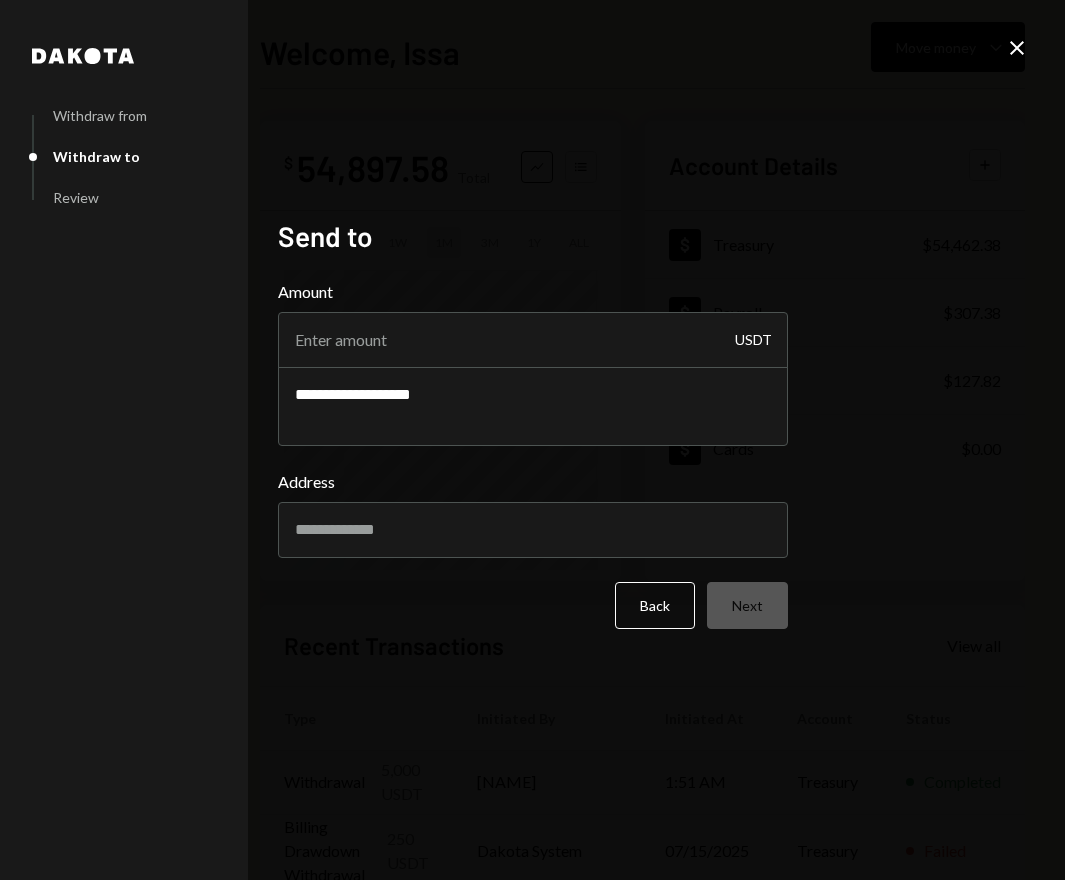 drag, startPoint x: 679, startPoint y: 333, endPoint x: 230, endPoint y: 322, distance: 449.13474 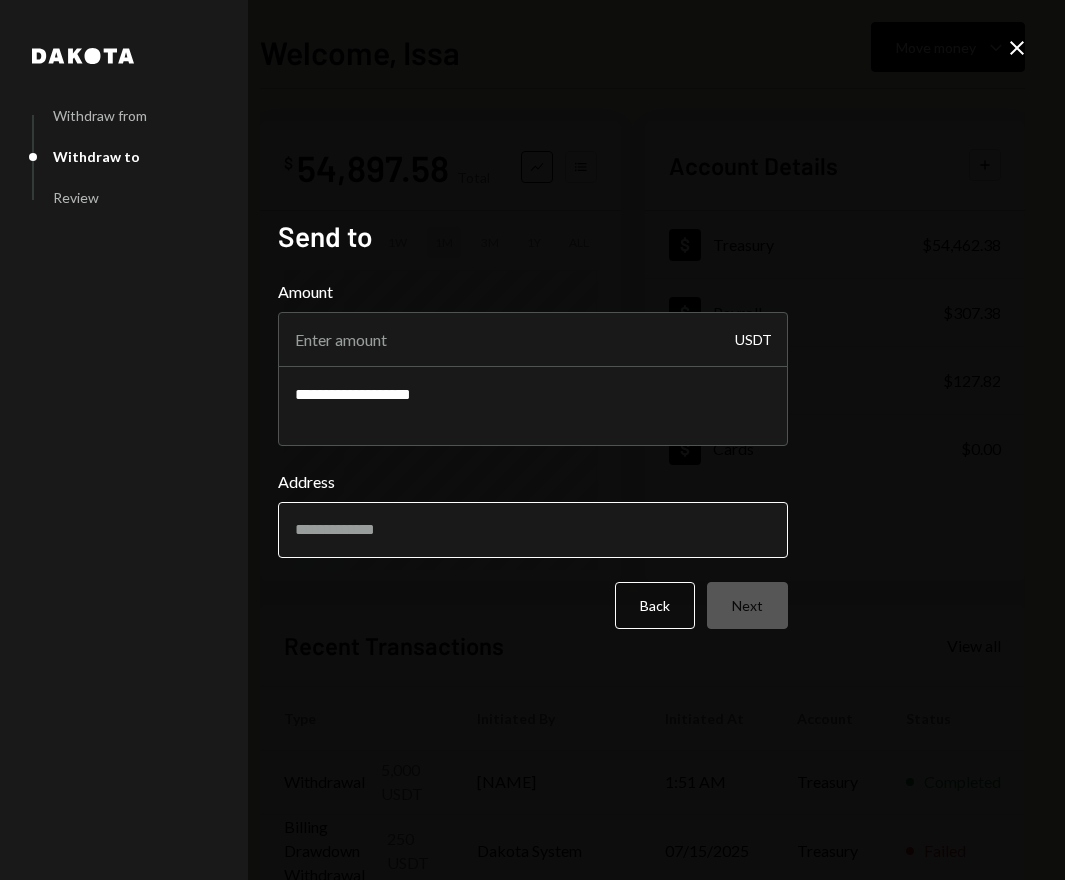 click on "Address" at bounding box center [533, 530] 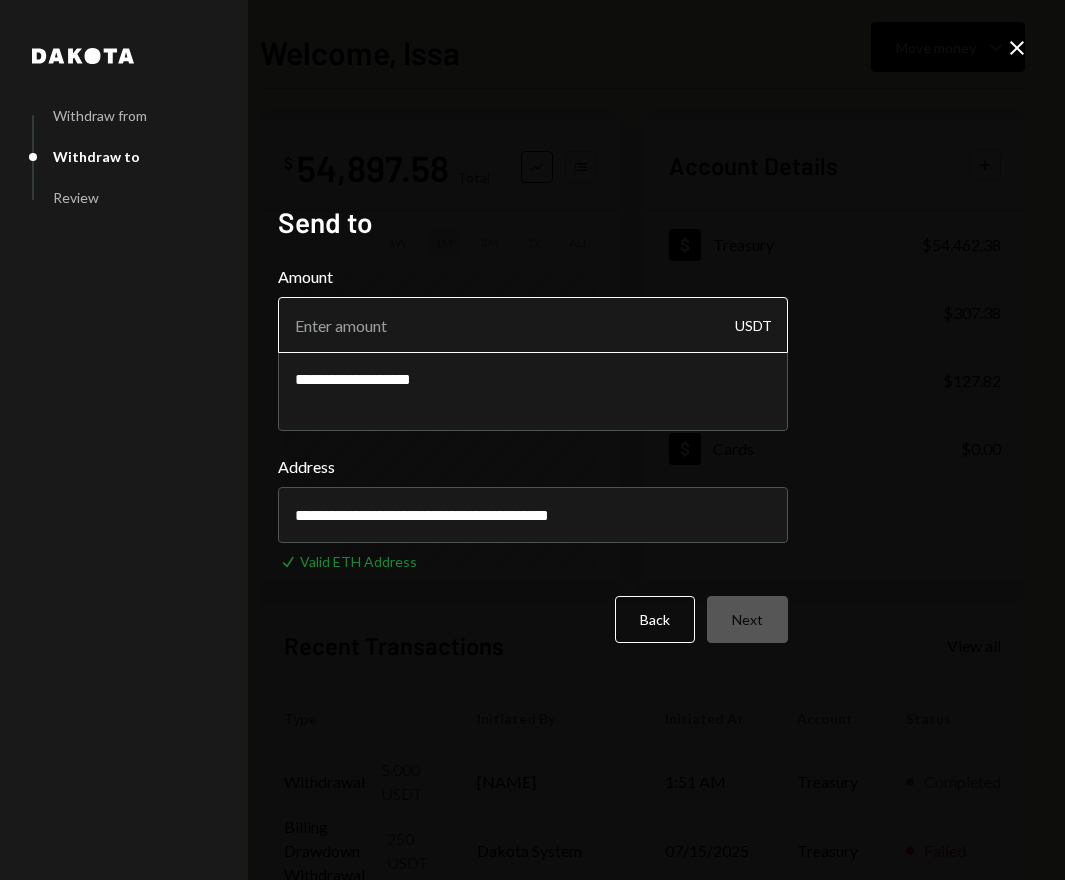 type on "**********" 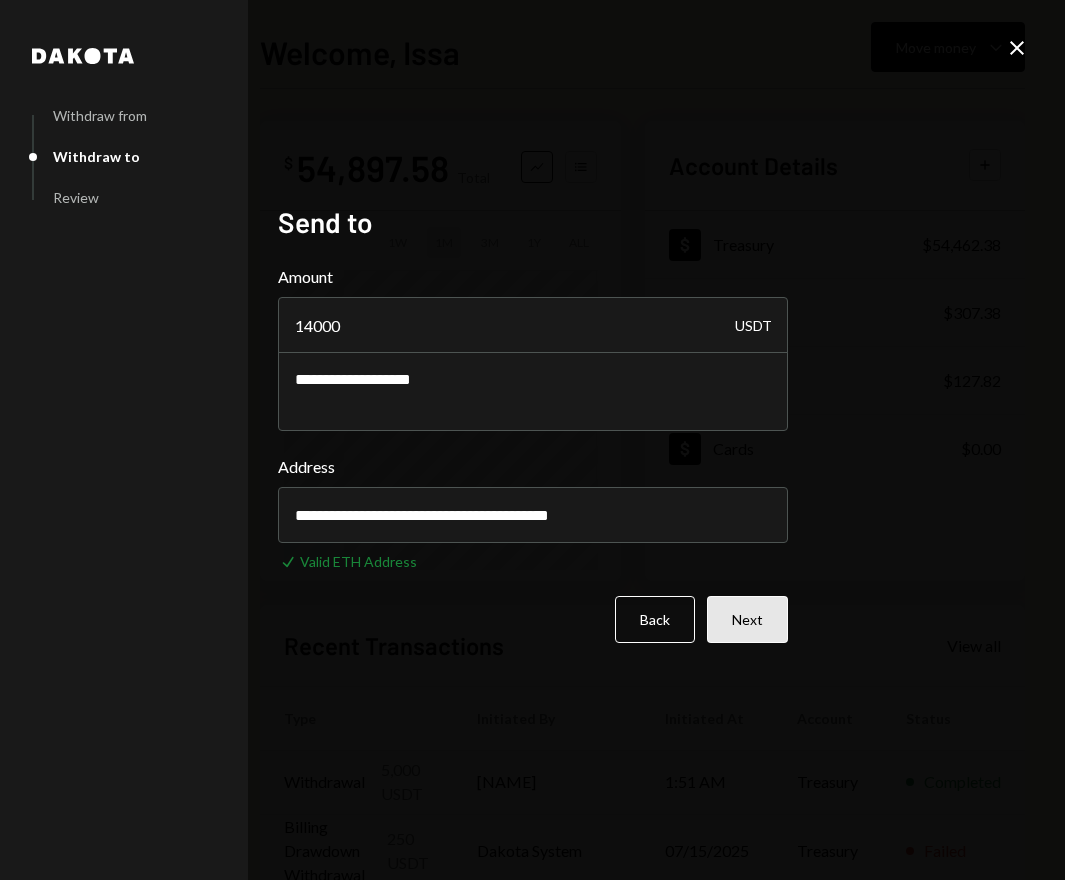 type on "14000" 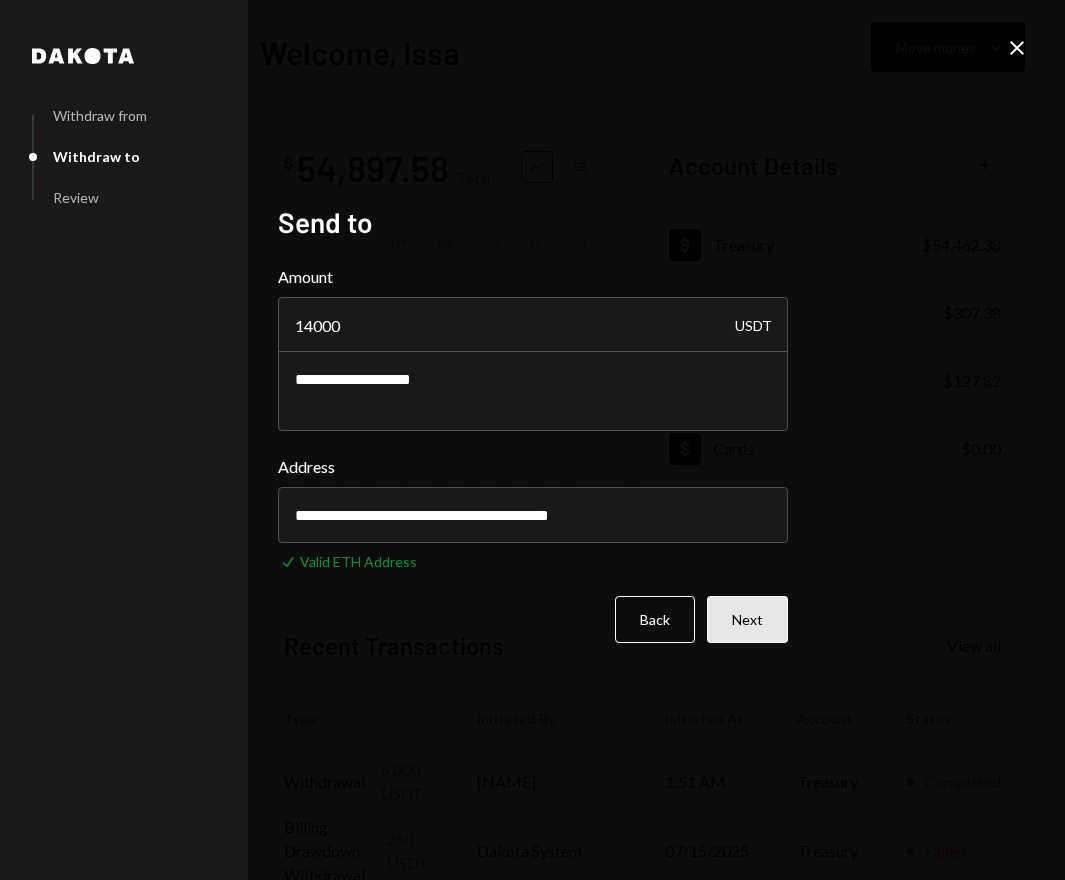 click on "Next" at bounding box center (747, 619) 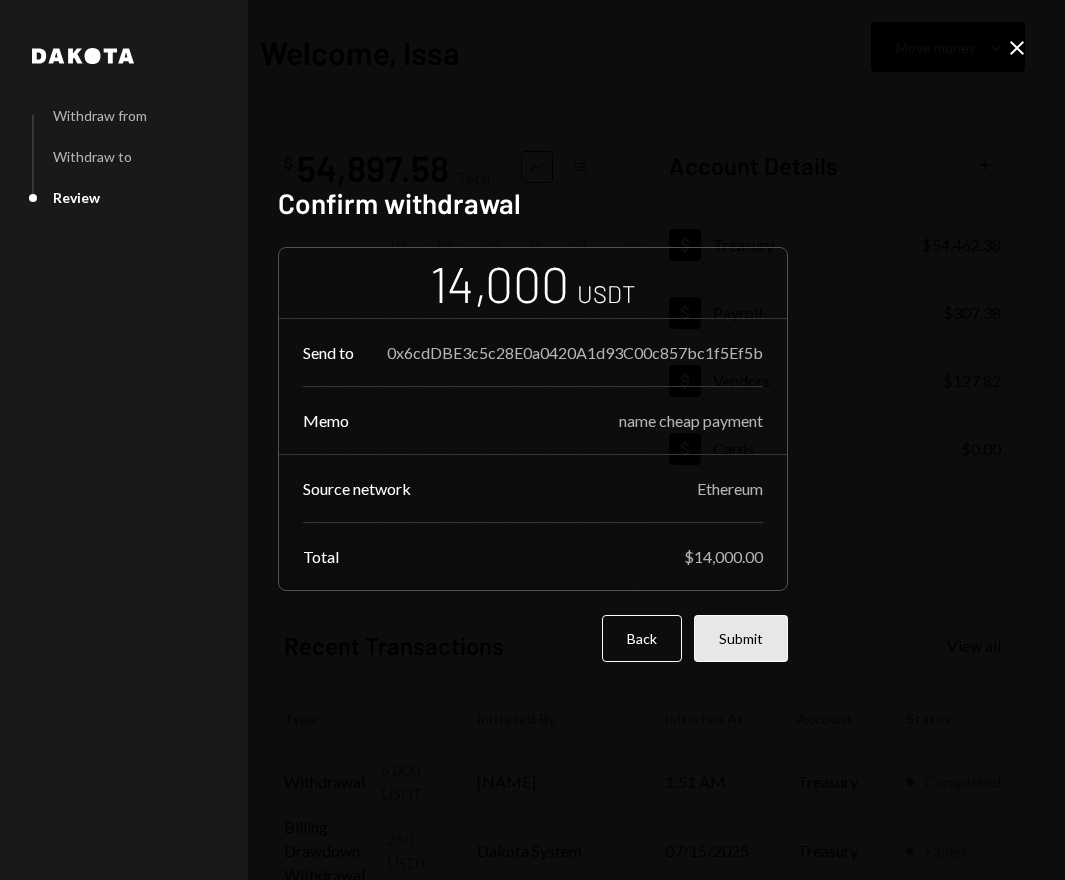 click on "Submit" at bounding box center [741, 638] 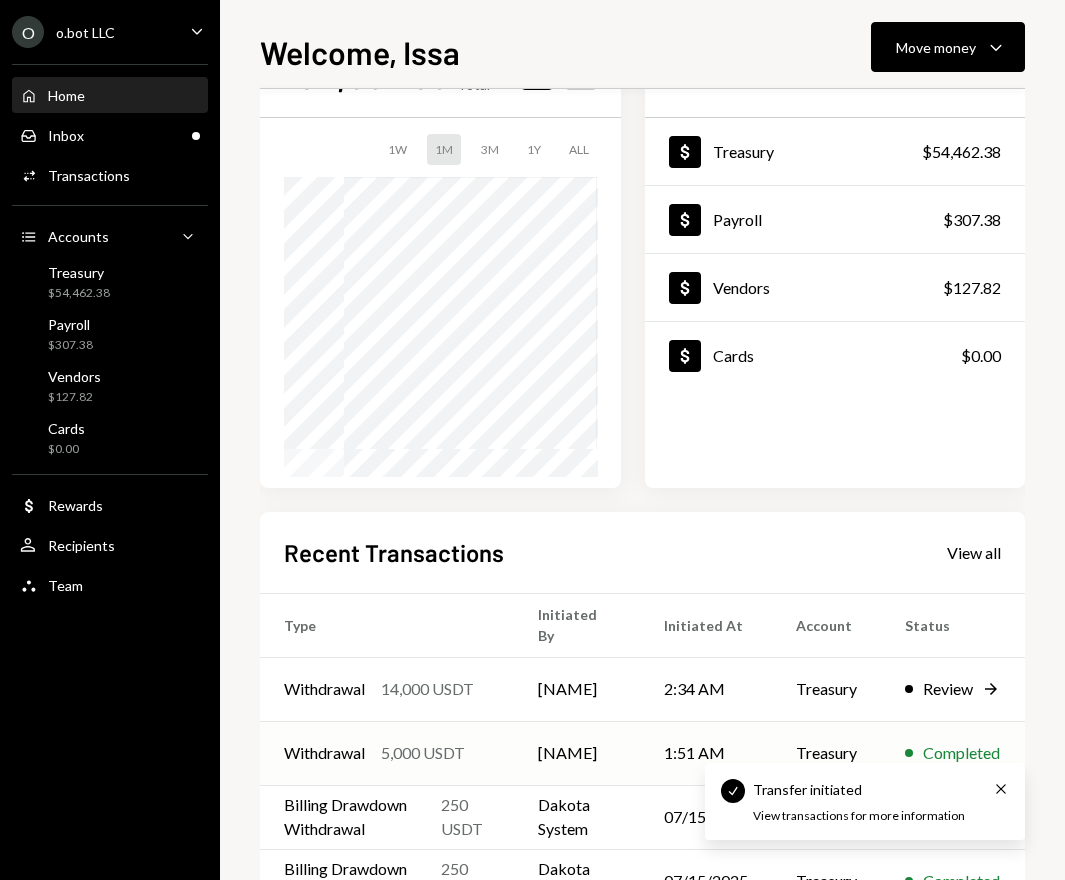 scroll, scrollTop: 163, scrollLeft: 0, axis: vertical 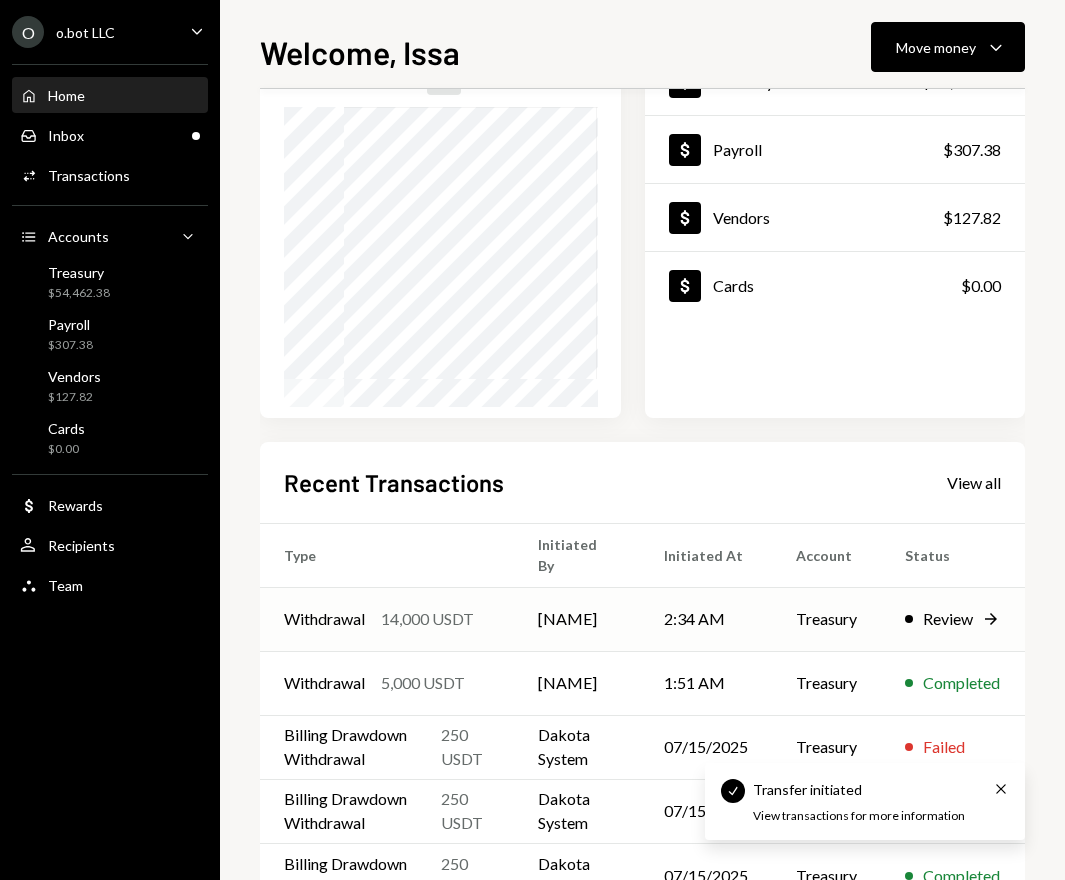 click on "2:34 AM" at bounding box center (706, 619) 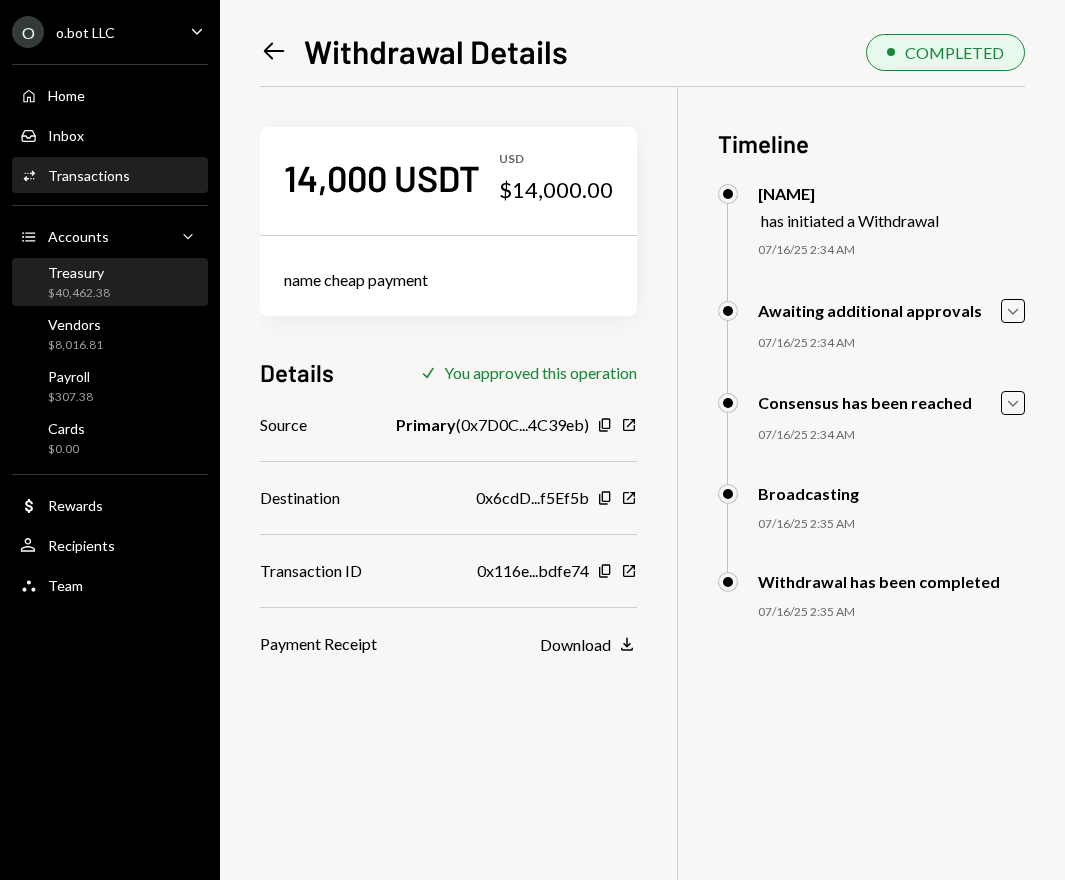 click on "$40,462.38" at bounding box center (79, 293) 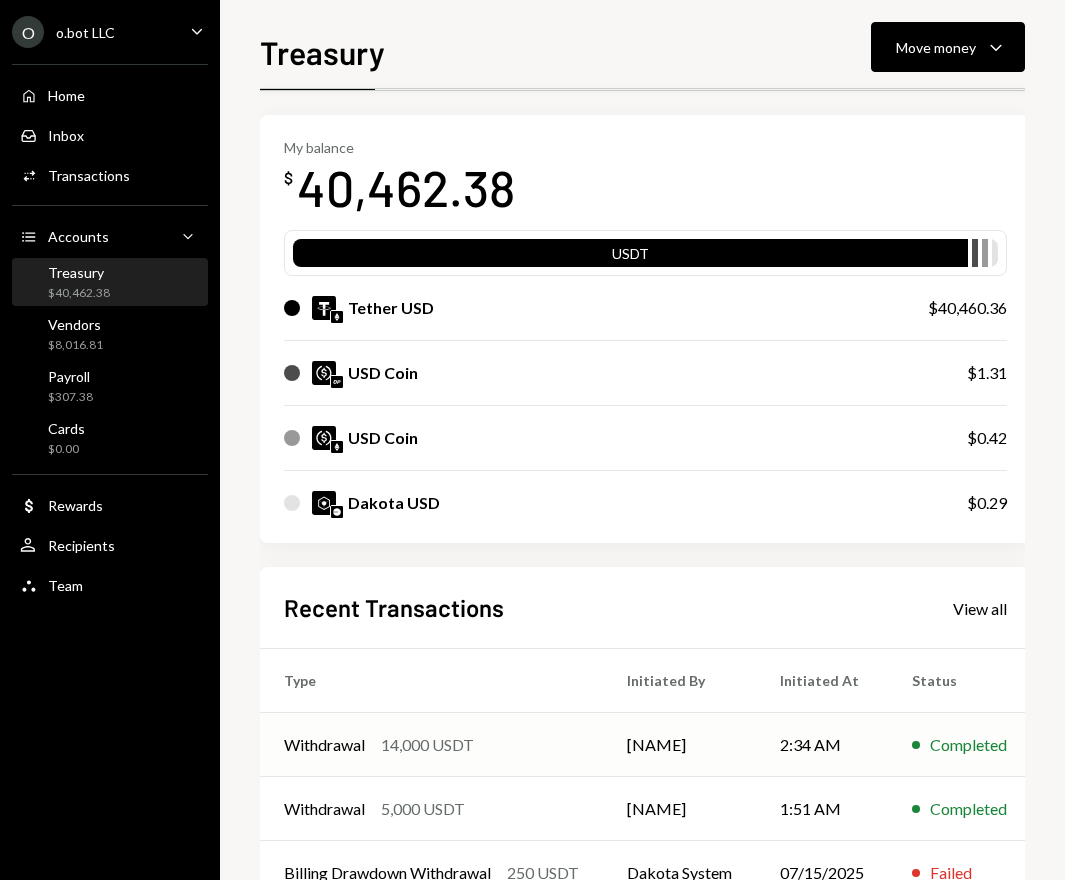 scroll, scrollTop: 68, scrollLeft: 39, axis: both 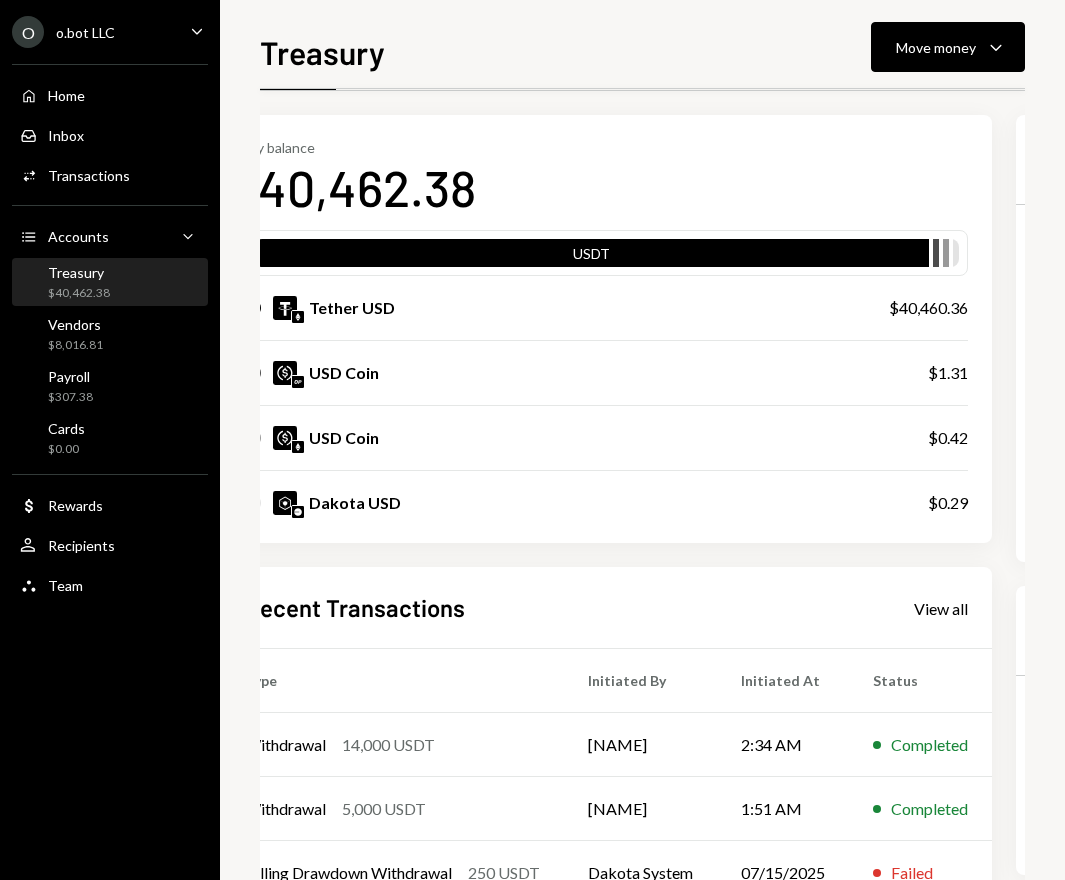 click on "Treasury $40,462.38" at bounding box center (110, 283) 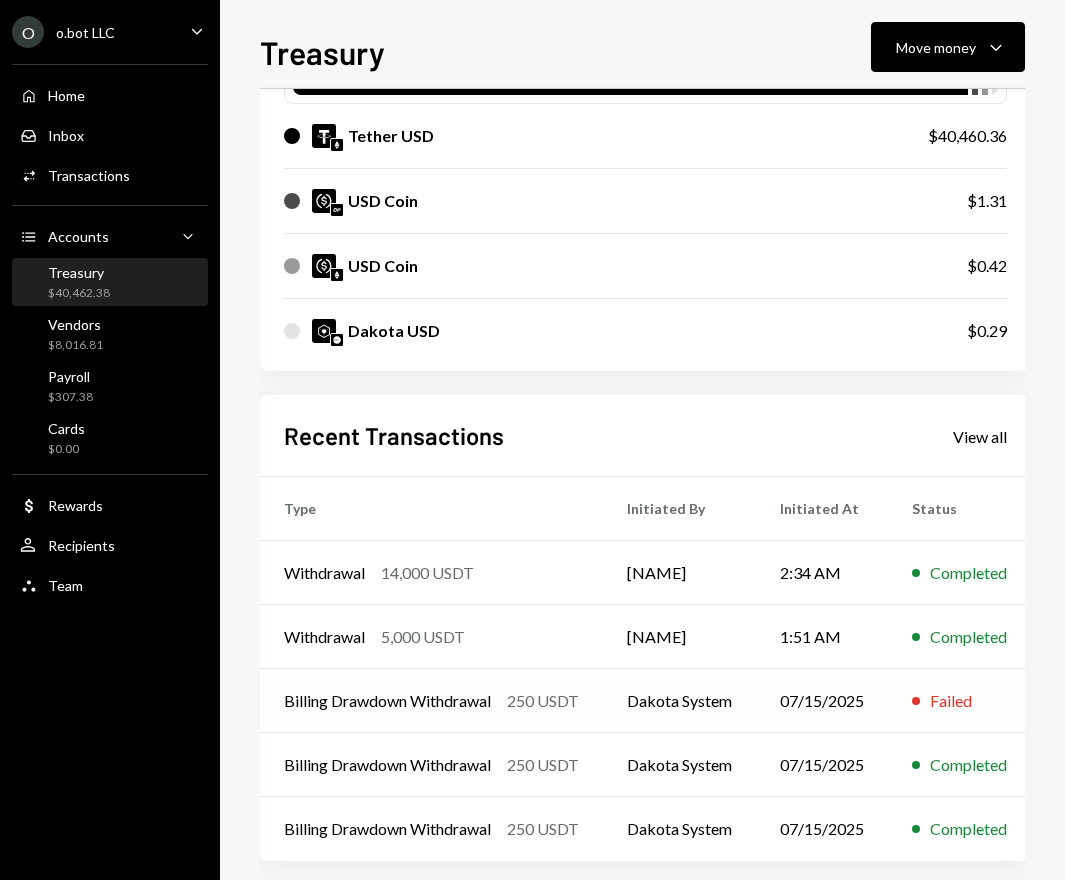 scroll, scrollTop: 261, scrollLeft: 0, axis: vertical 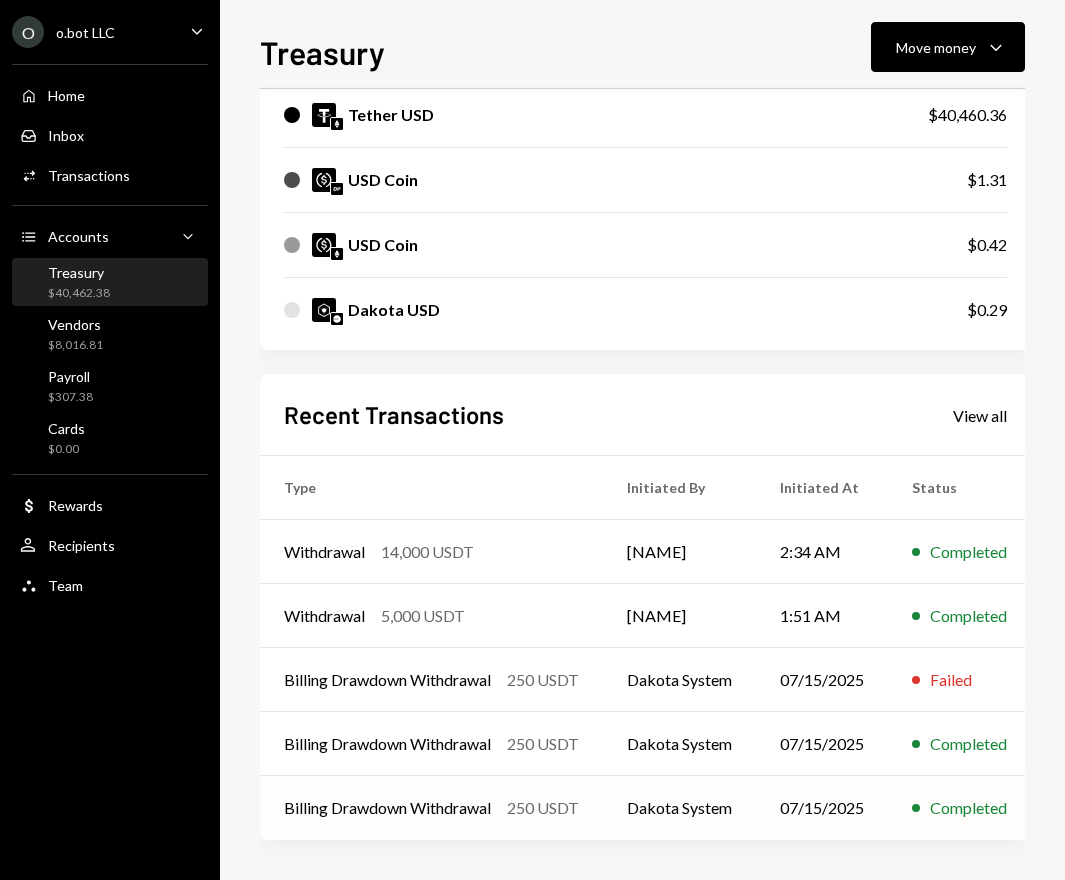 click on "Dakota System" at bounding box center [679, 808] 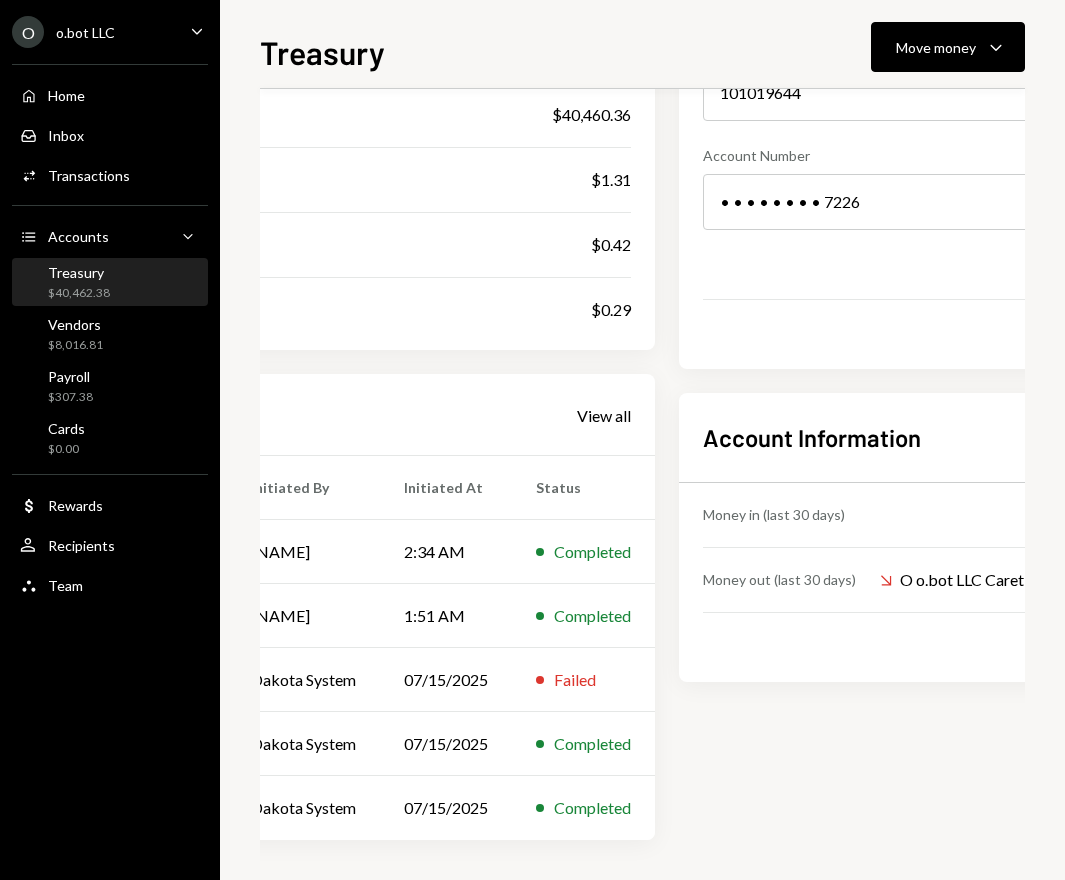 scroll, scrollTop: 0, scrollLeft: 0, axis: both 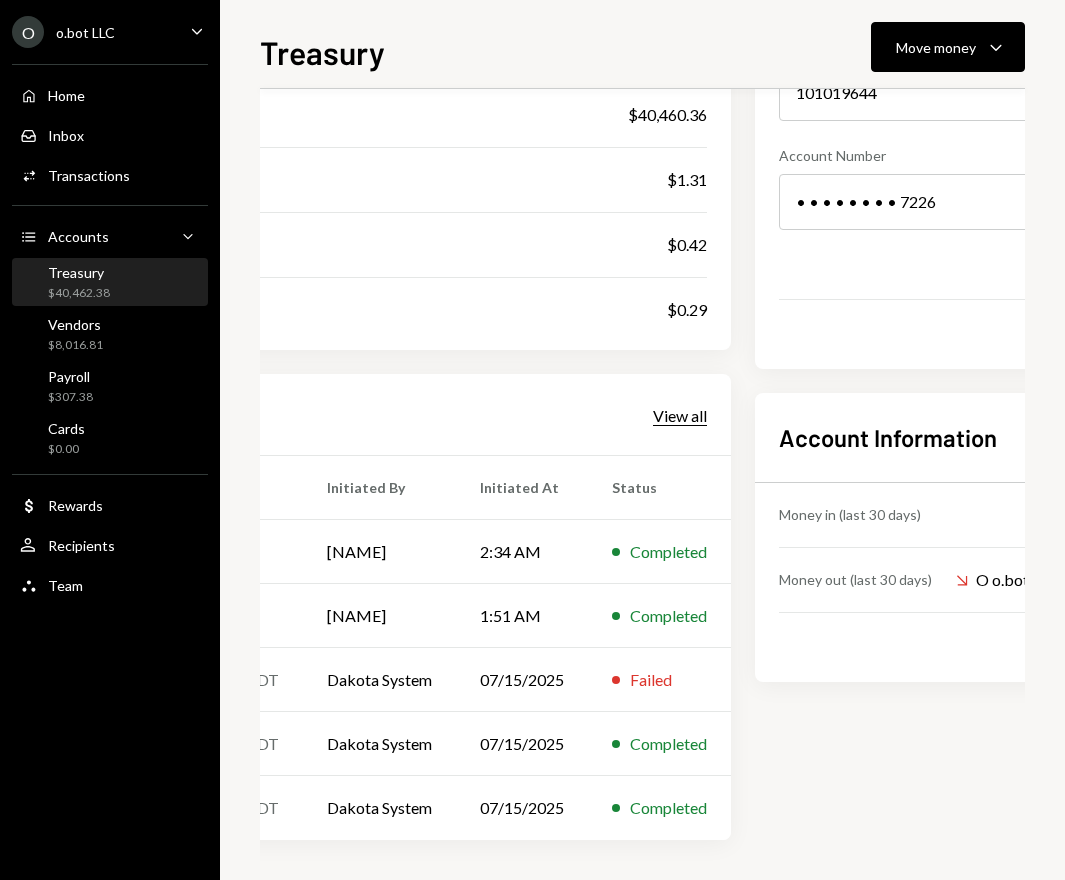 click on "View all" at bounding box center [680, 416] 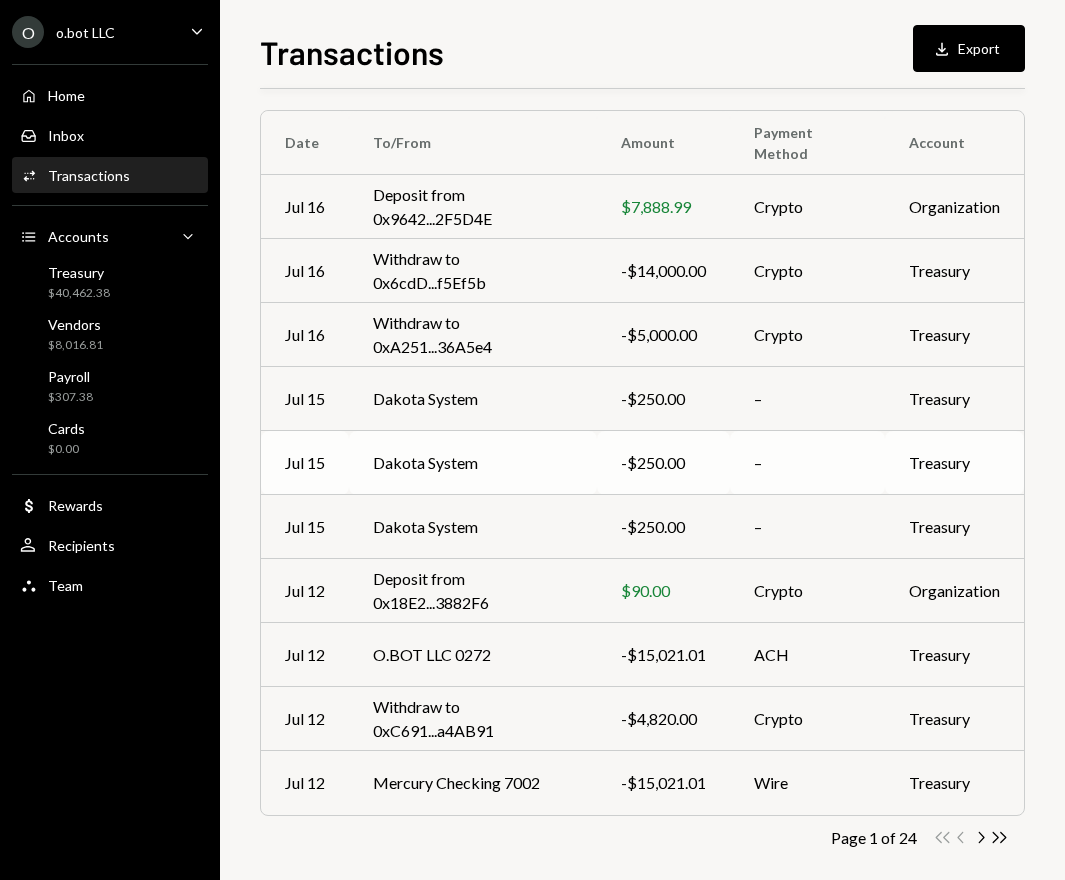 scroll, scrollTop: 158, scrollLeft: 0, axis: vertical 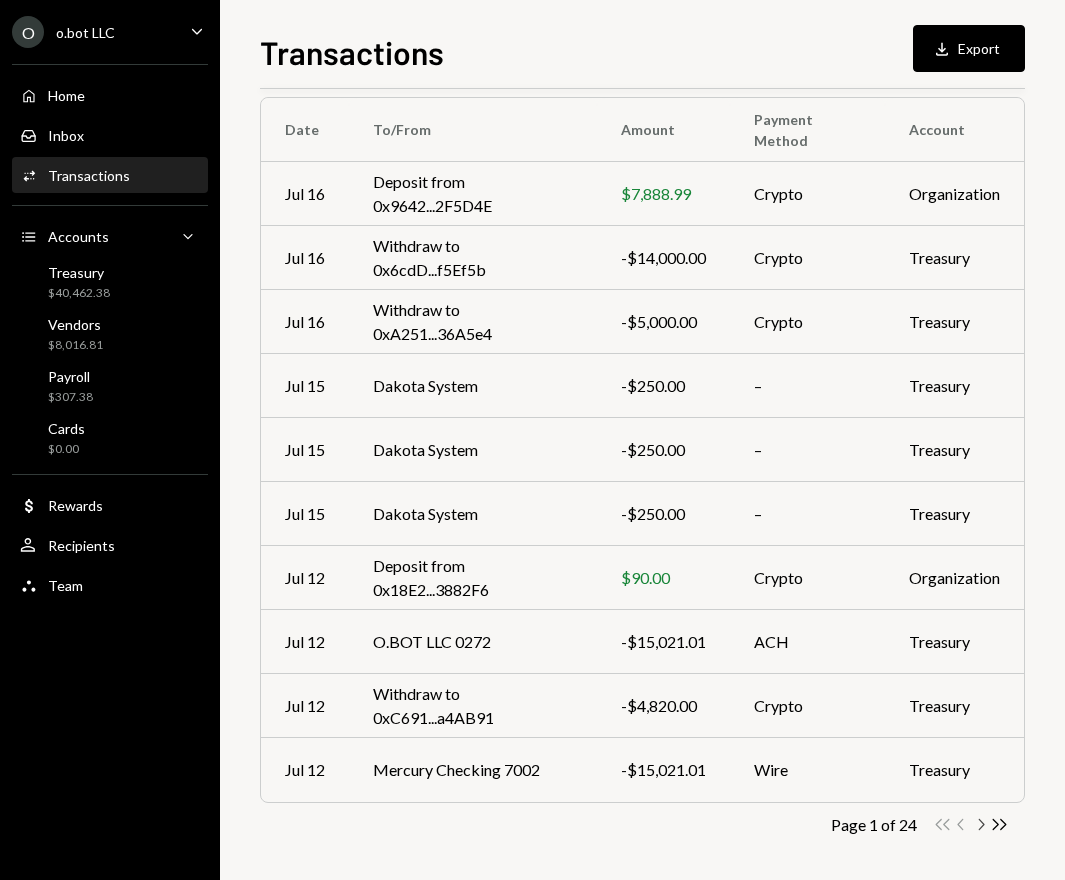 click 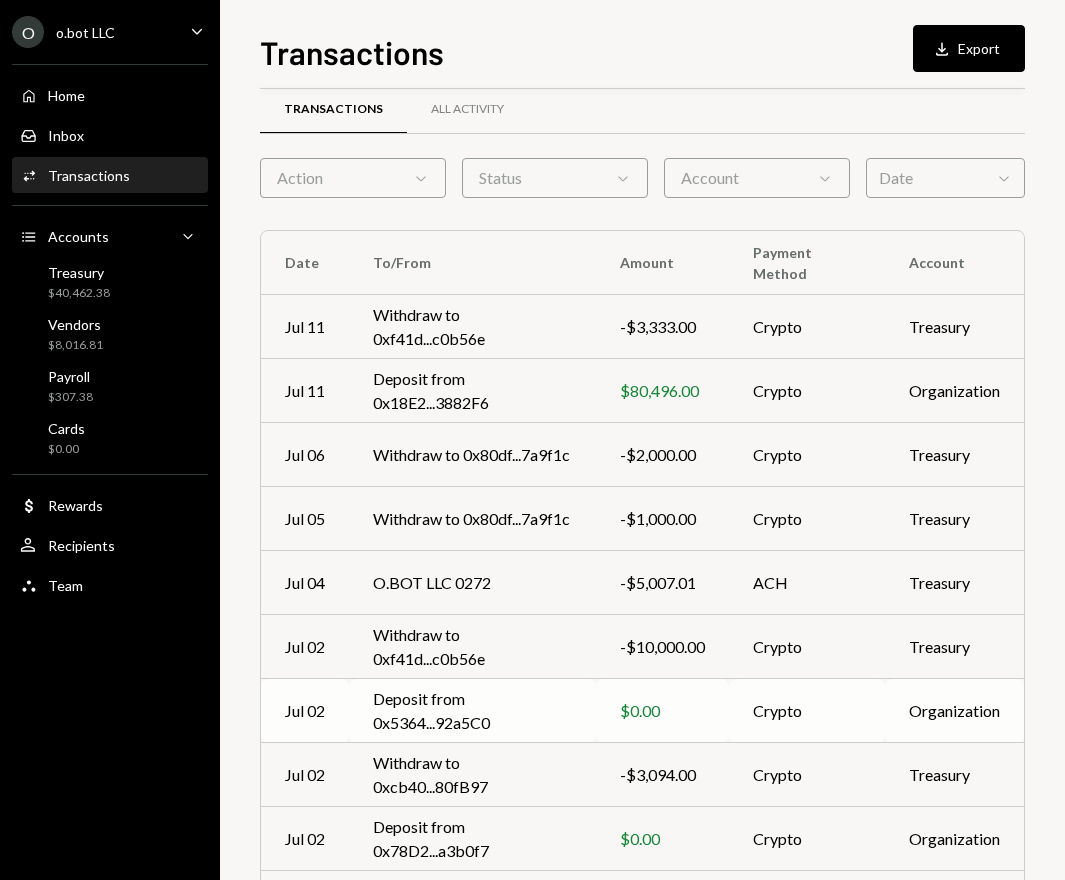 scroll, scrollTop: 164, scrollLeft: 0, axis: vertical 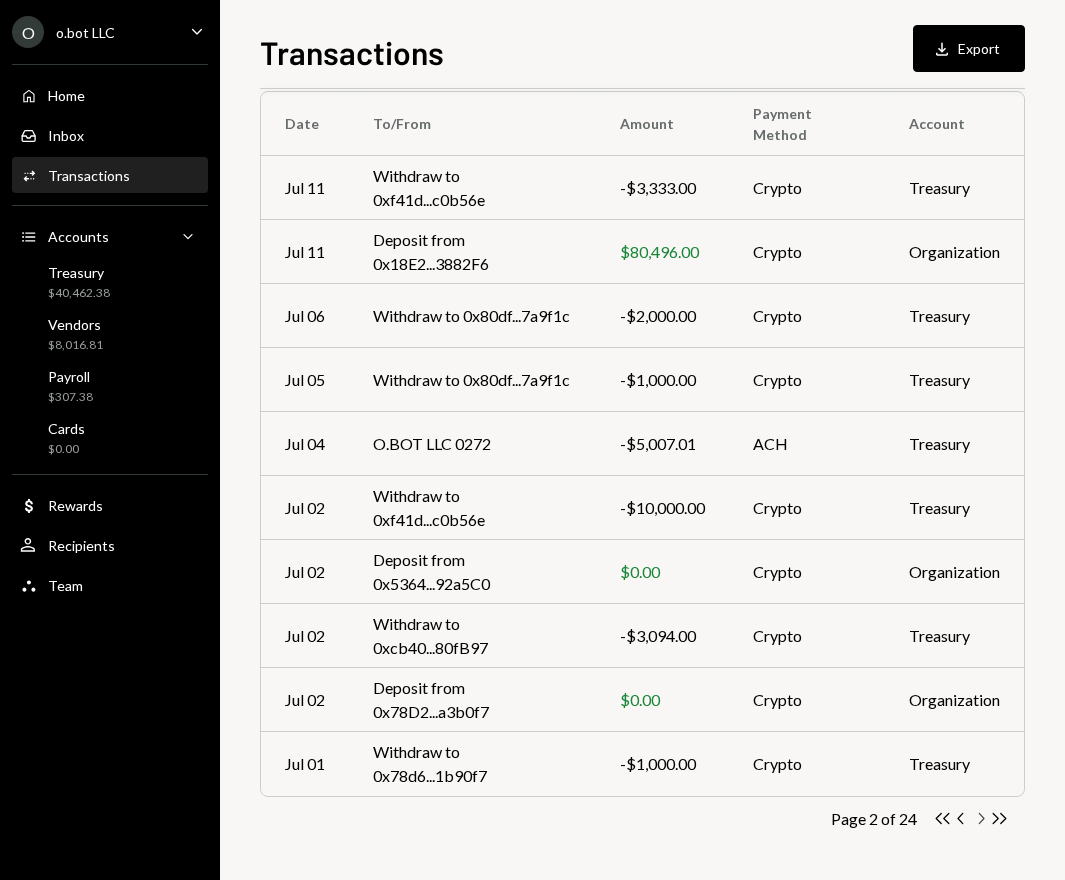 click 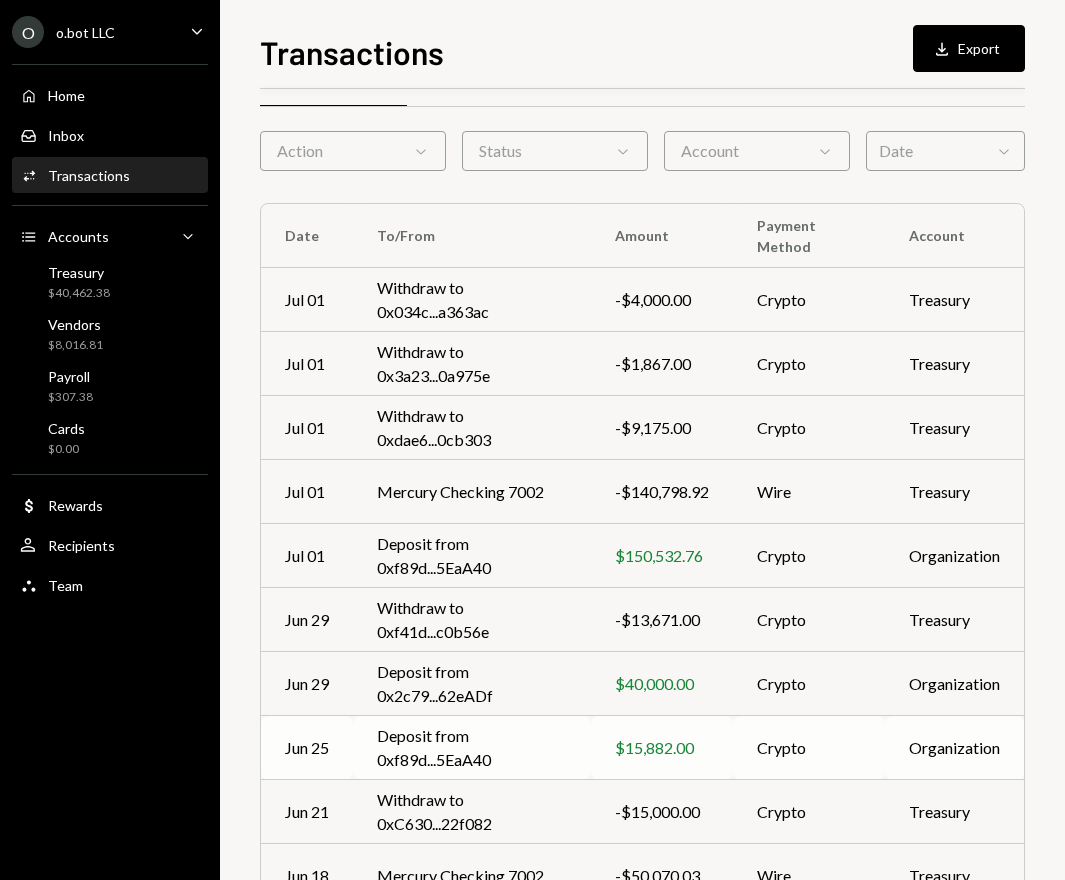 scroll, scrollTop: 164, scrollLeft: 0, axis: vertical 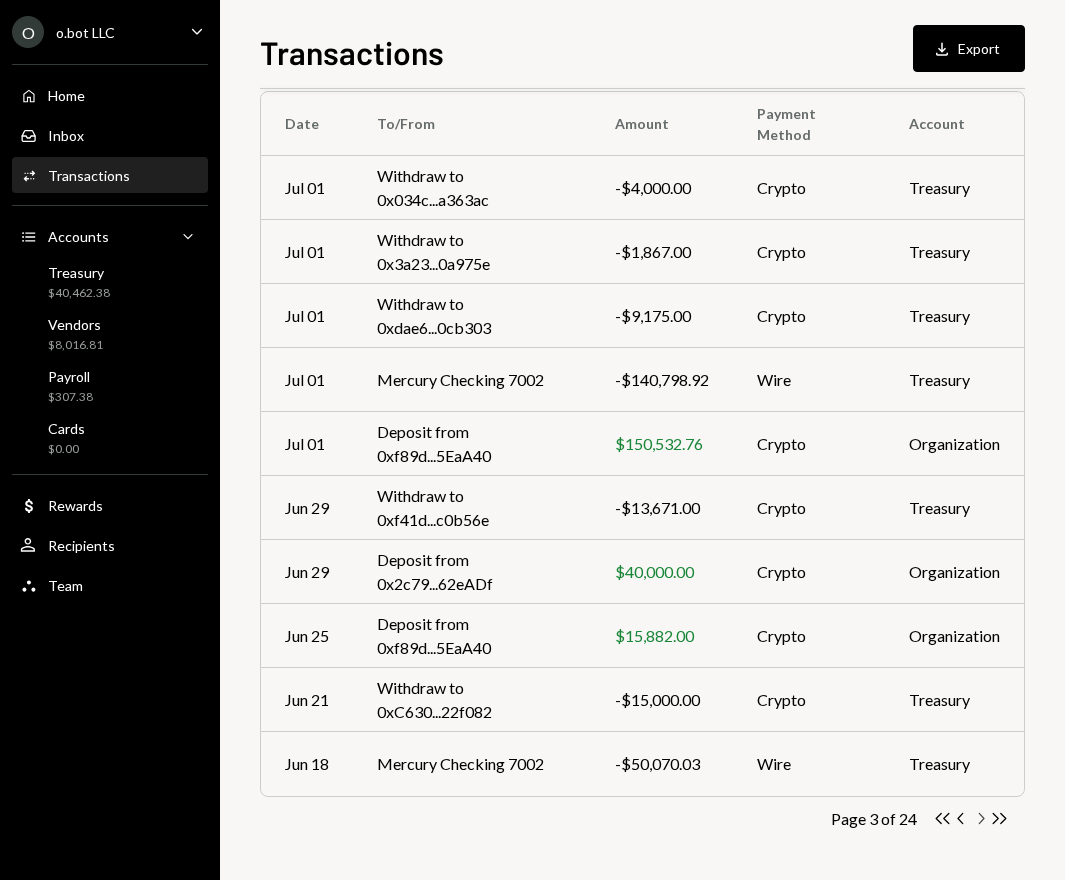click on "Chevron Right" 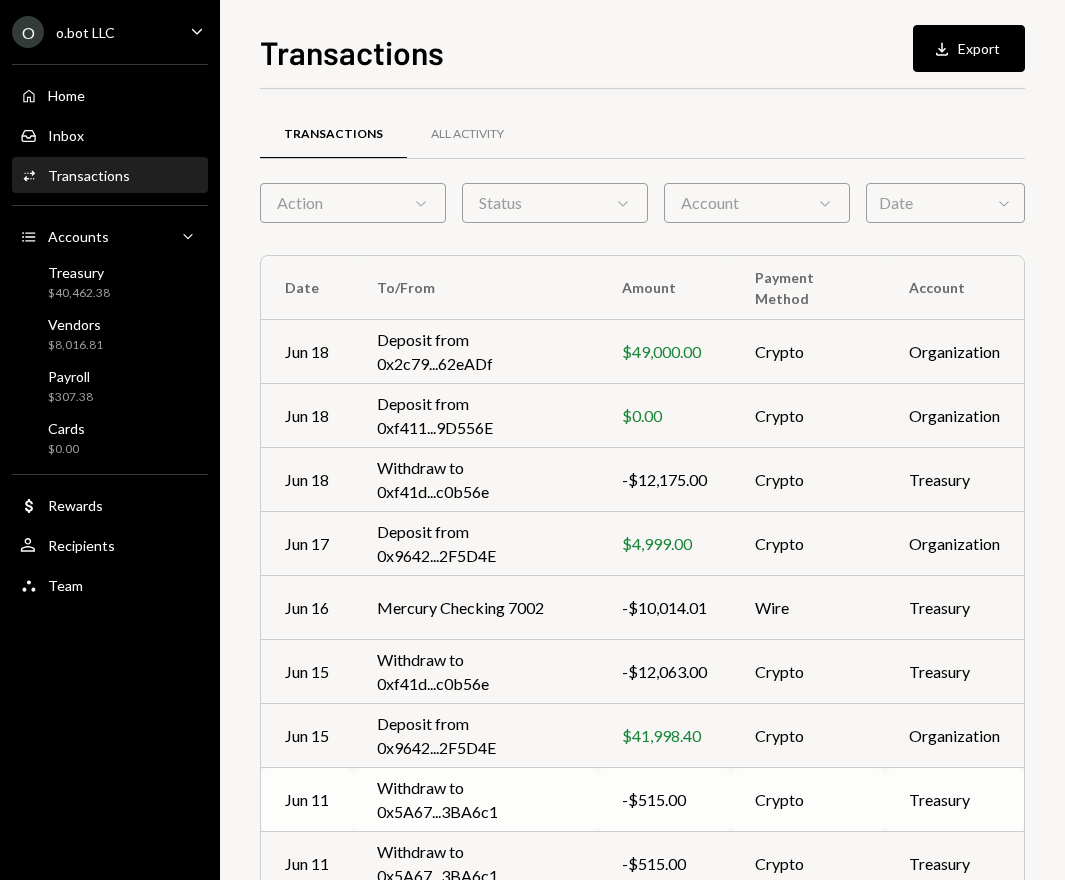 scroll, scrollTop: 164, scrollLeft: 0, axis: vertical 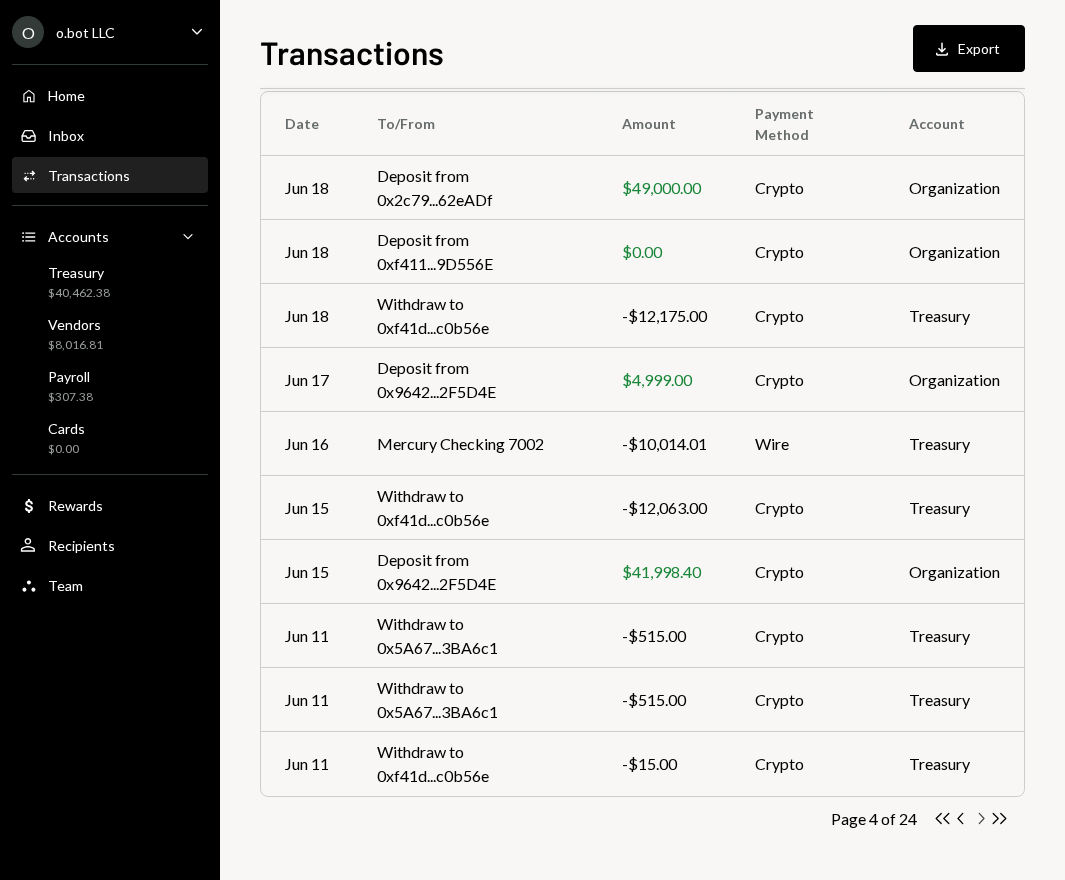 click 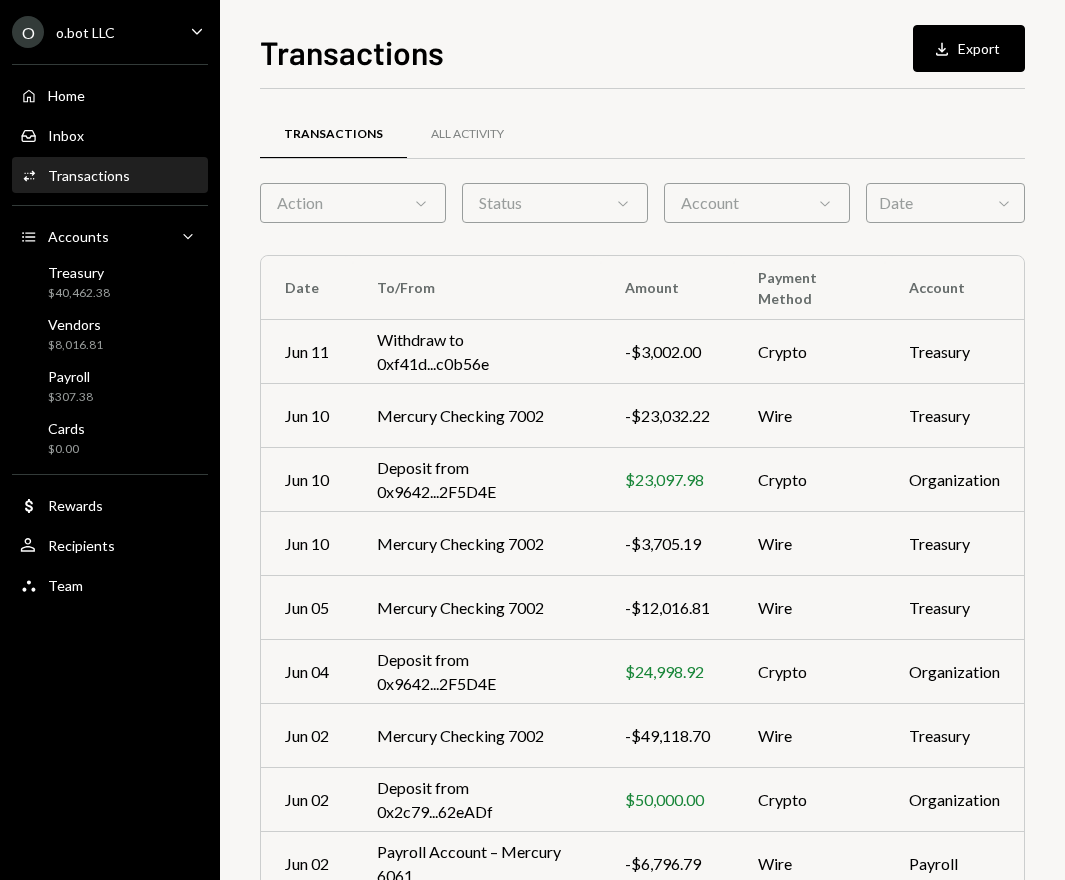 scroll, scrollTop: 164, scrollLeft: 0, axis: vertical 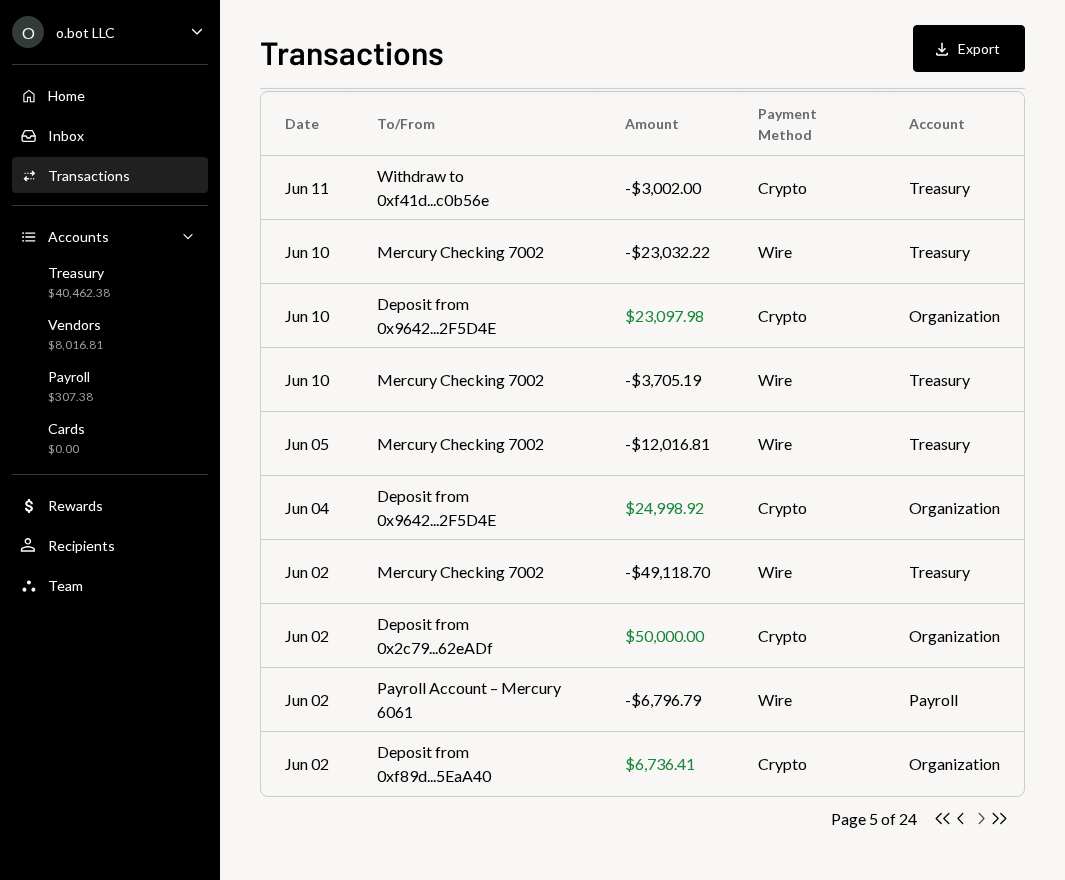click 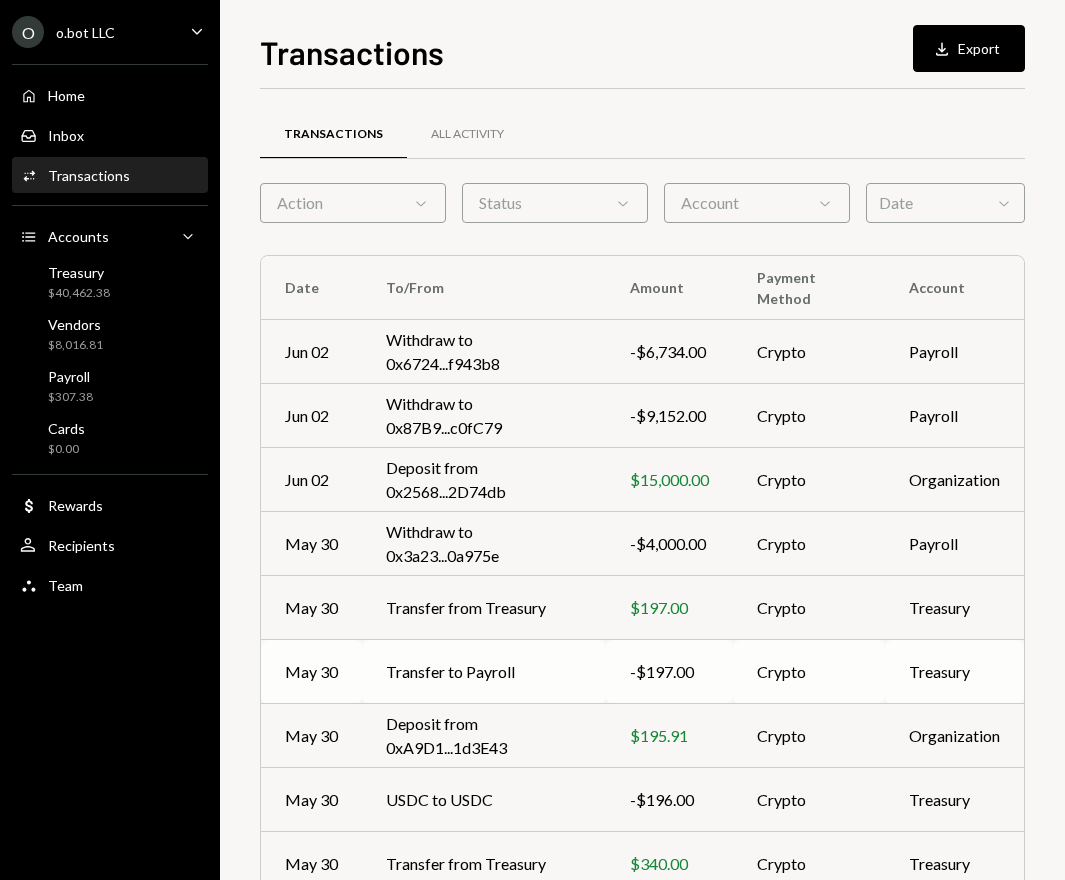scroll, scrollTop: 164, scrollLeft: 0, axis: vertical 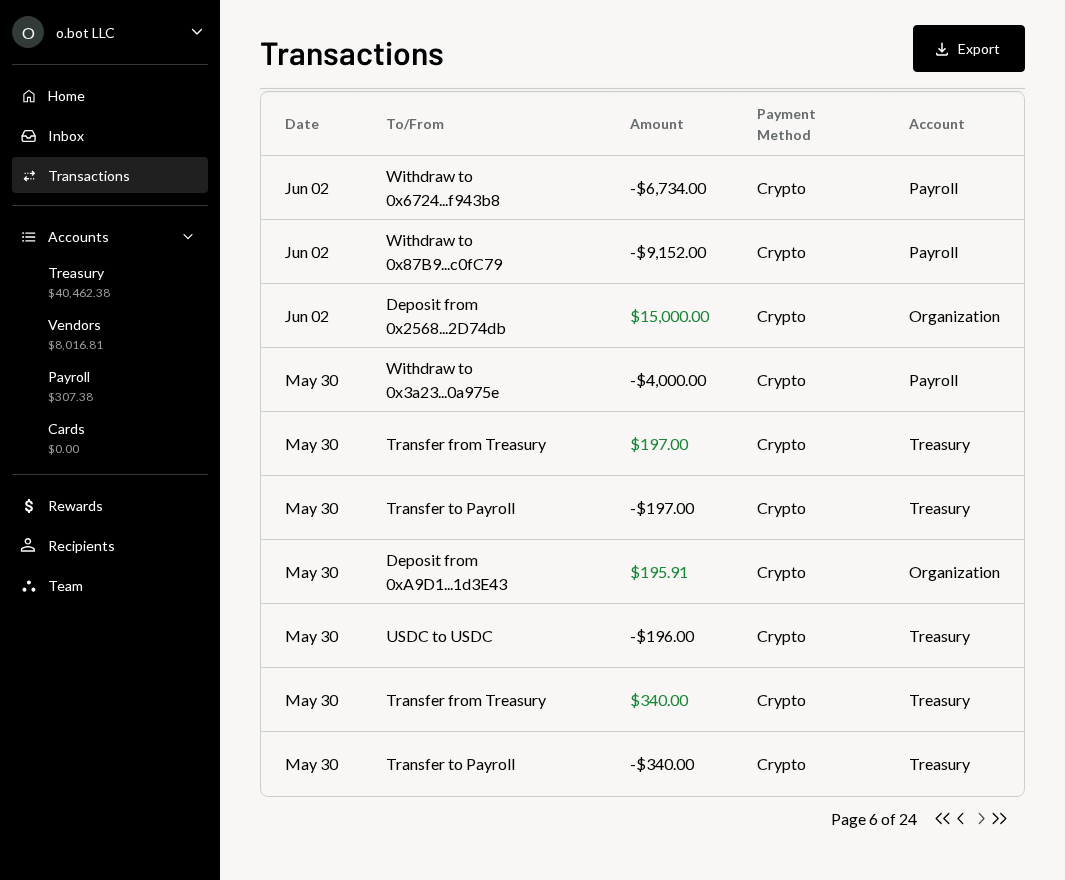 click on "Chevron Right" 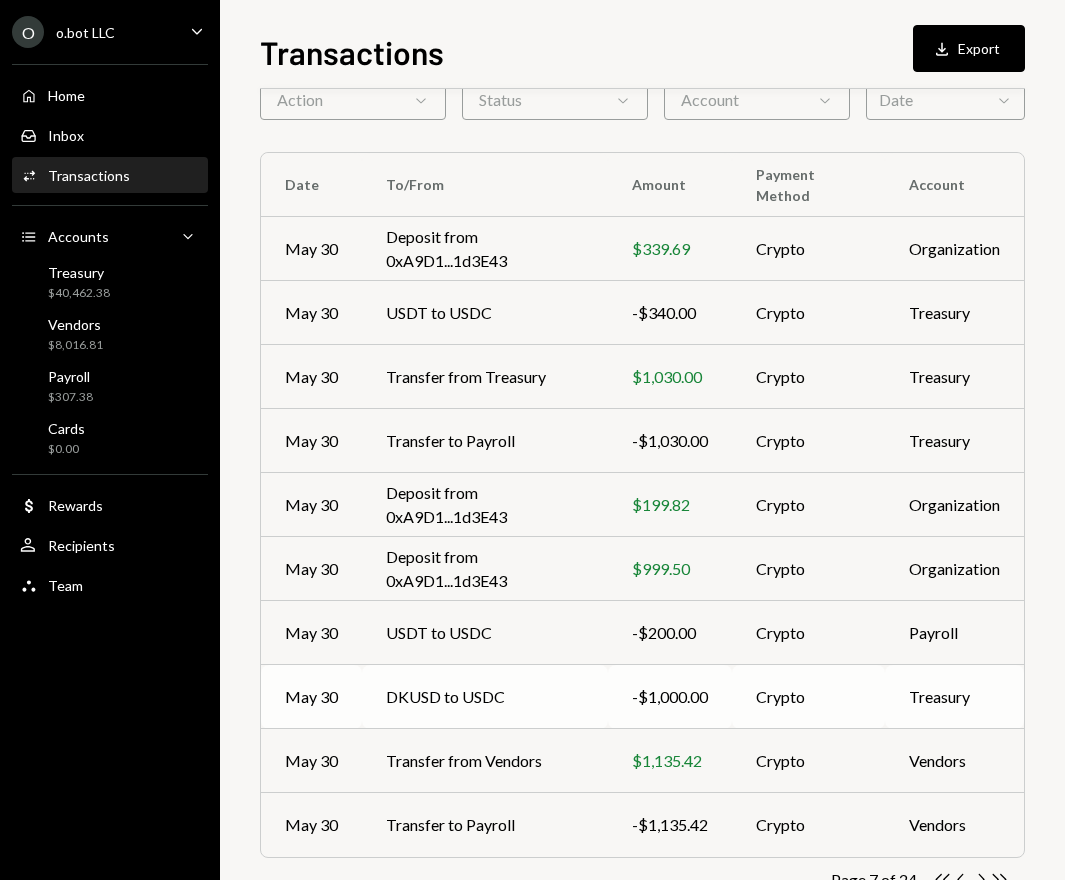 scroll, scrollTop: 164, scrollLeft: 0, axis: vertical 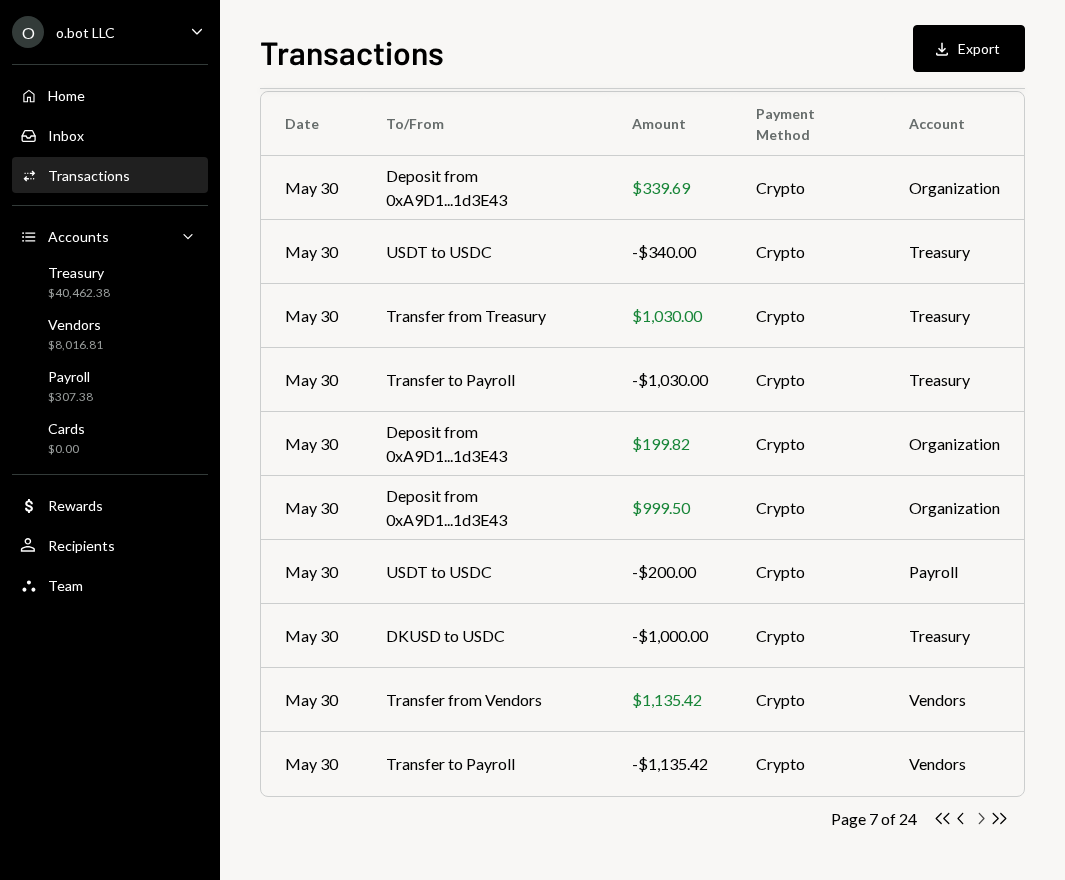 click 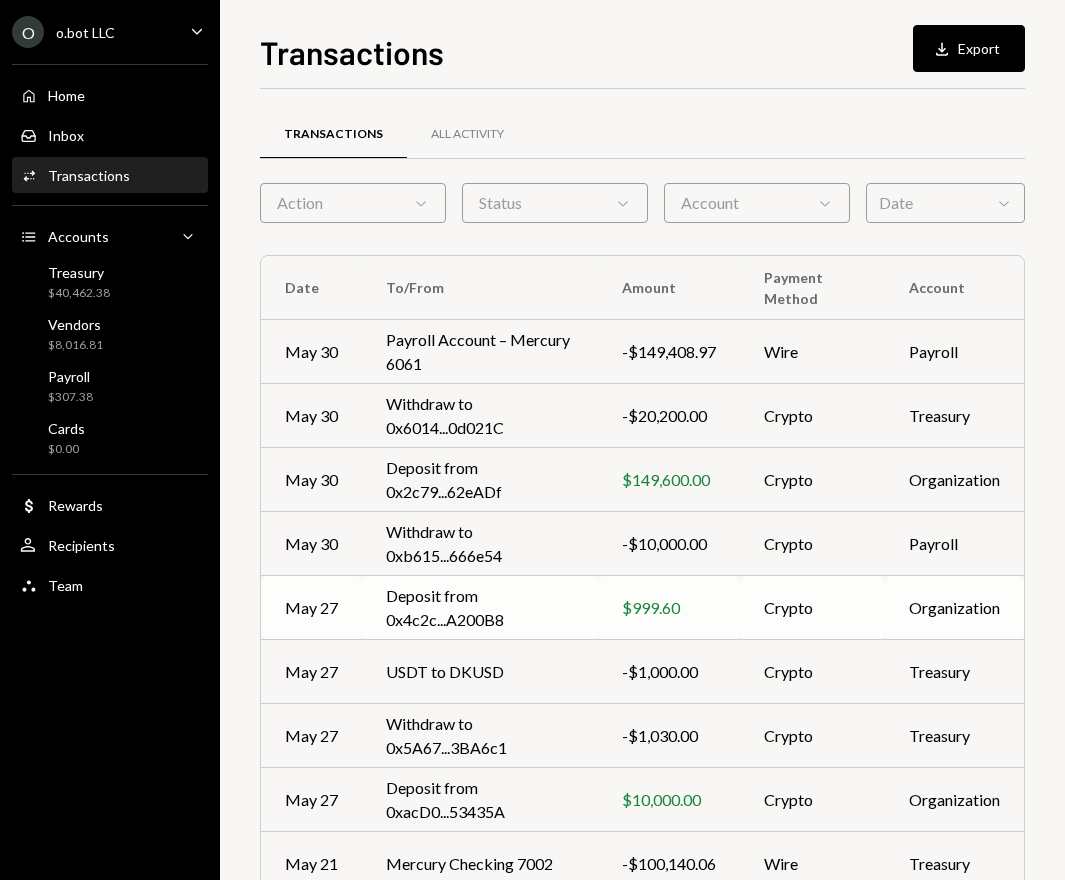 scroll, scrollTop: 164, scrollLeft: 0, axis: vertical 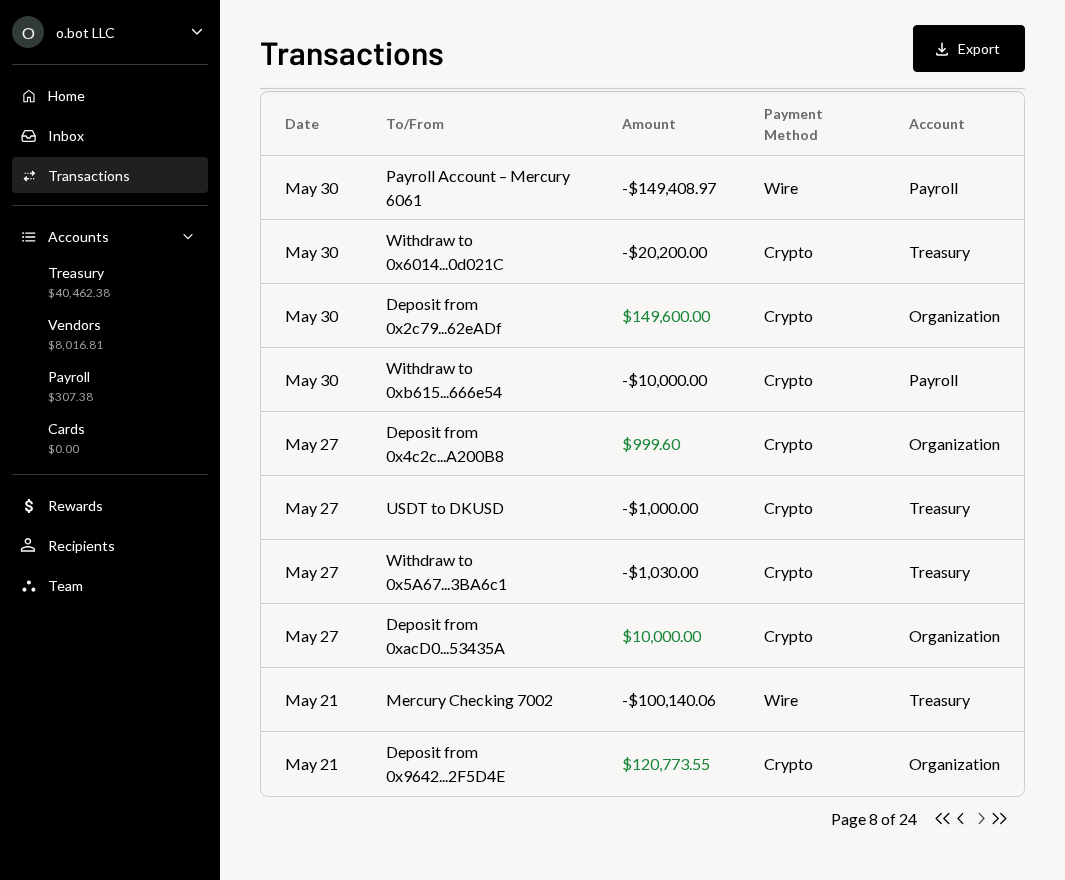 click on "Chevron Right" 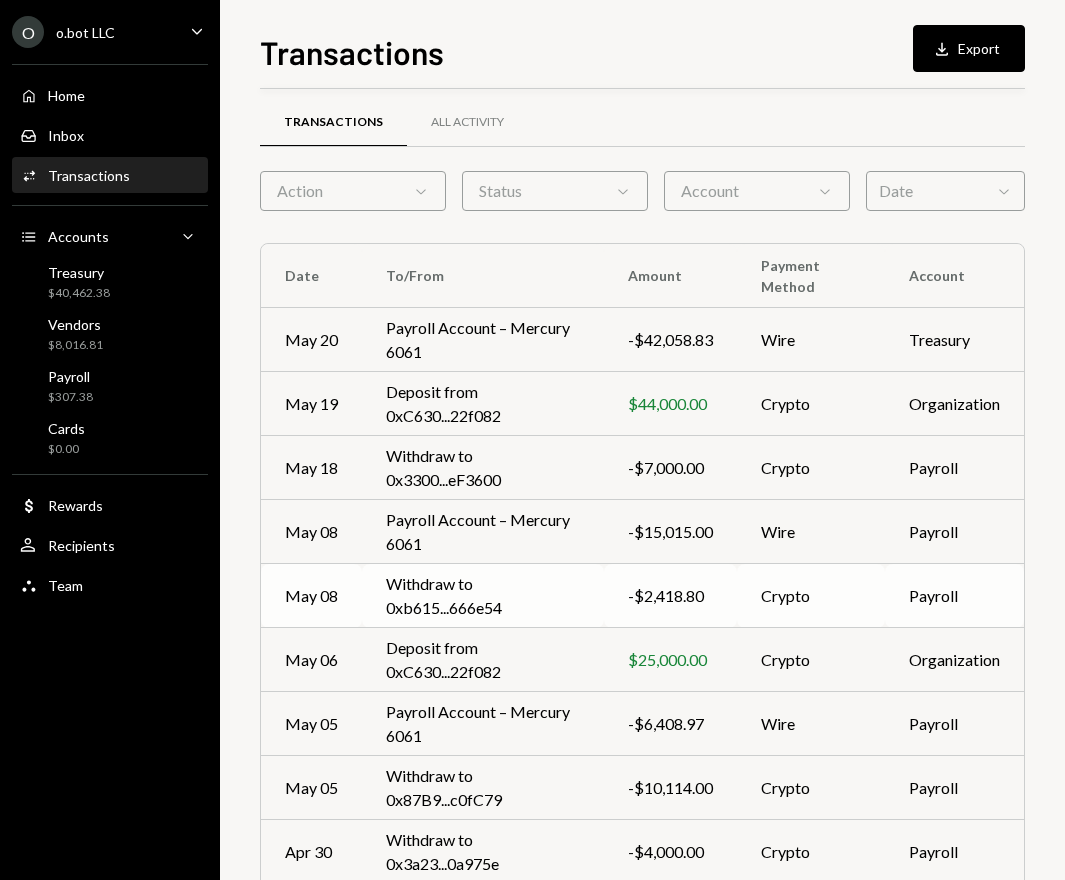 scroll, scrollTop: 164, scrollLeft: 0, axis: vertical 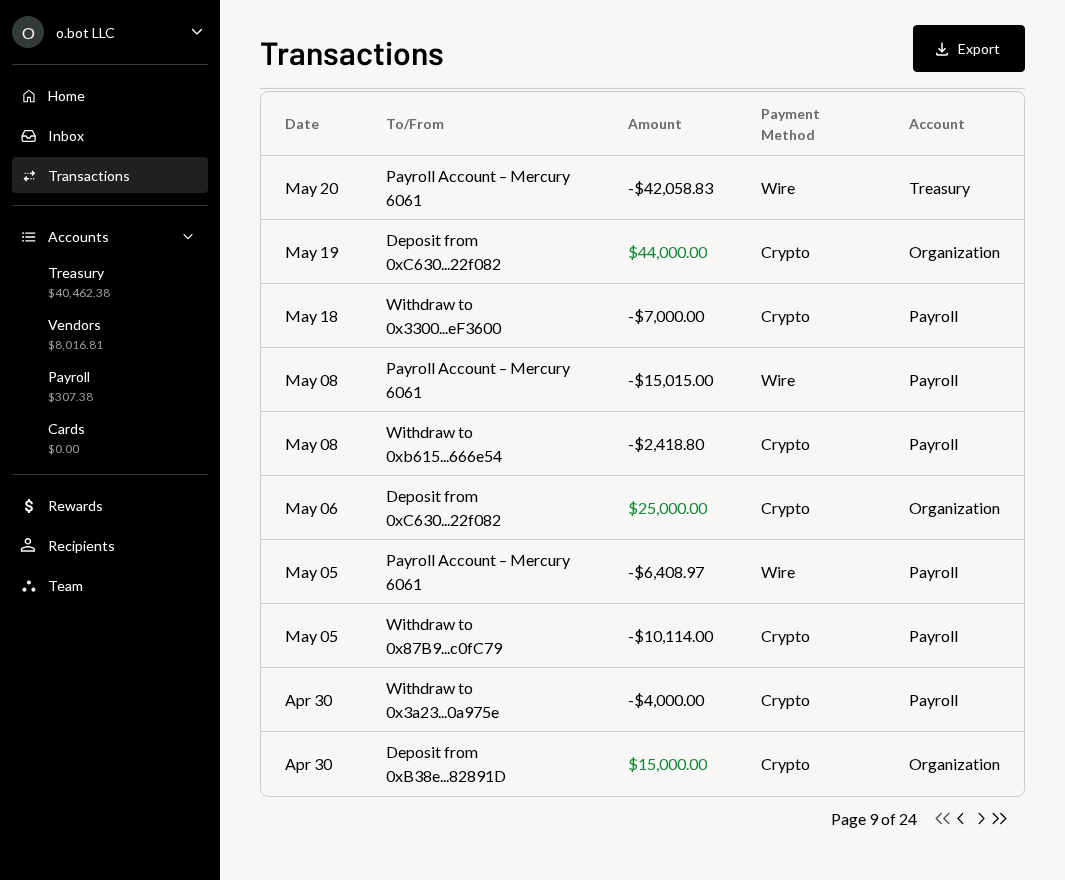 click on "Double Arrow Left" 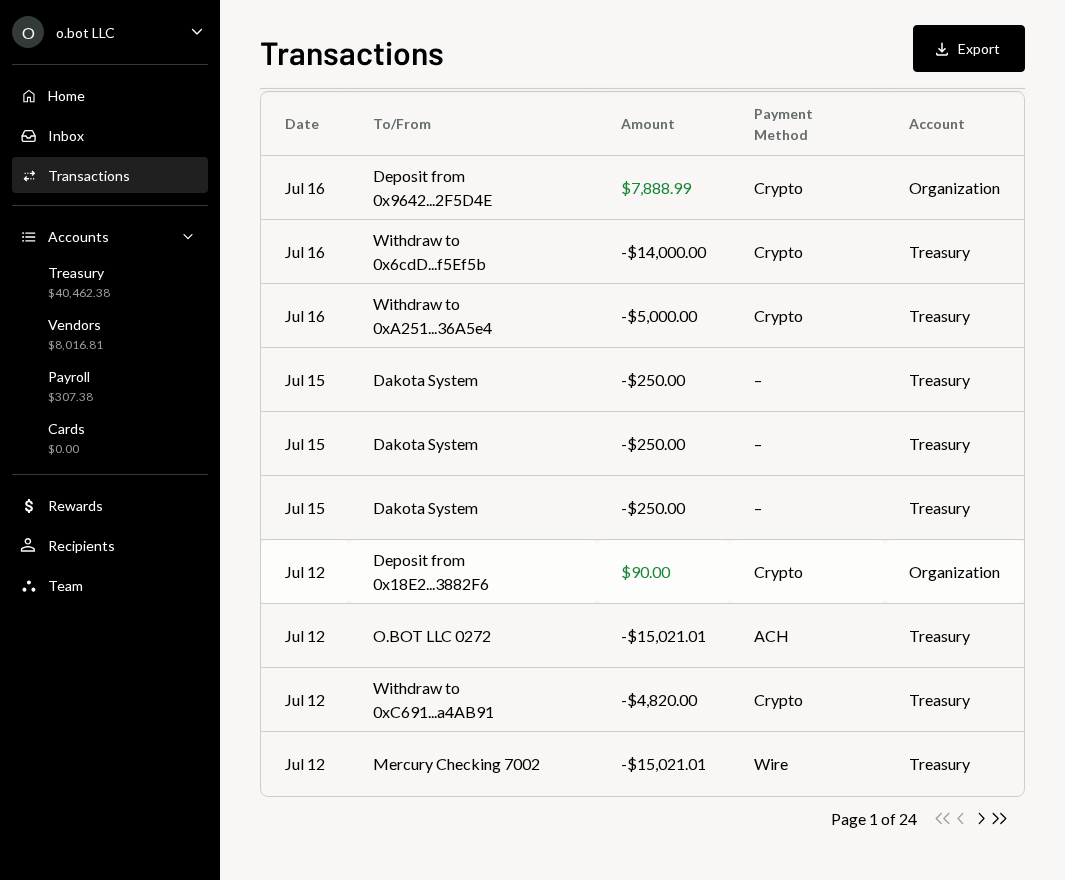 scroll, scrollTop: 152, scrollLeft: 0, axis: vertical 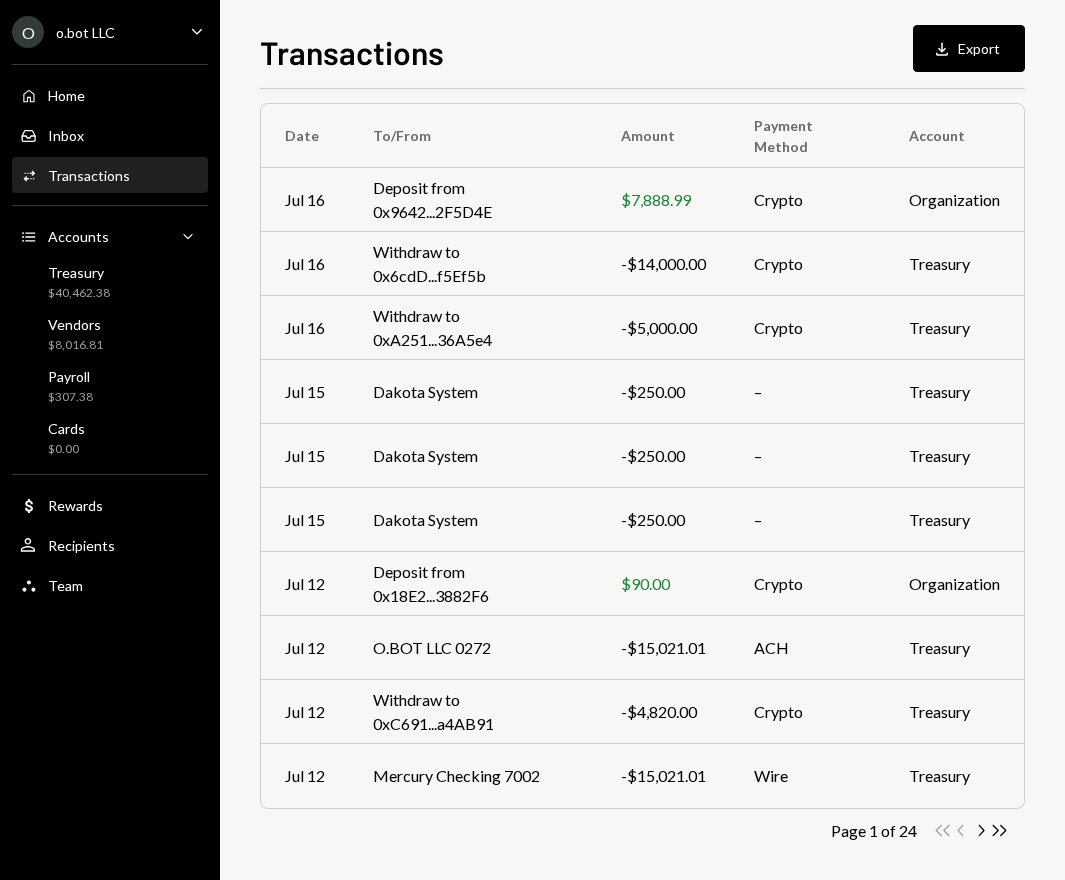 click on "O o.bot LLC" at bounding box center (63, 32) 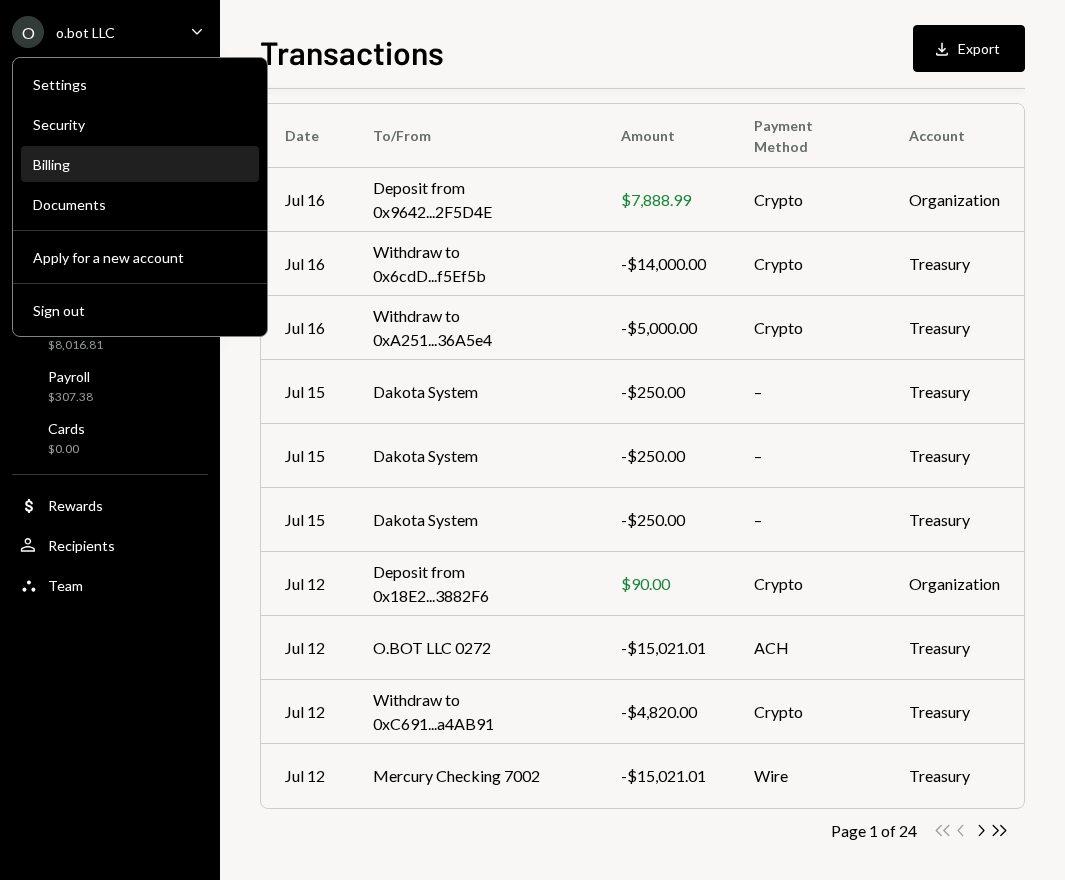 click on "Billing" at bounding box center [140, 165] 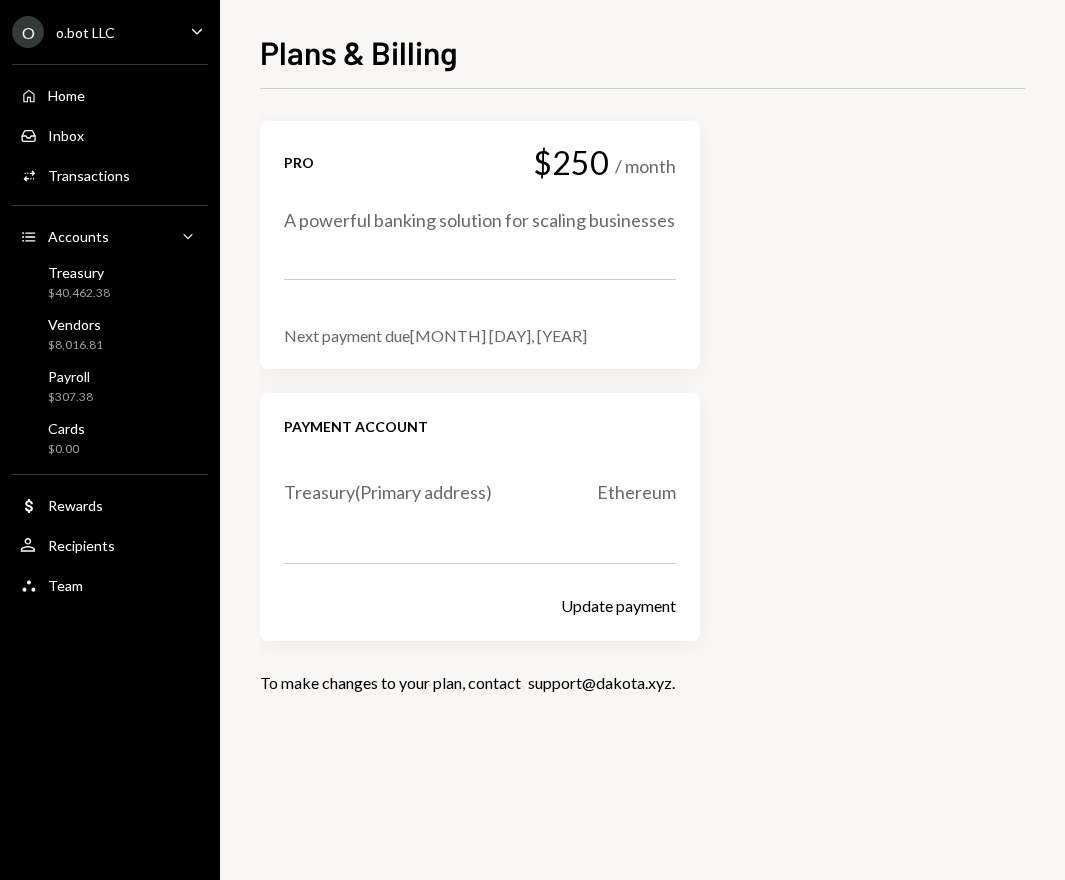 scroll, scrollTop: 0, scrollLeft: 0, axis: both 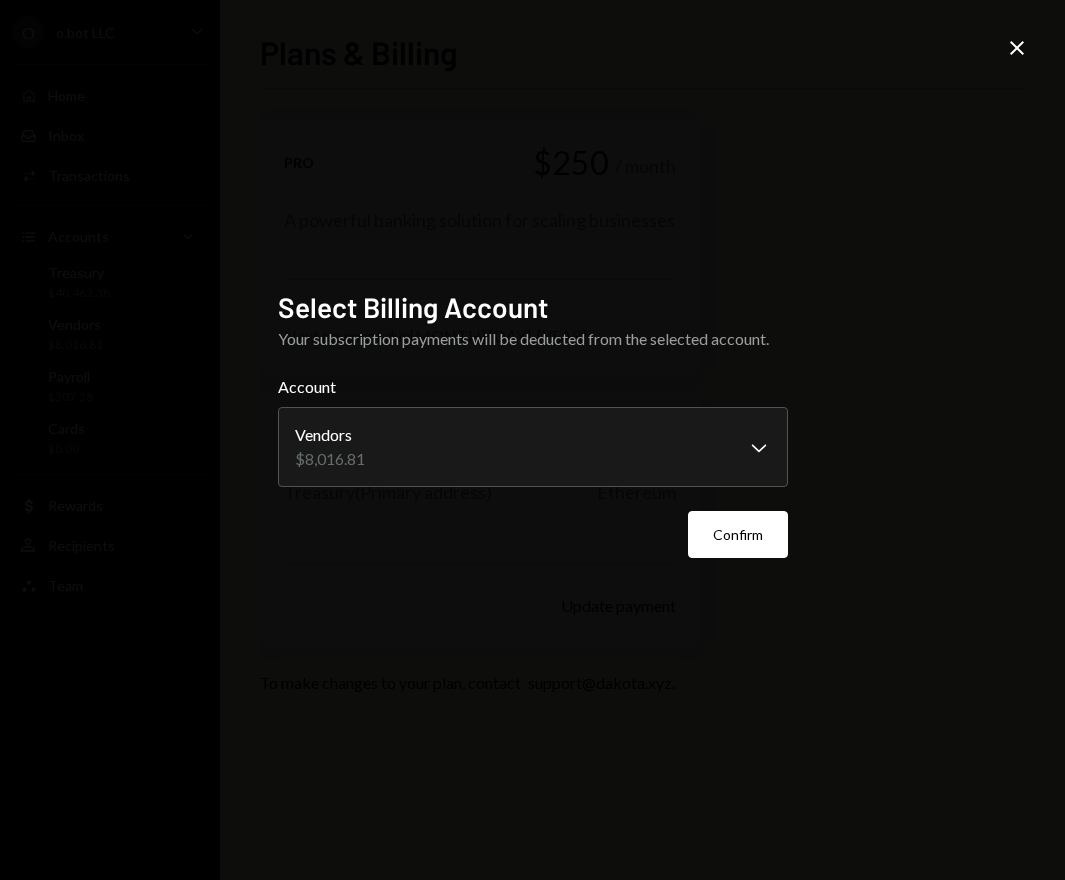 drag, startPoint x: 1028, startPoint y: 39, endPoint x: 1011, endPoint y: 53, distance: 22.022715 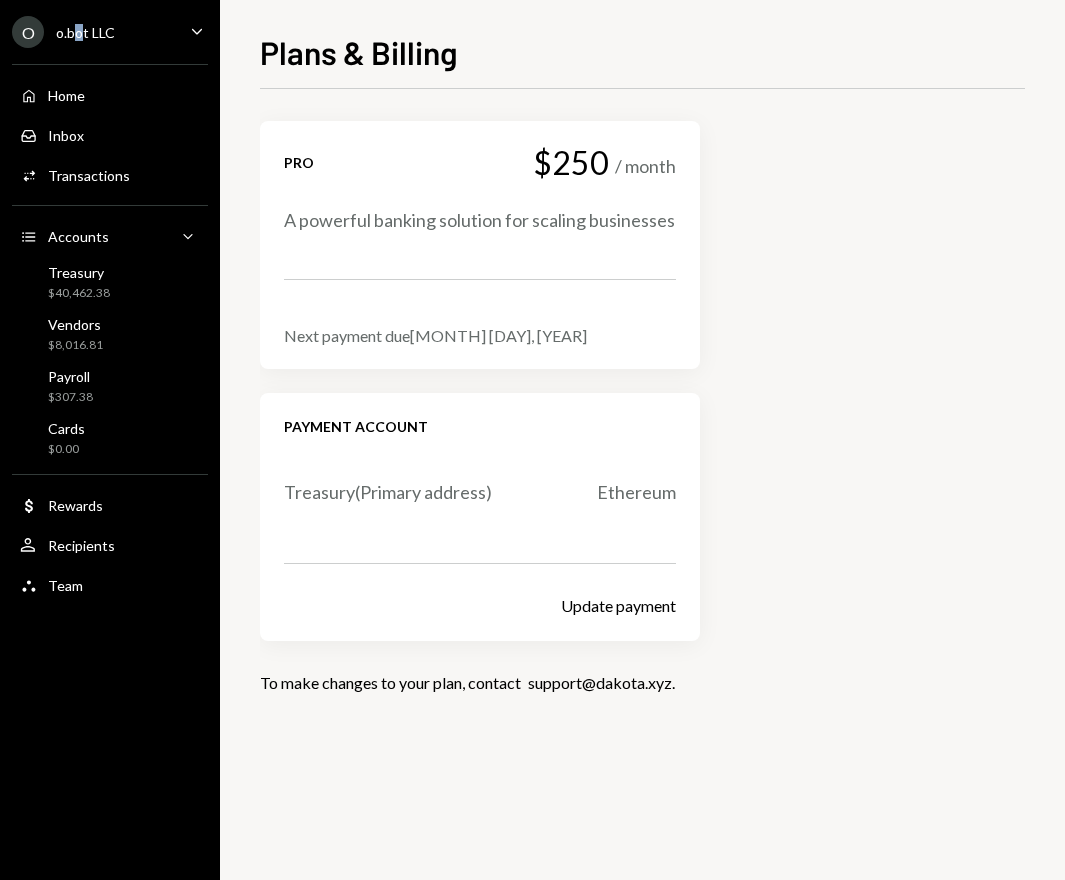 click on "o.bot LLC" at bounding box center [85, 32] 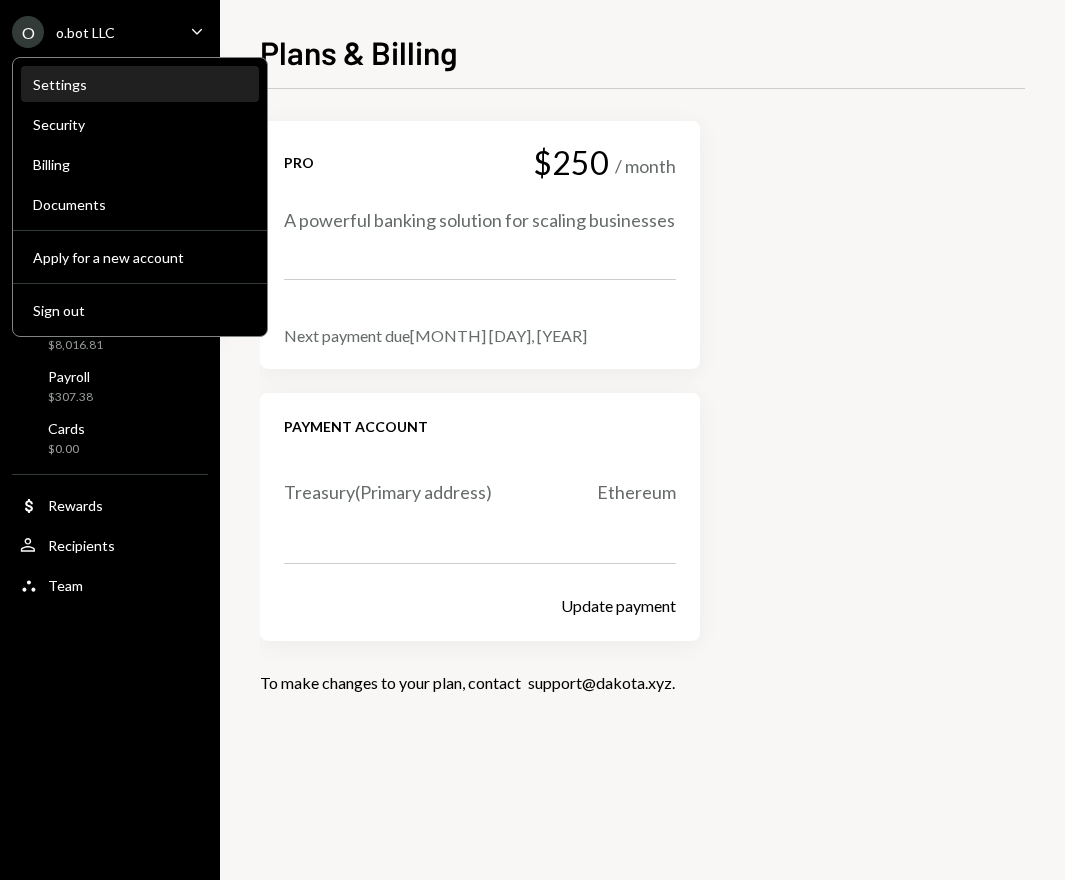 click on "Settings" at bounding box center [140, 85] 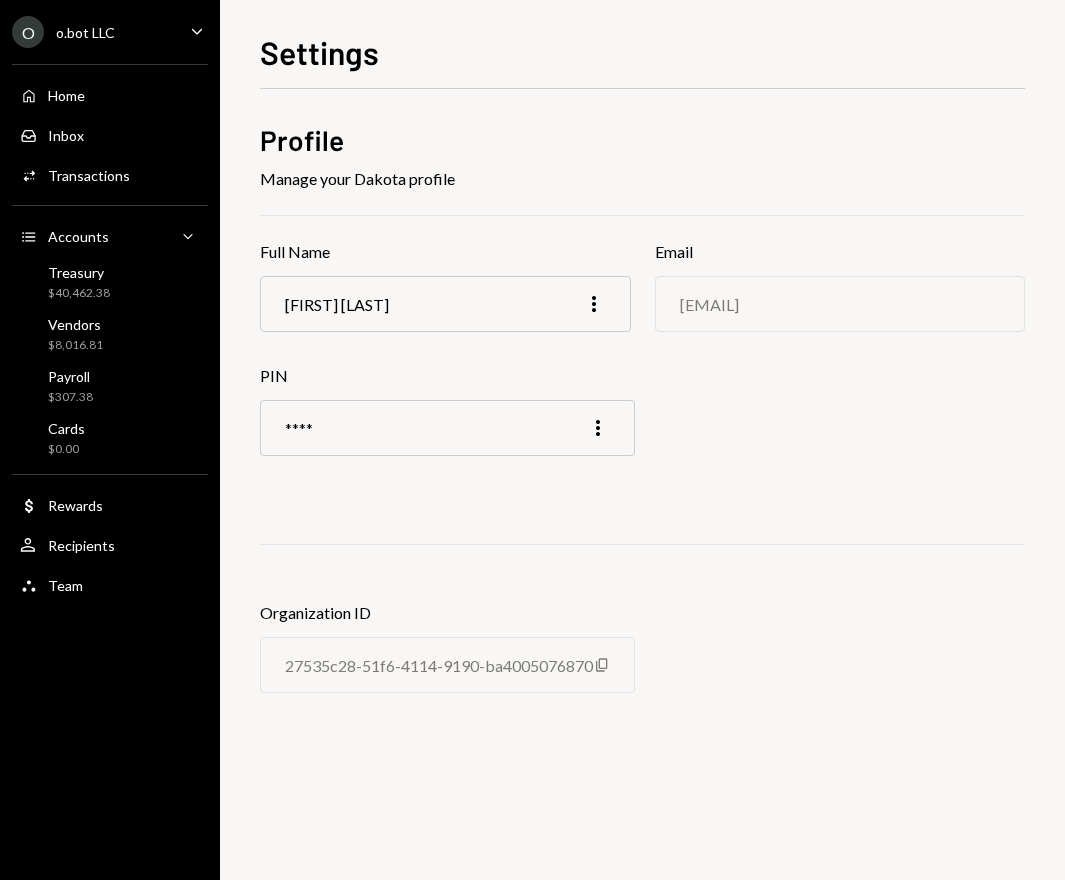 scroll, scrollTop: 0, scrollLeft: 0, axis: both 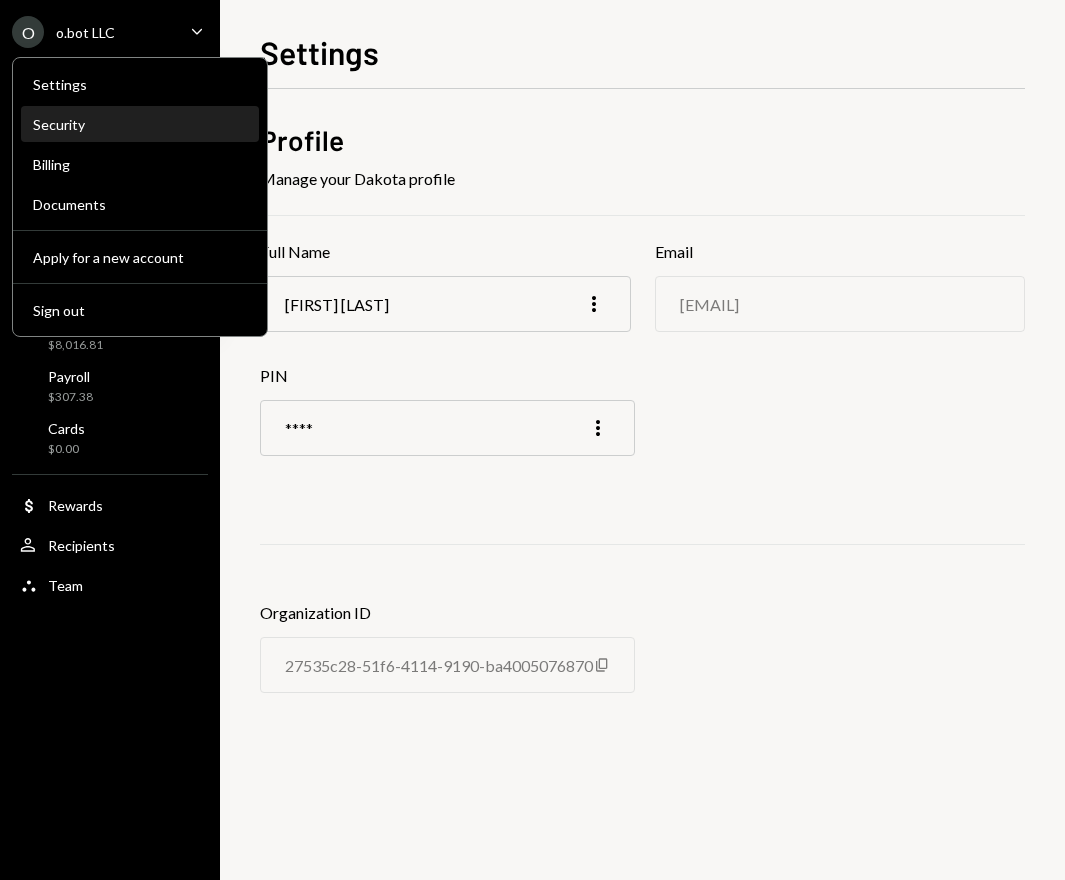 click on "Security" at bounding box center (140, 124) 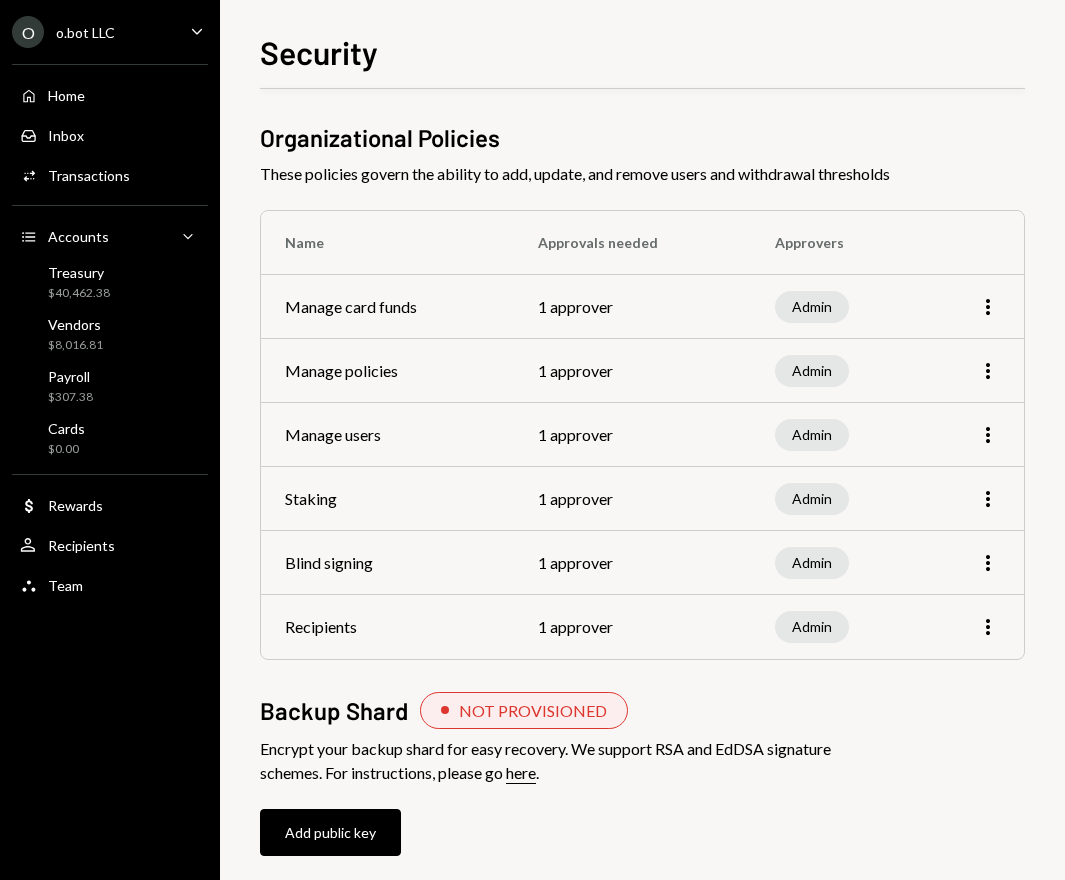scroll, scrollTop: 16, scrollLeft: 0, axis: vertical 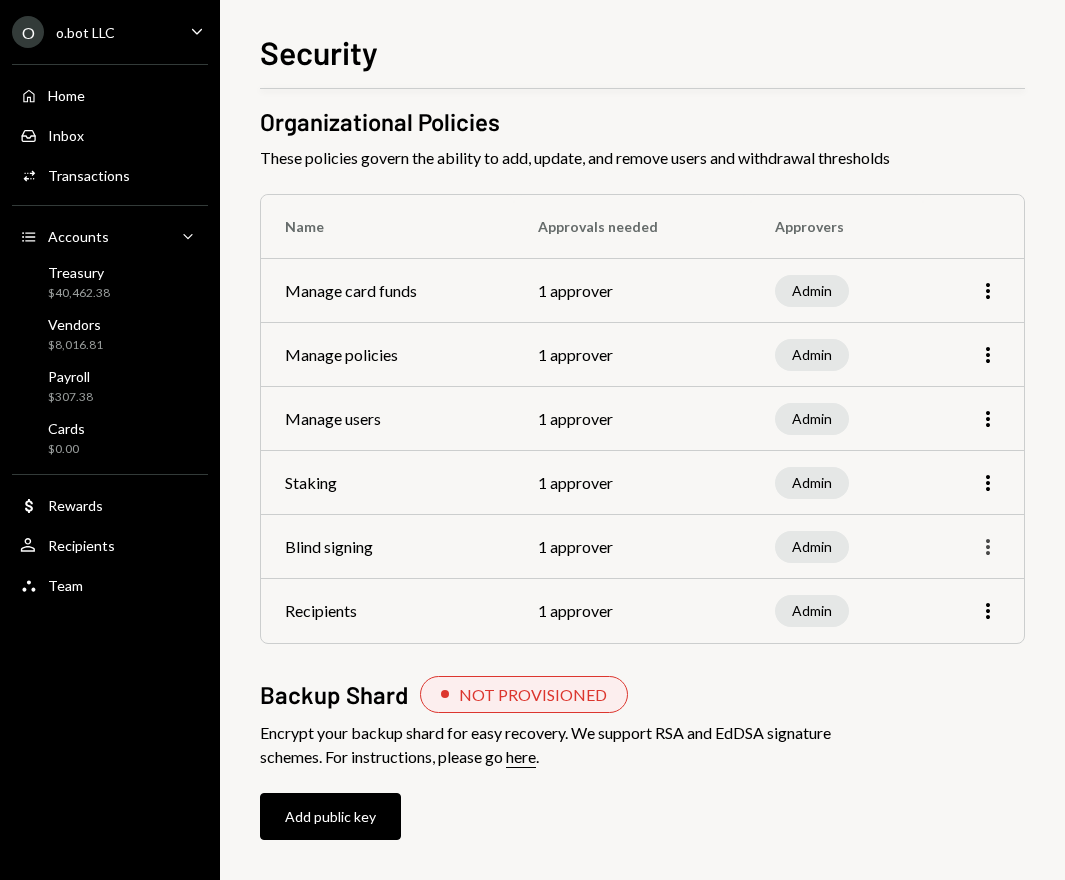 click on "More" 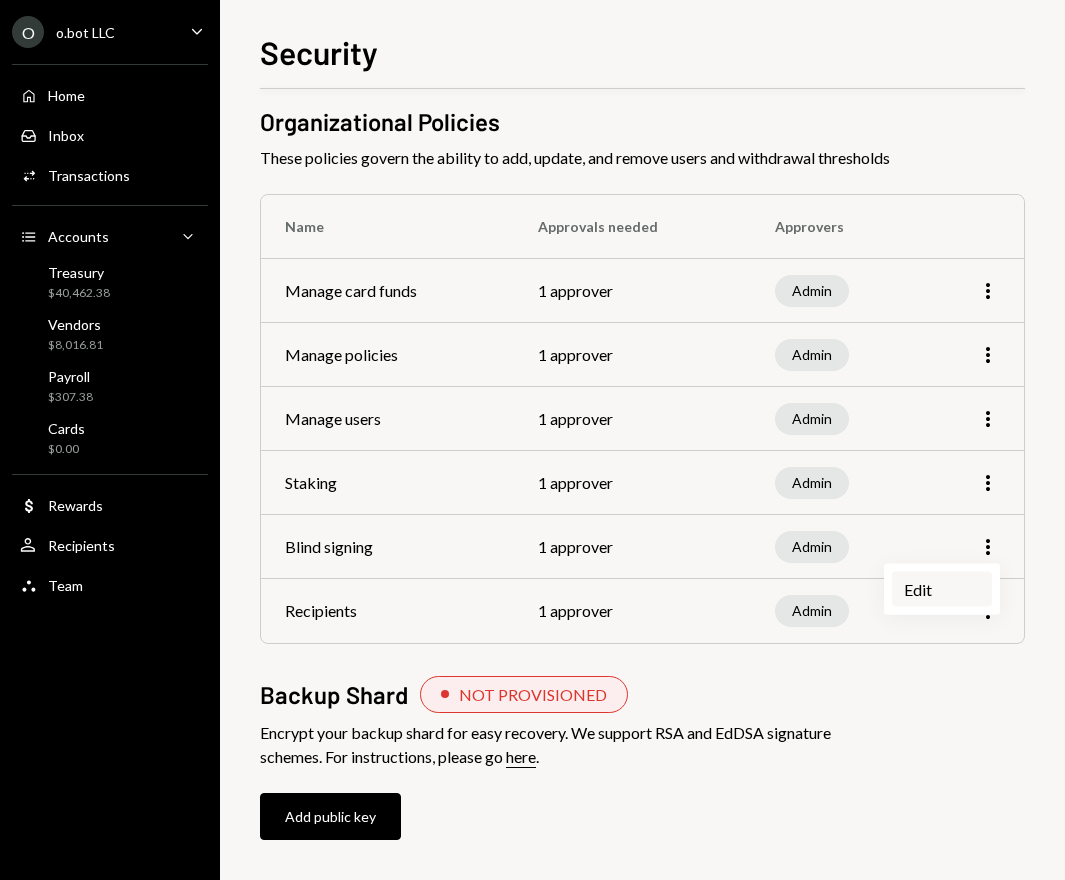 click on "Edit" at bounding box center (942, 589) 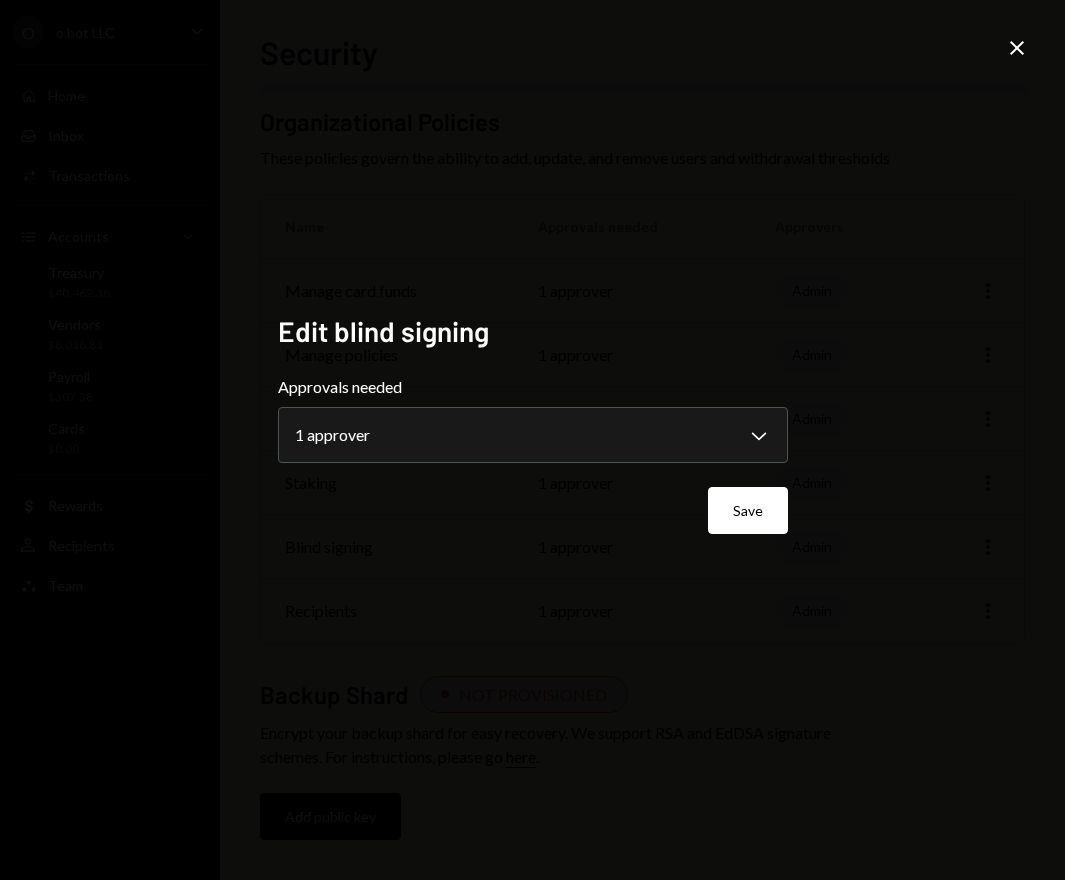 click on "**********" at bounding box center [532, 440] 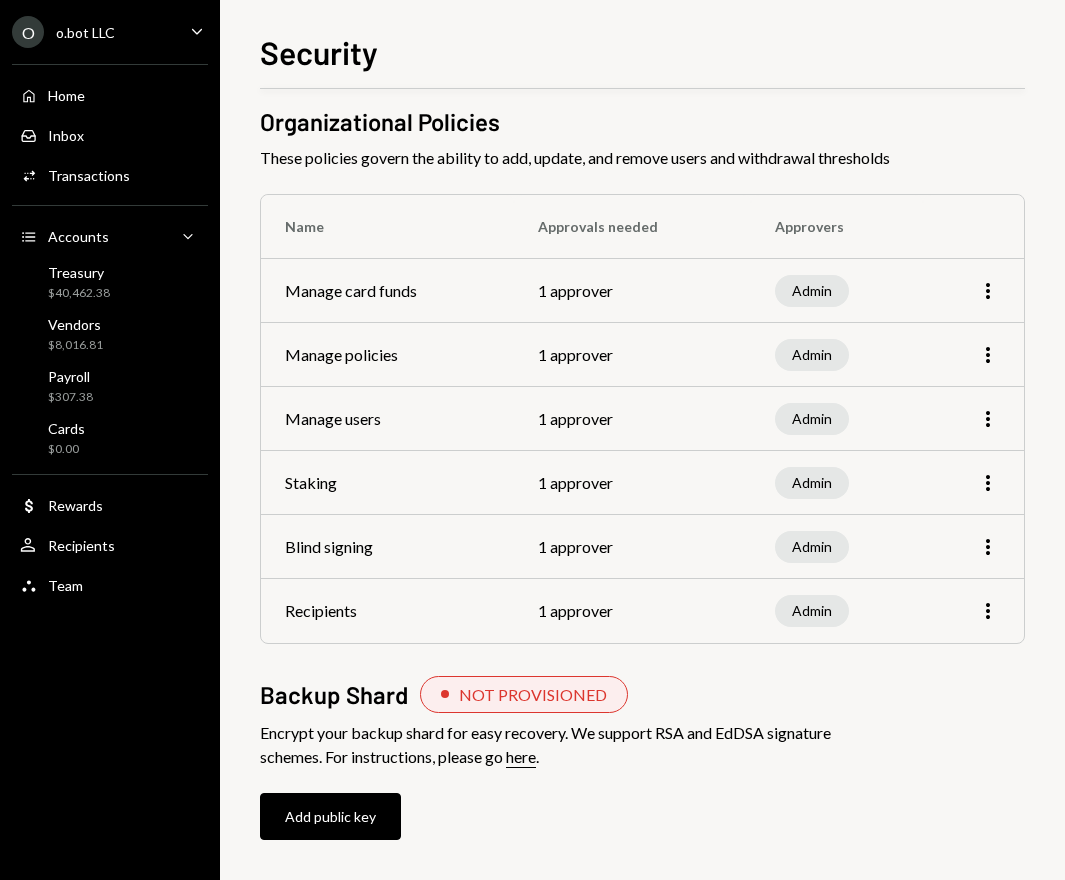 click on "o.bot LLC" at bounding box center [85, 32] 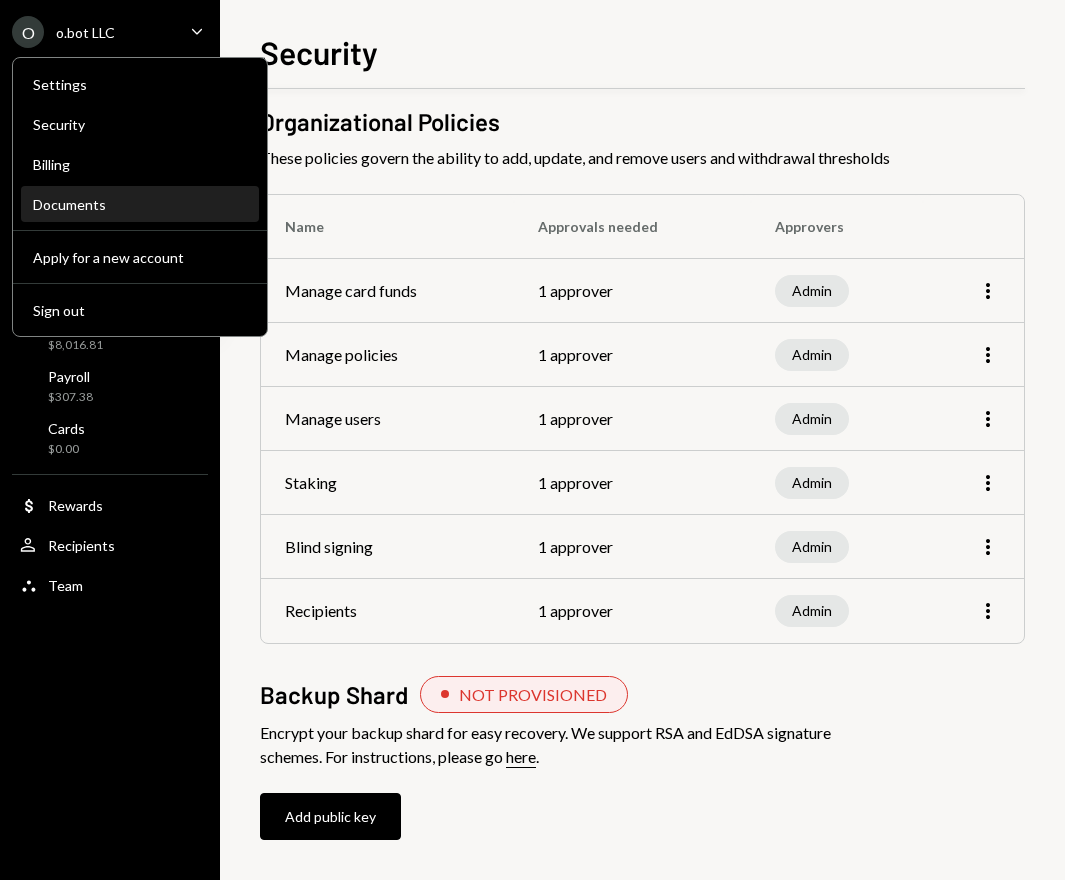 click on "Documents" at bounding box center (140, 204) 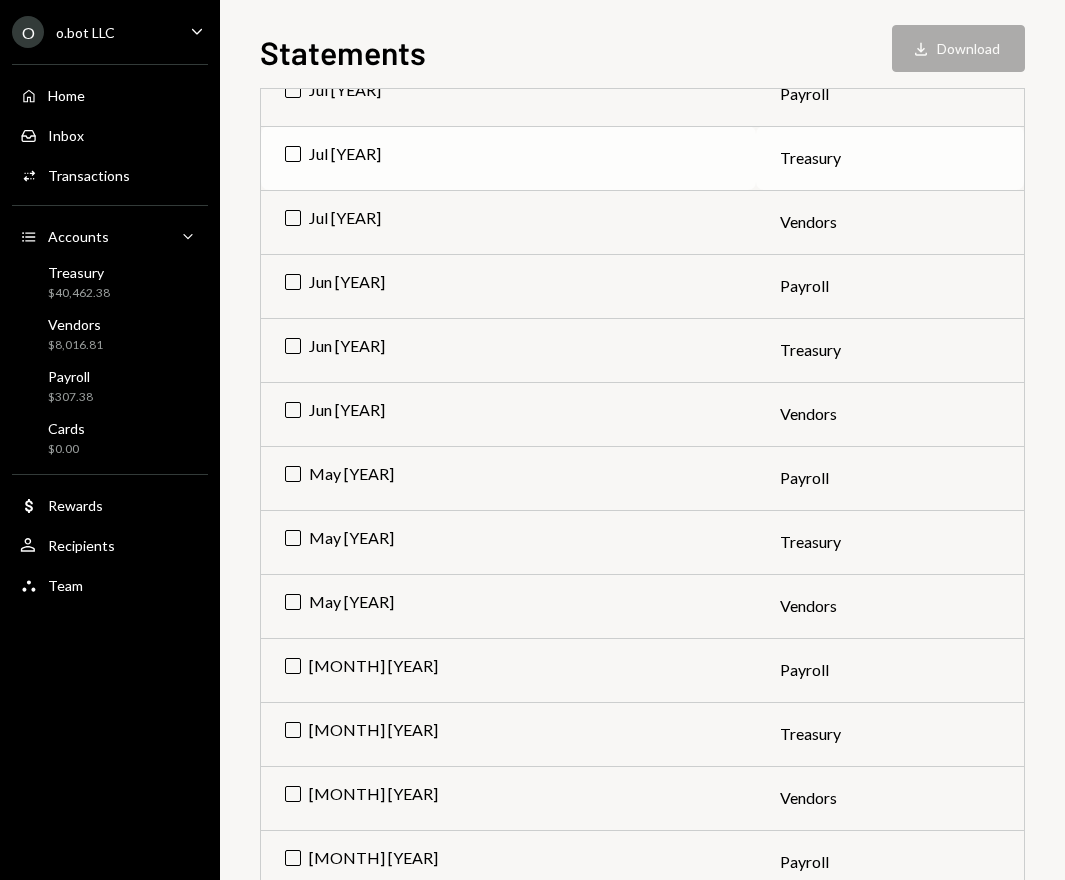 scroll, scrollTop: 0, scrollLeft: 0, axis: both 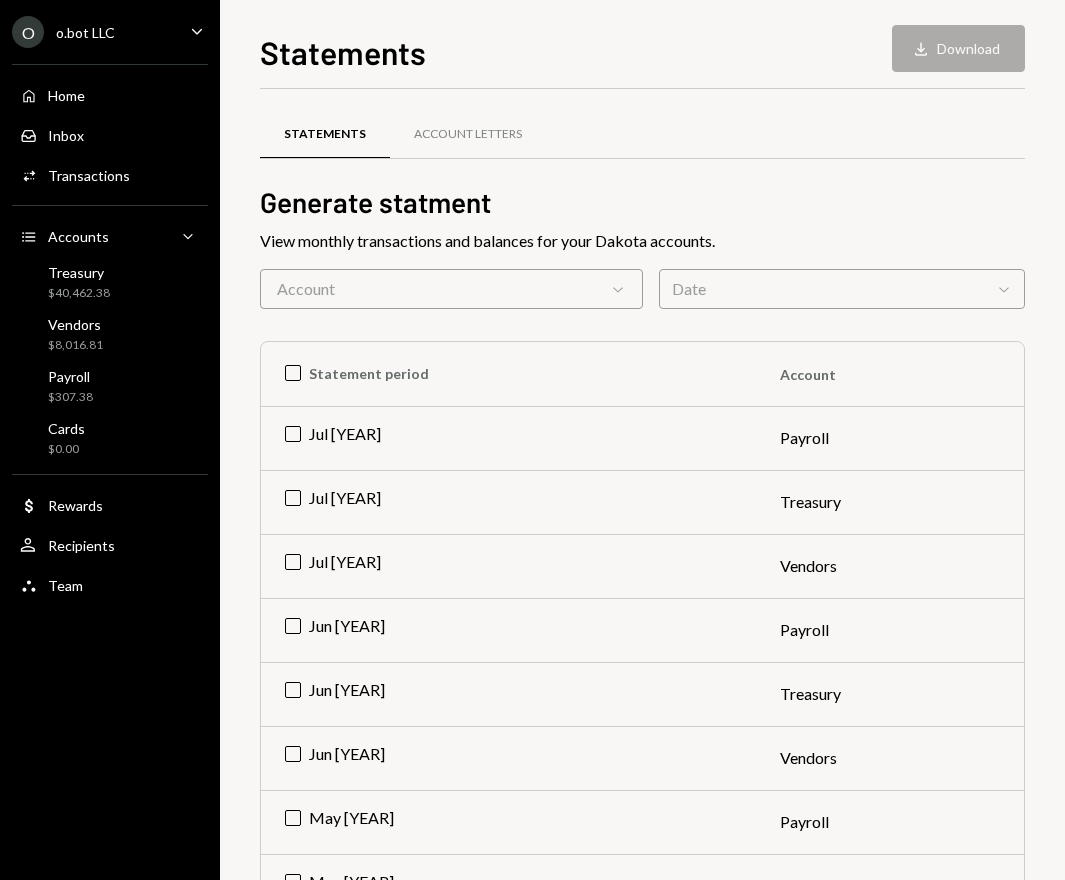 click on "O o.bot LLC Caret Down" at bounding box center (110, 32) 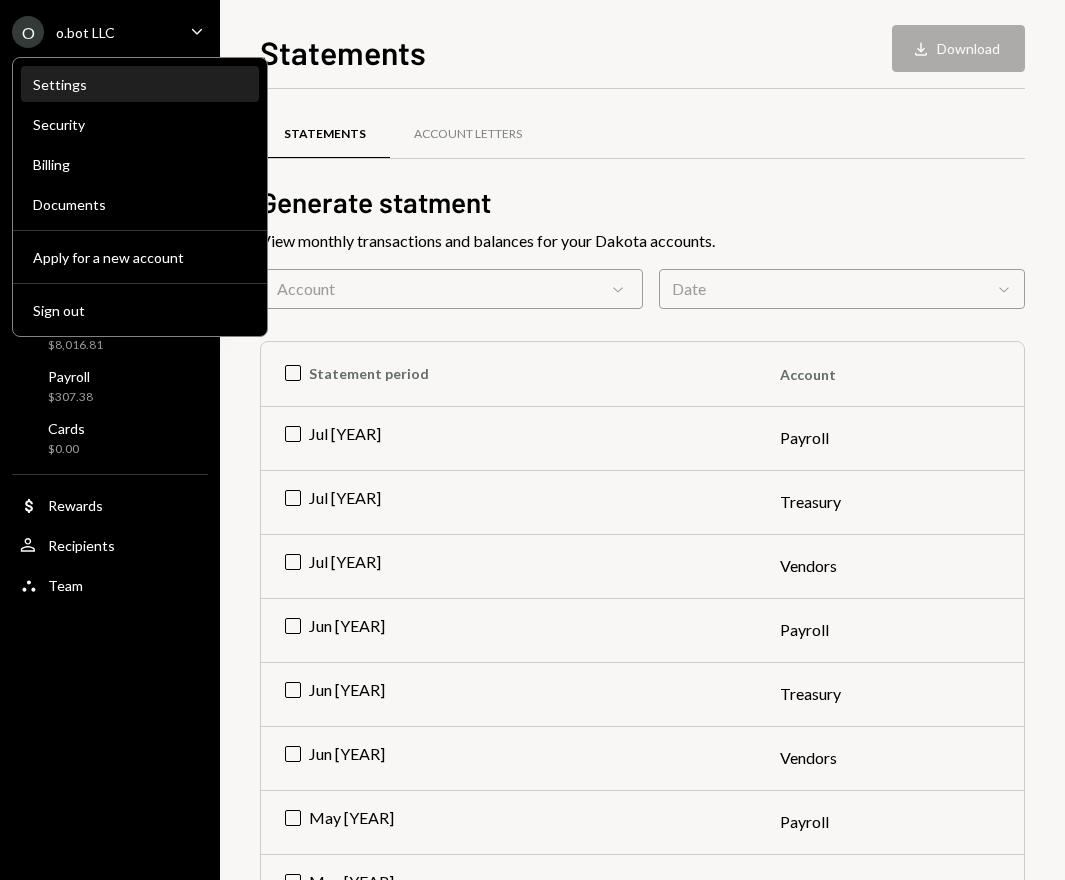 click on "Settings" at bounding box center [140, 85] 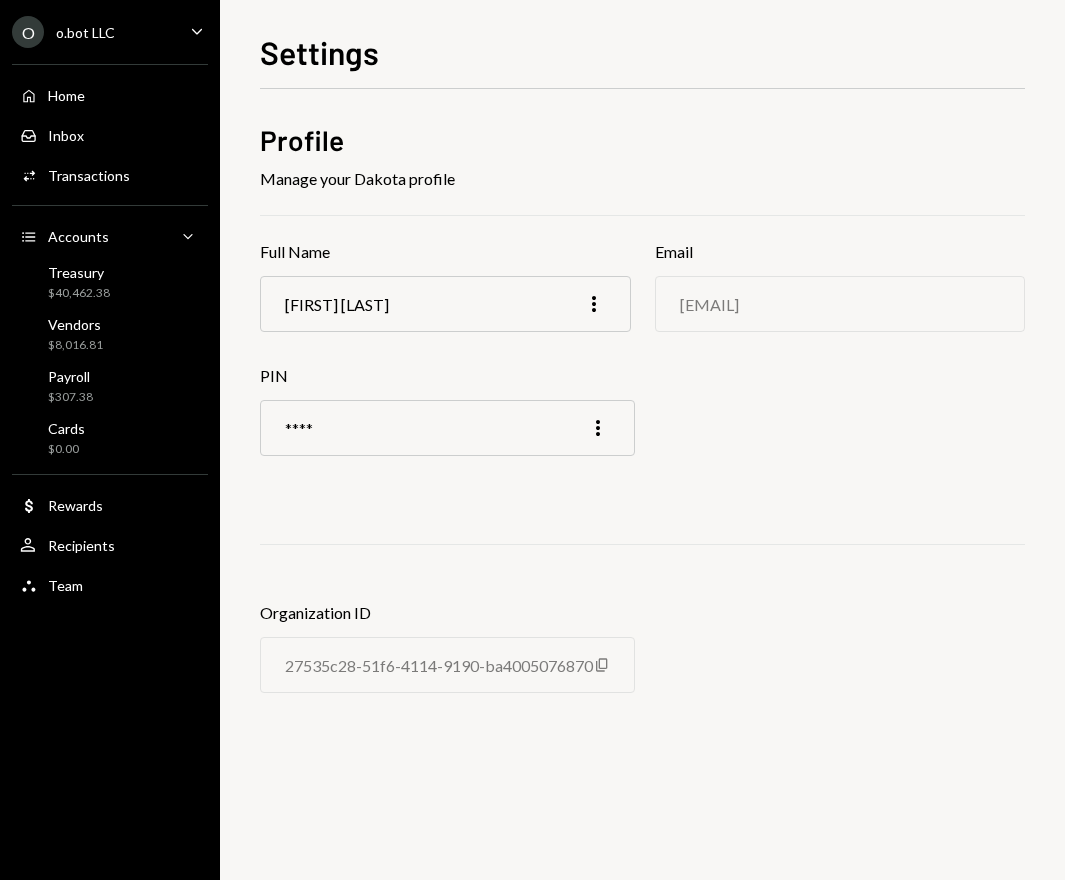 click on "O o.bot LLC Caret Down Home Home Inbox Inbox Activities Transactions Accounts Accounts Caret Down Treasury $40,462.38 Vendors $8,016.81 Payroll $307.38 Cards $0.00 Dollar Rewards User Recipients Team Team" at bounding box center (110, 303) 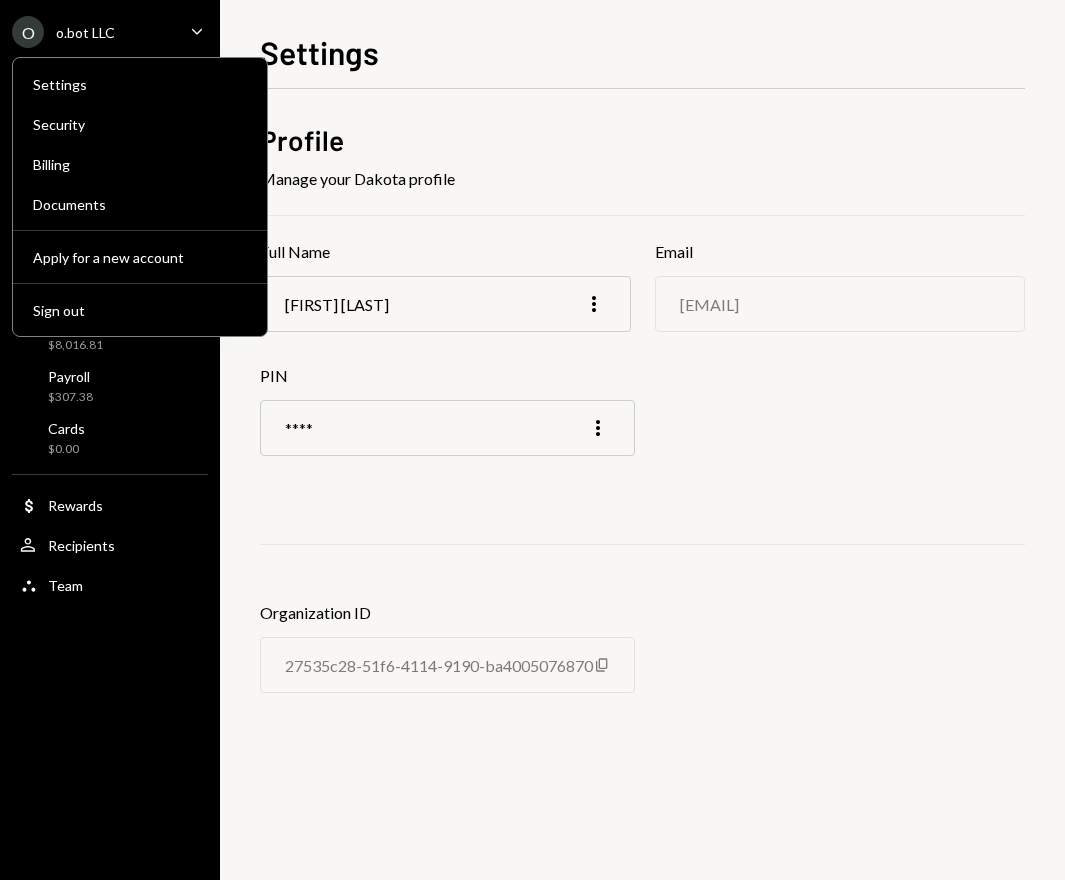 click on "o.bot LLC" at bounding box center (85, 32) 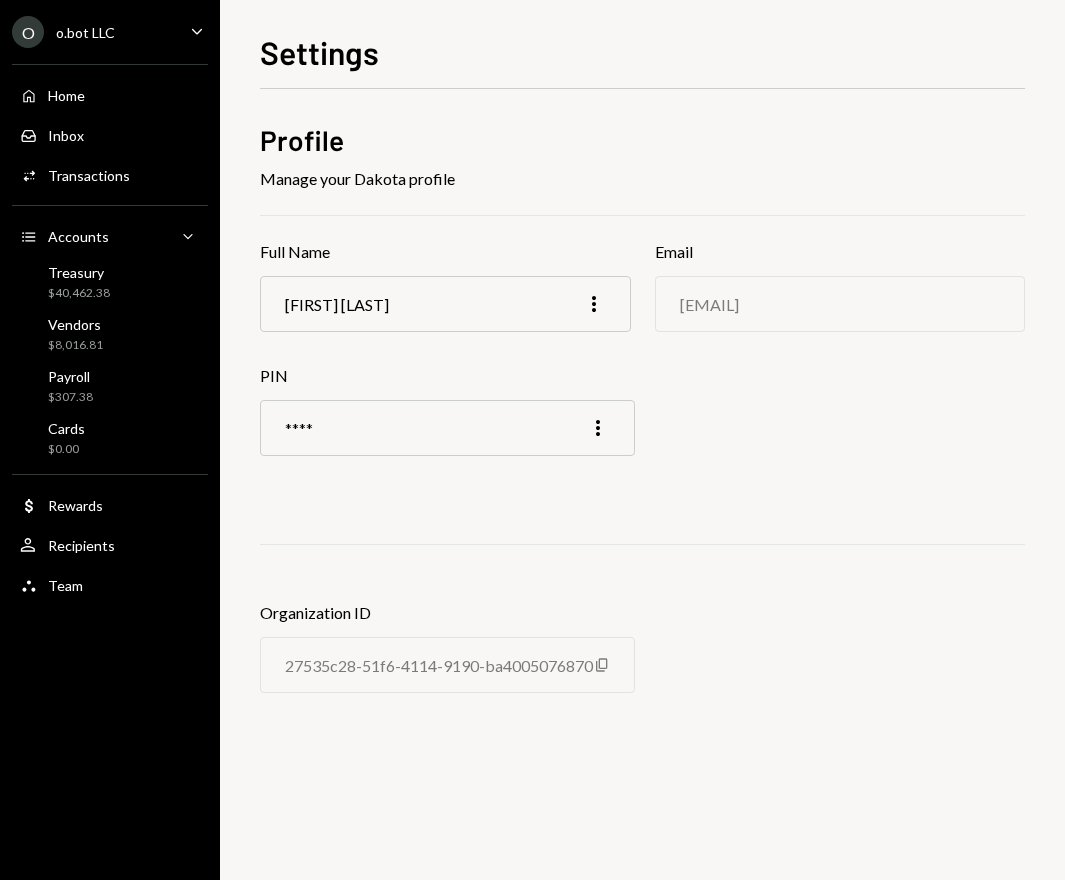 click on "o.bot LLC" at bounding box center (85, 32) 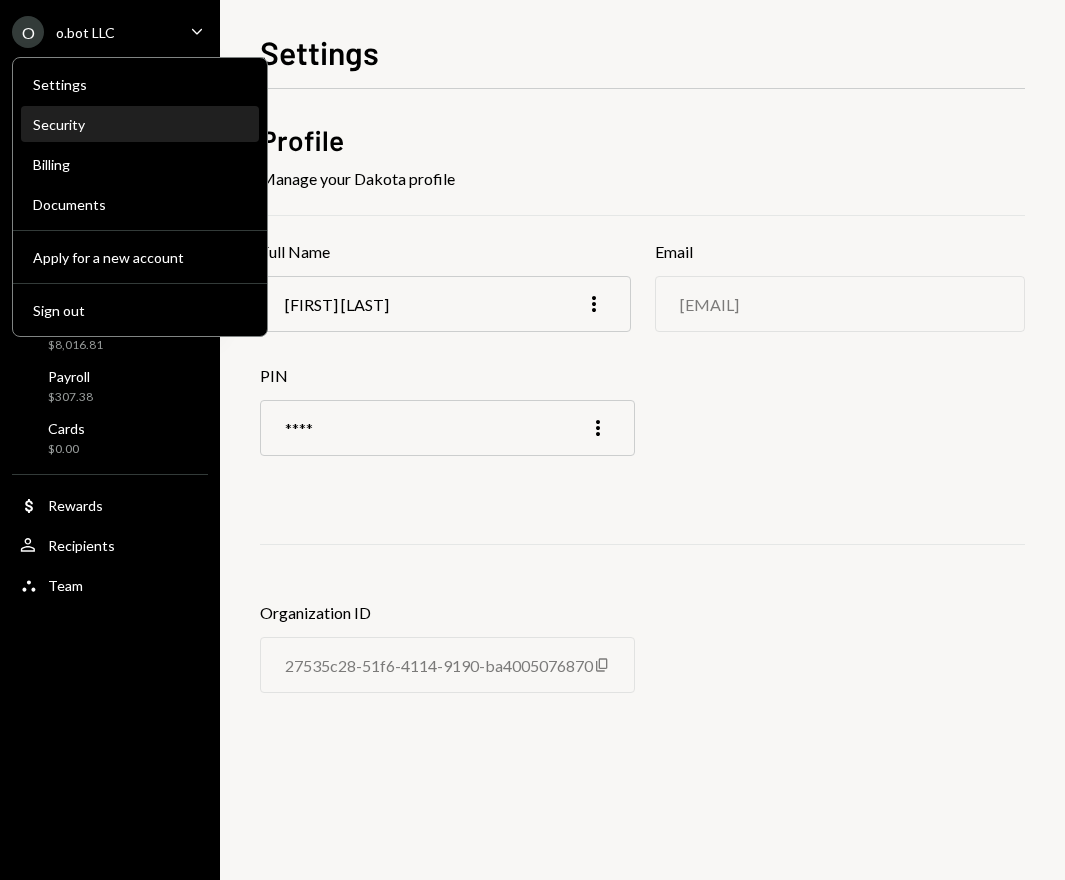 click on "Security" at bounding box center [140, 125] 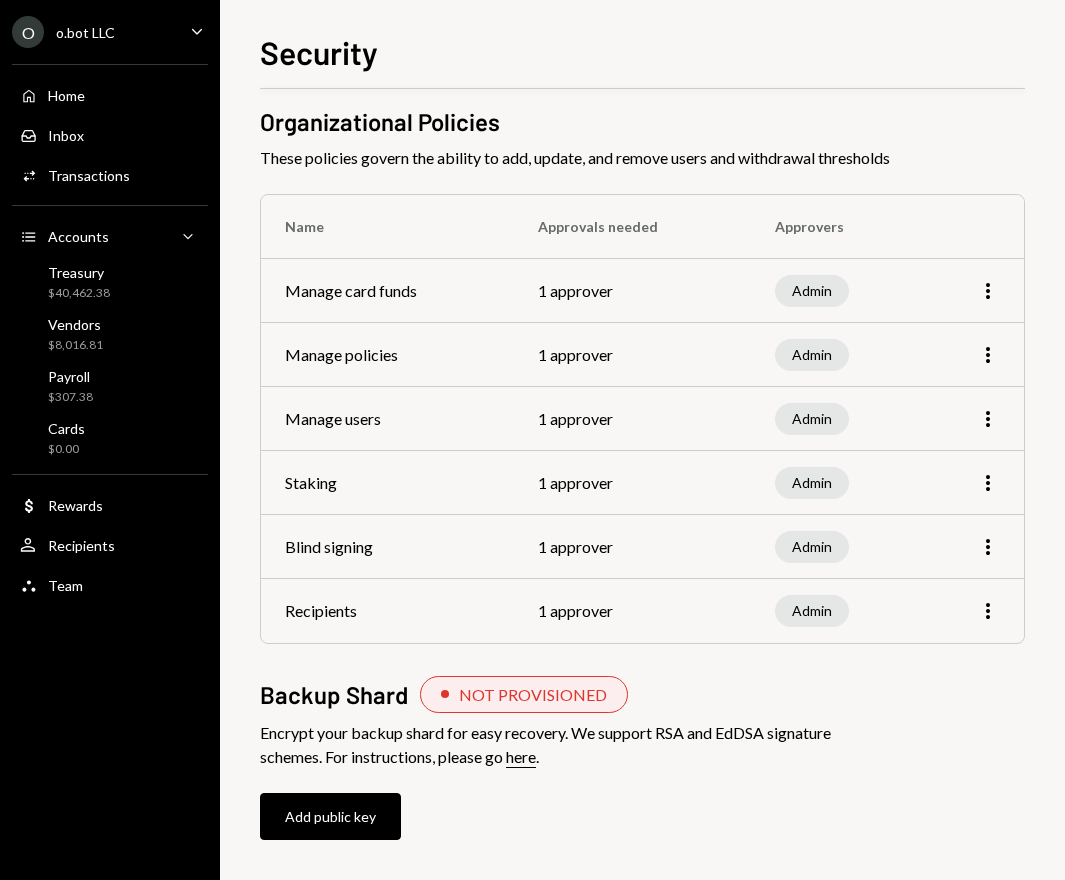 scroll, scrollTop: 0, scrollLeft: 0, axis: both 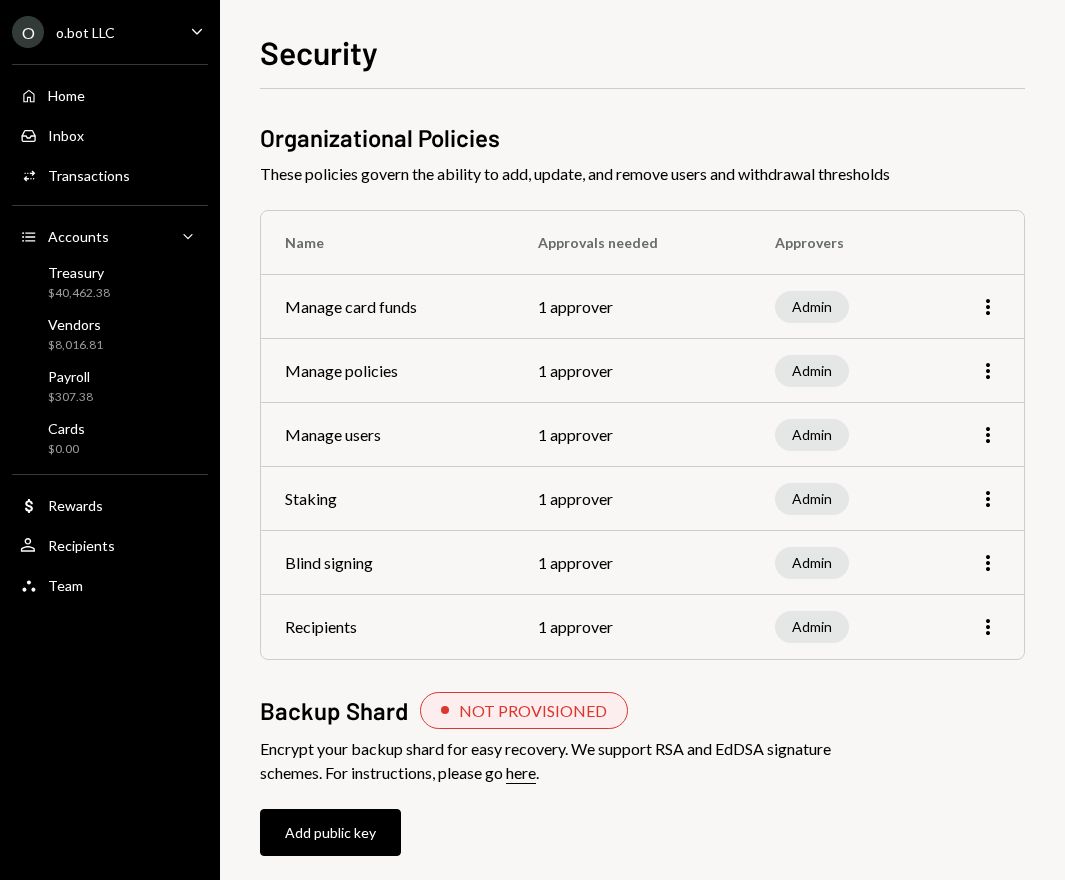 click on "O o.bot LLC Caret Down" at bounding box center (110, 32) 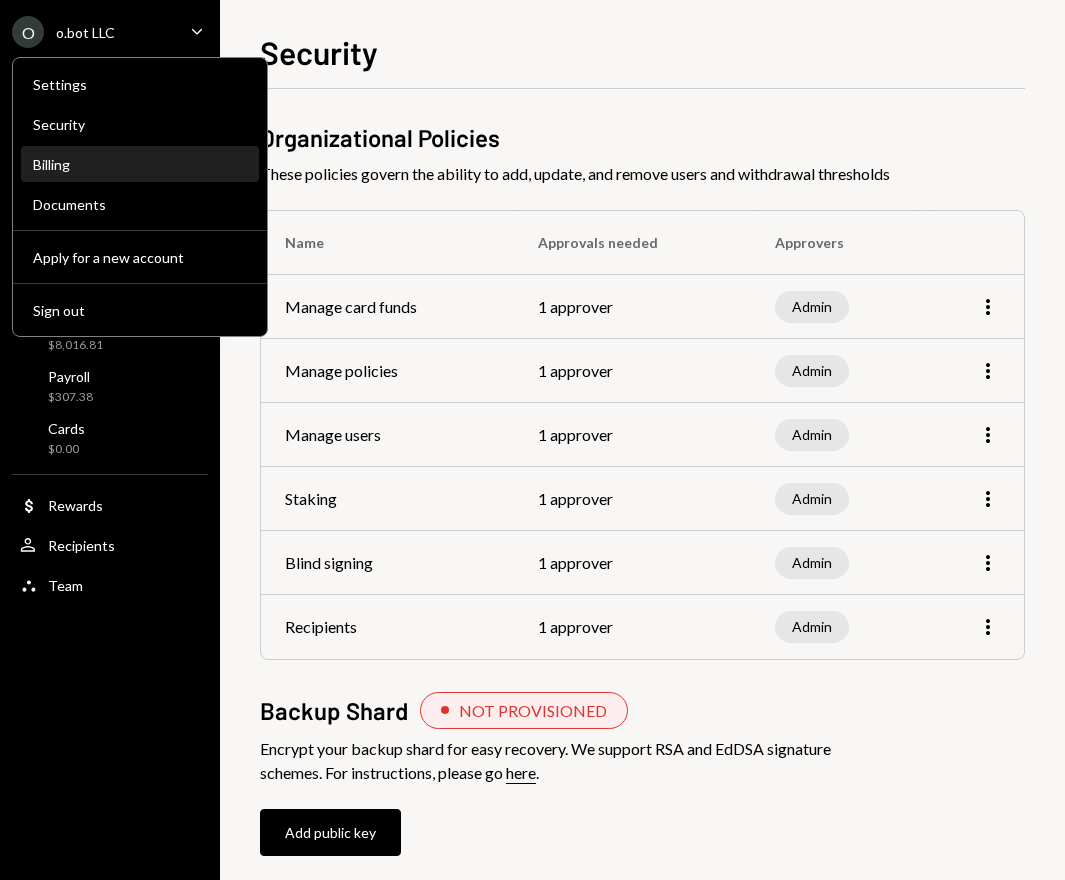 click on "Billing" at bounding box center (140, 164) 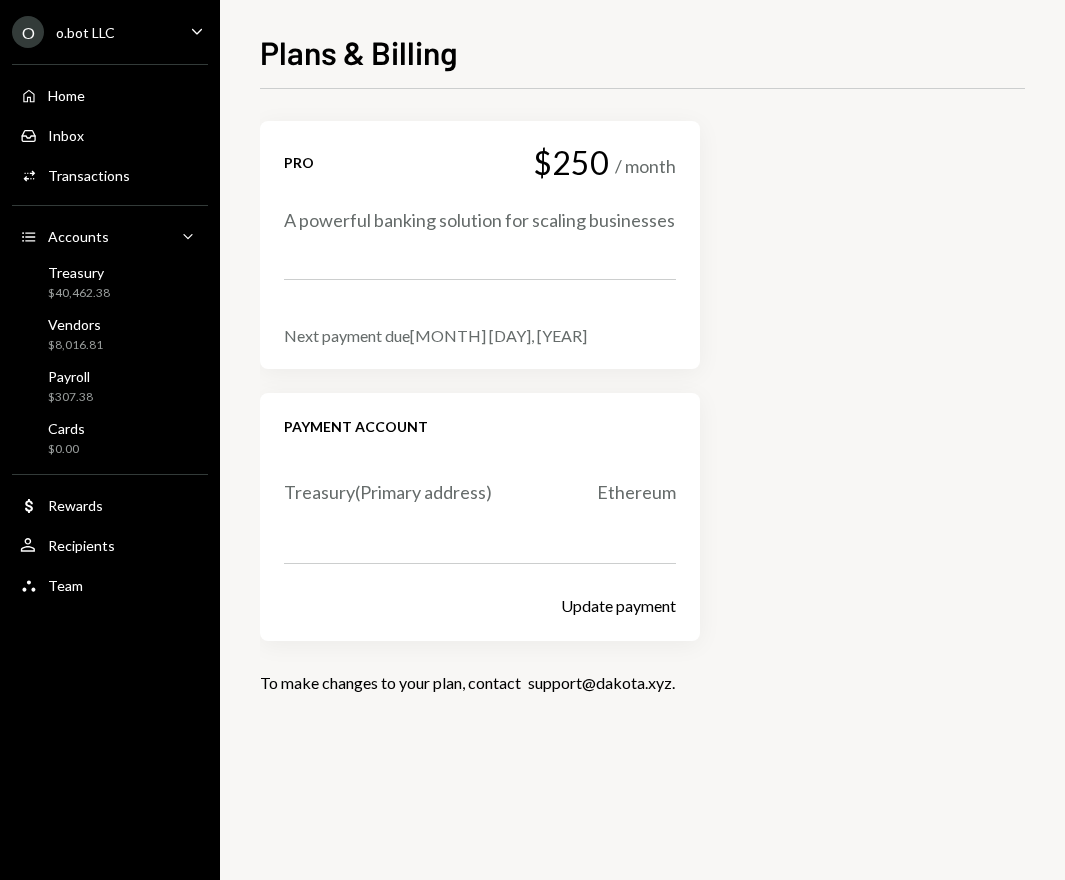 click on "A powerful banking solution for scaling businesses" at bounding box center [480, 220] 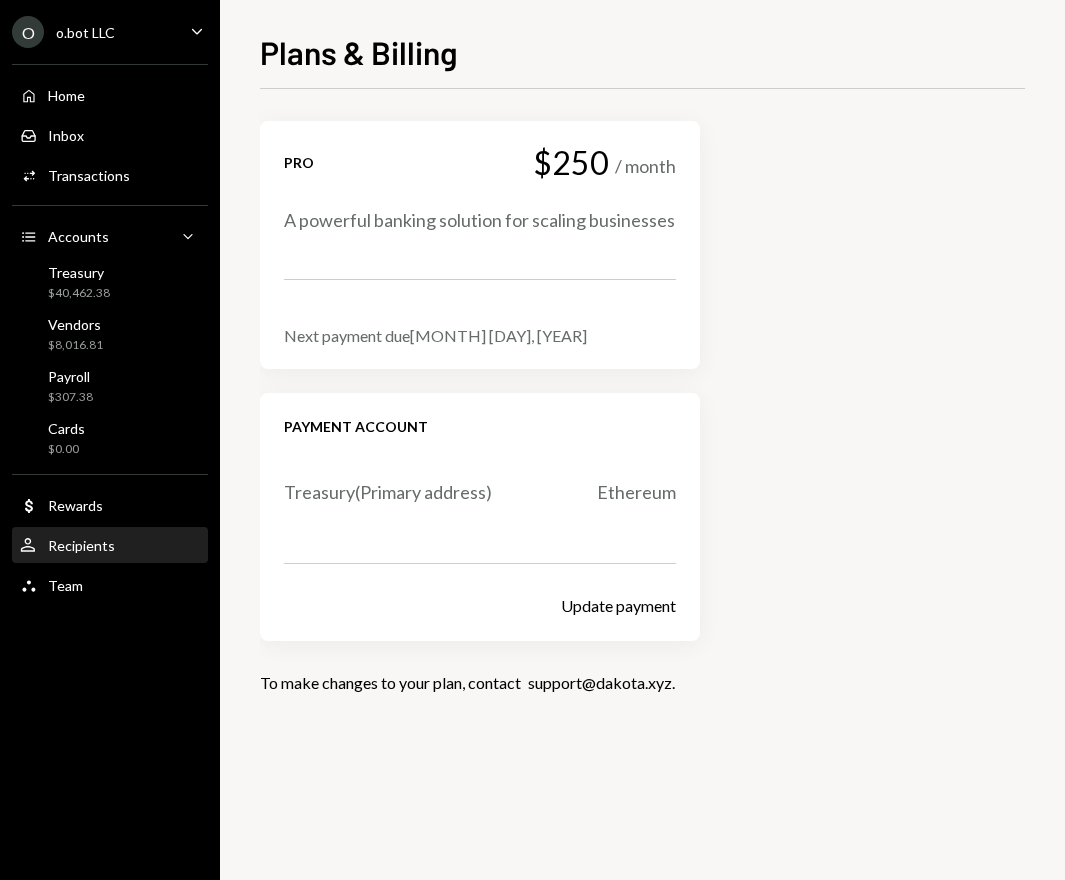 click on "Recipients" at bounding box center (81, 545) 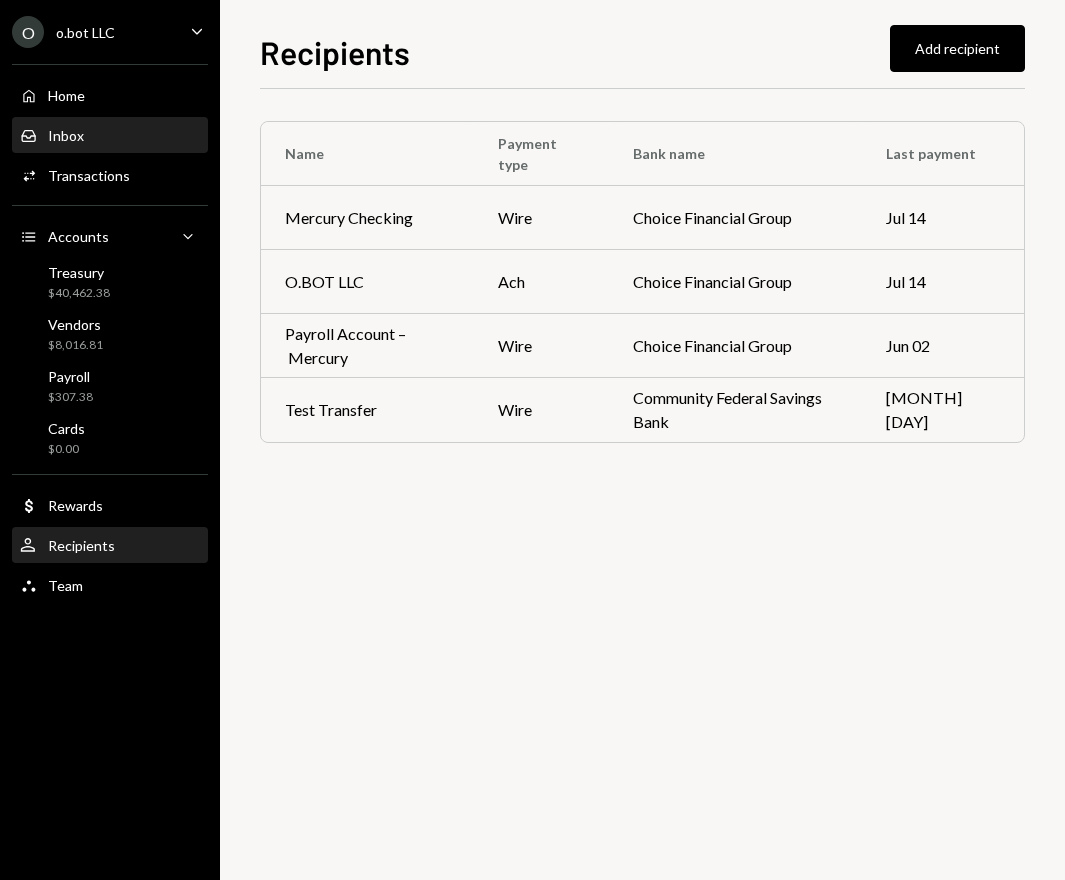 click on "Inbox Inbox" at bounding box center [110, 136] 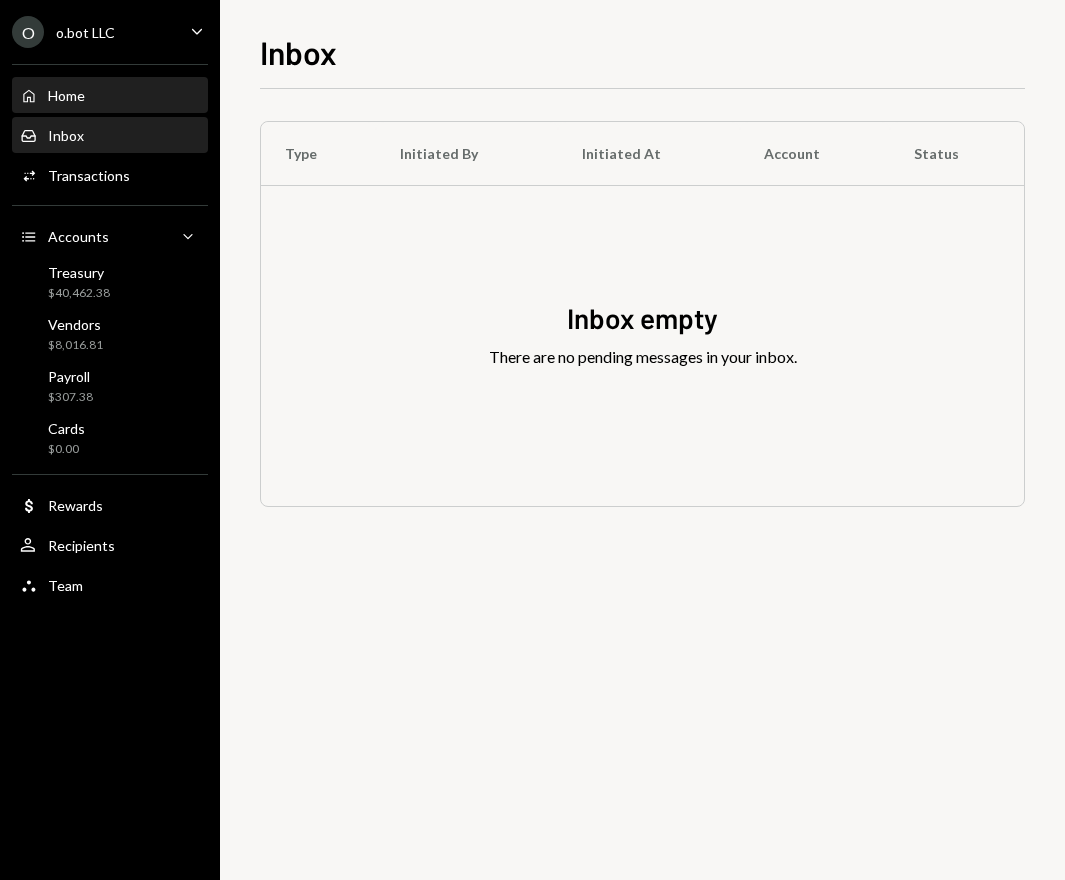 click on "Home Home" at bounding box center [110, 96] 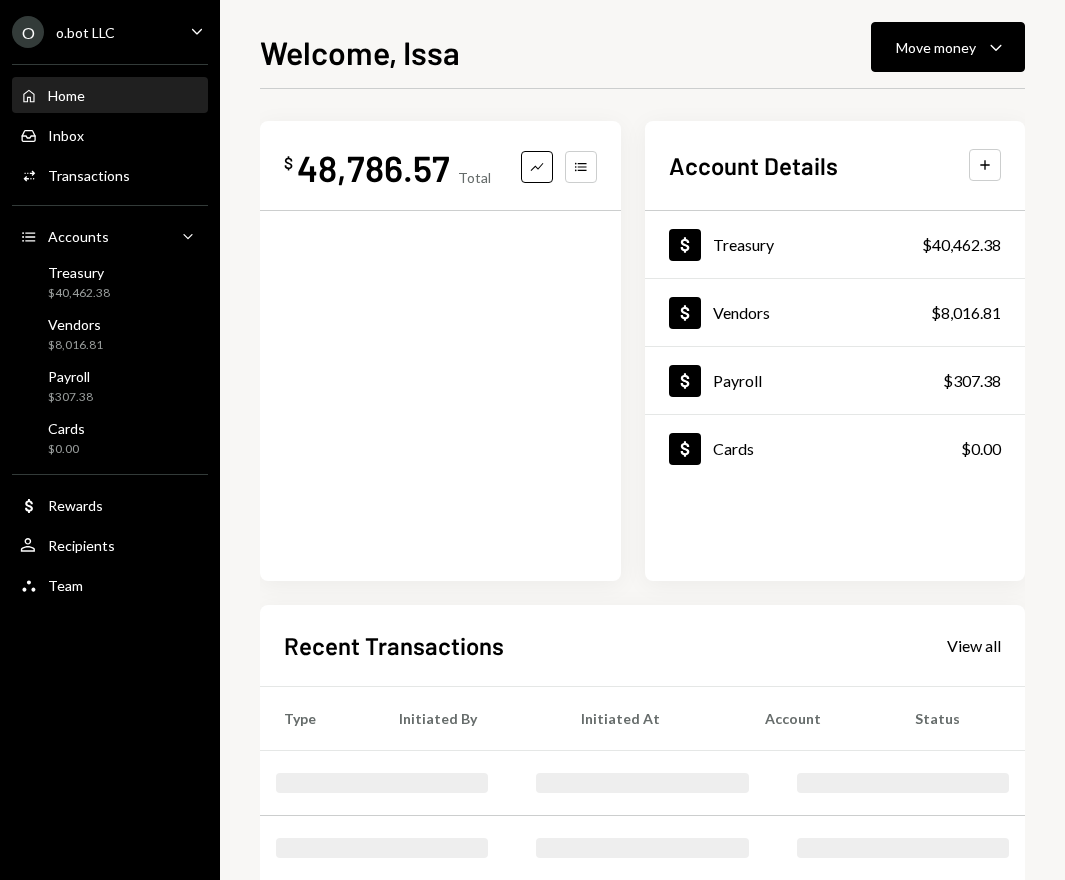 click on "O o.bot LLC Caret Down" at bounding box center [110, 32] 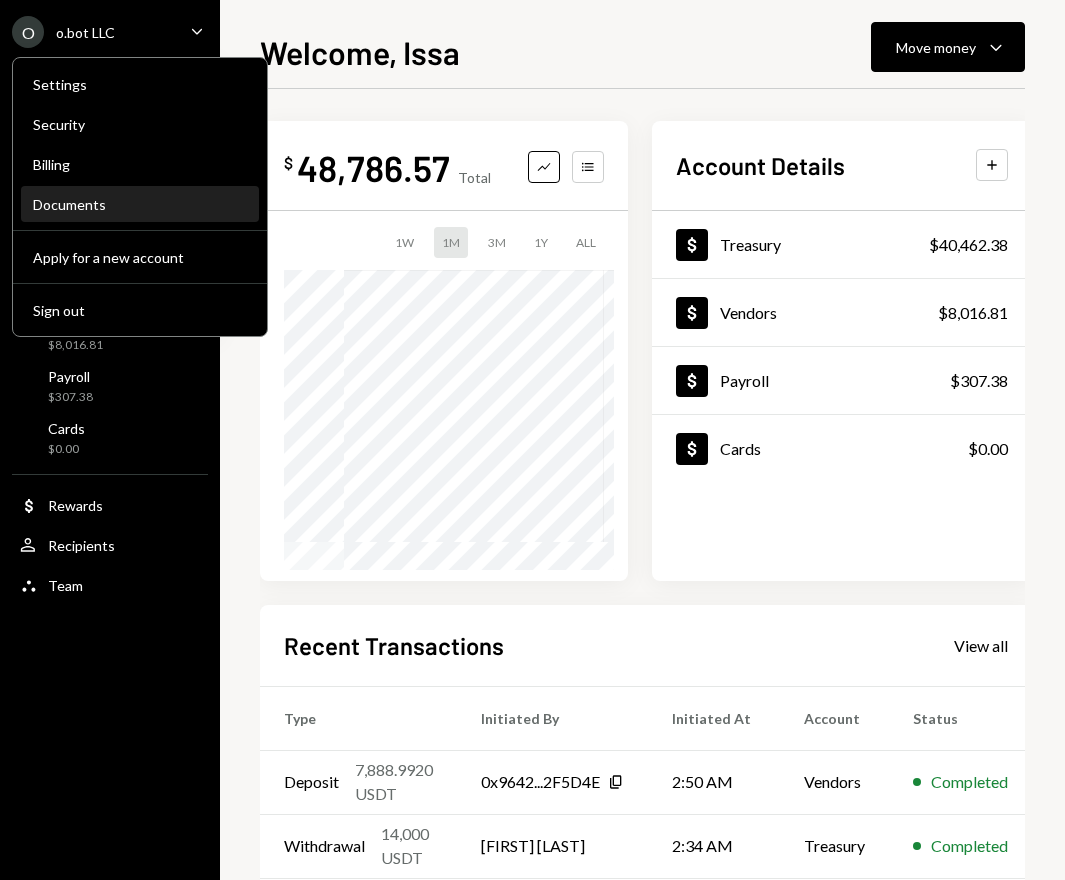 scroll, scrollTop: 0, scrollLeft: 0, axis: both 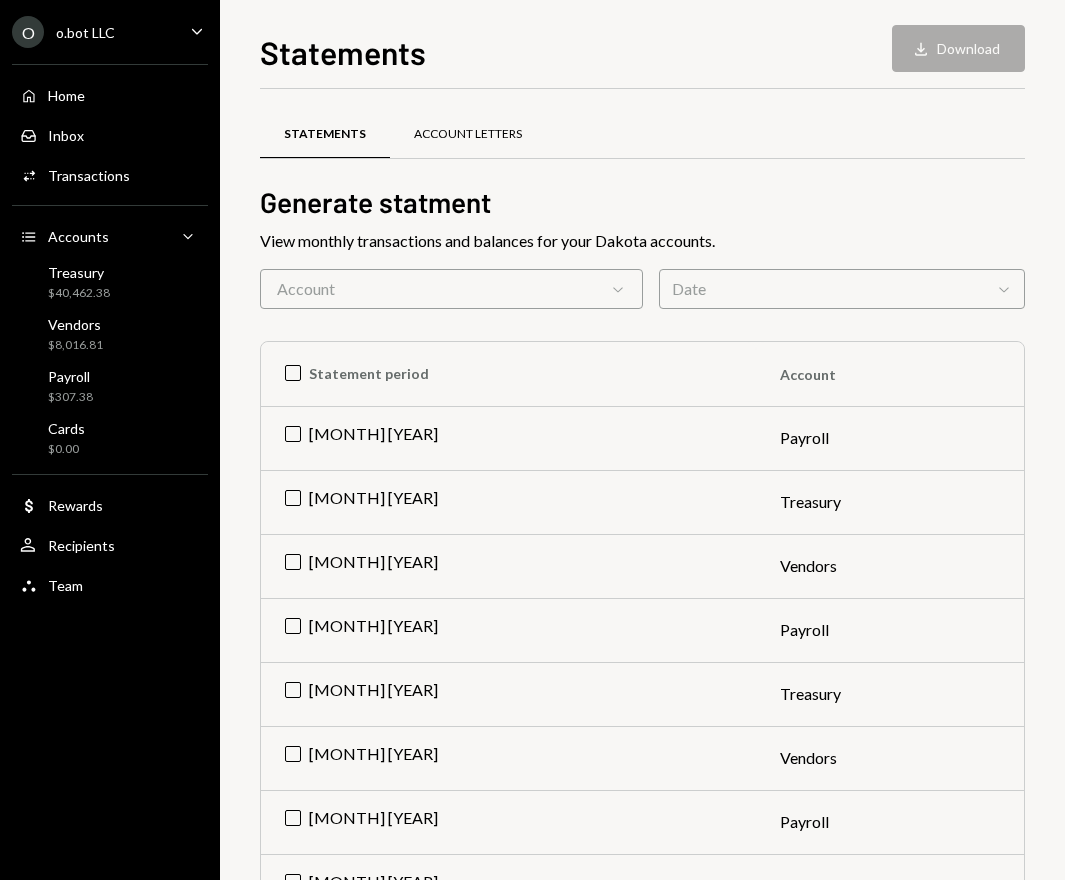 click on "Account Letters" at bounding box center (468, 134) 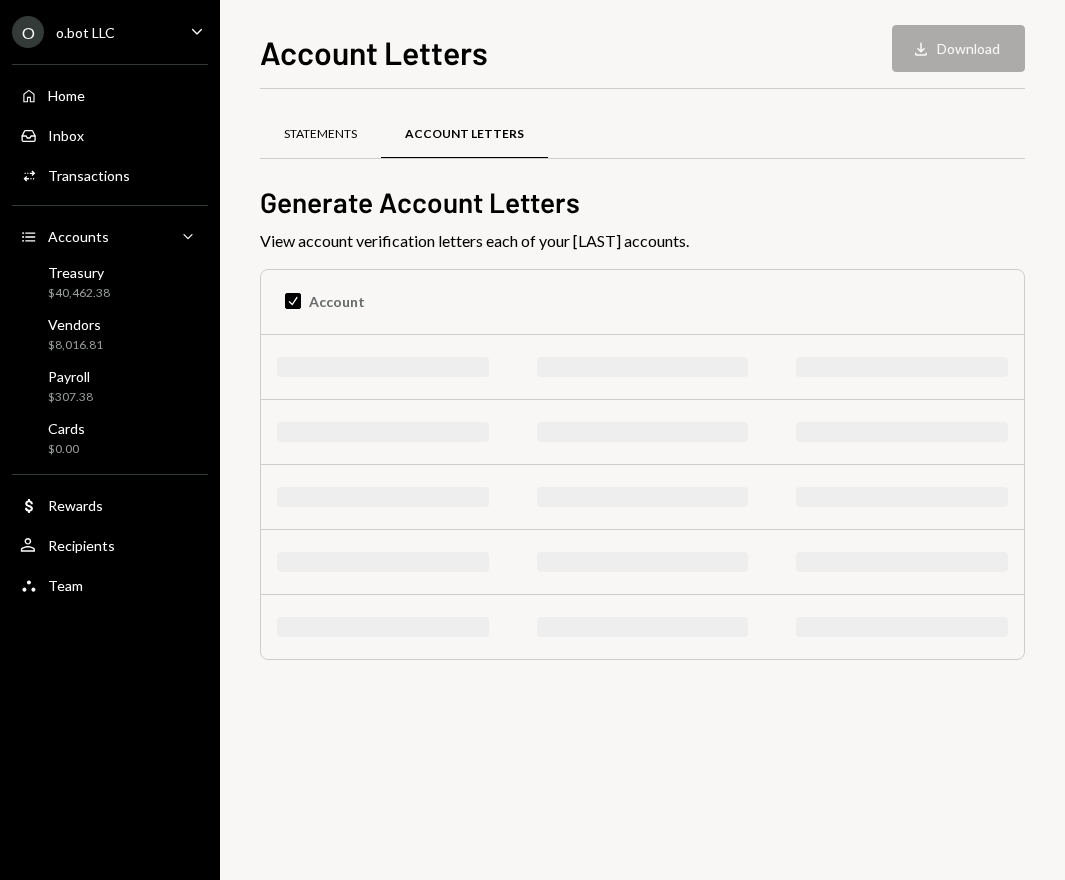 click on "Statements" at bounding box center (320, 134) 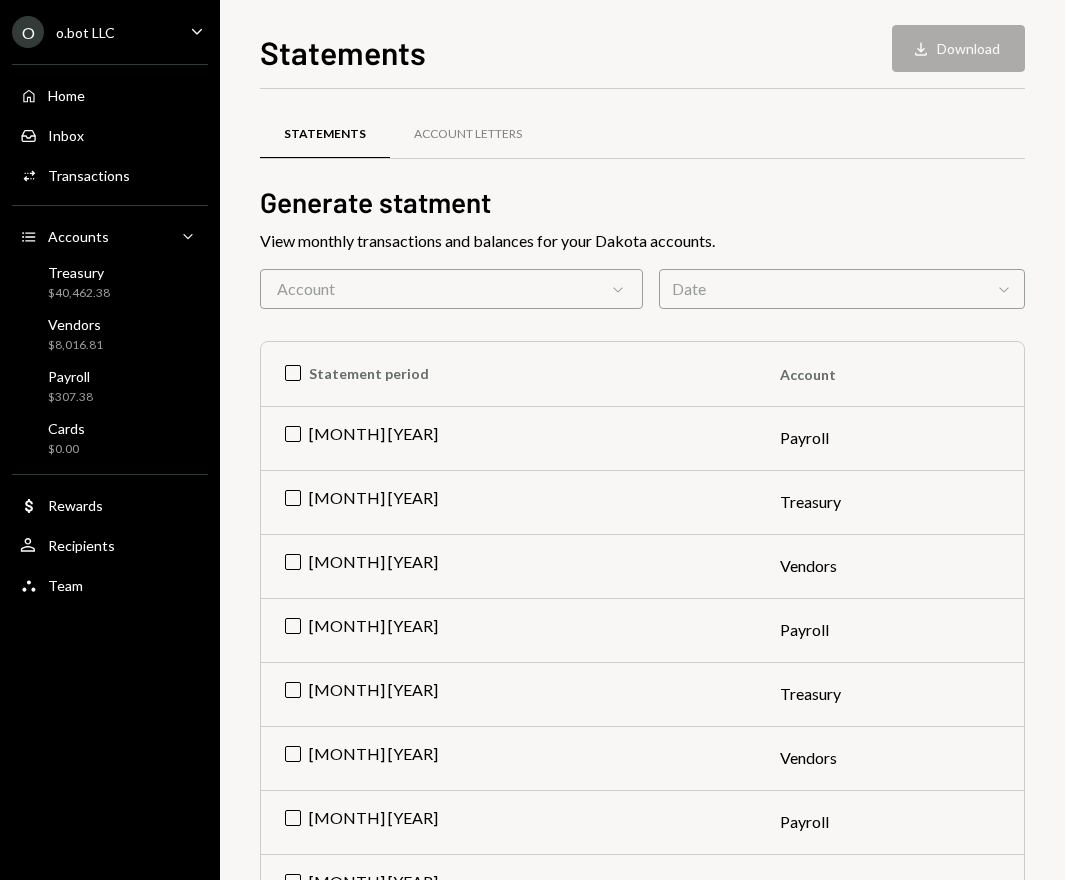 click on "o.bot LLC" at bounding box center [85, 32] 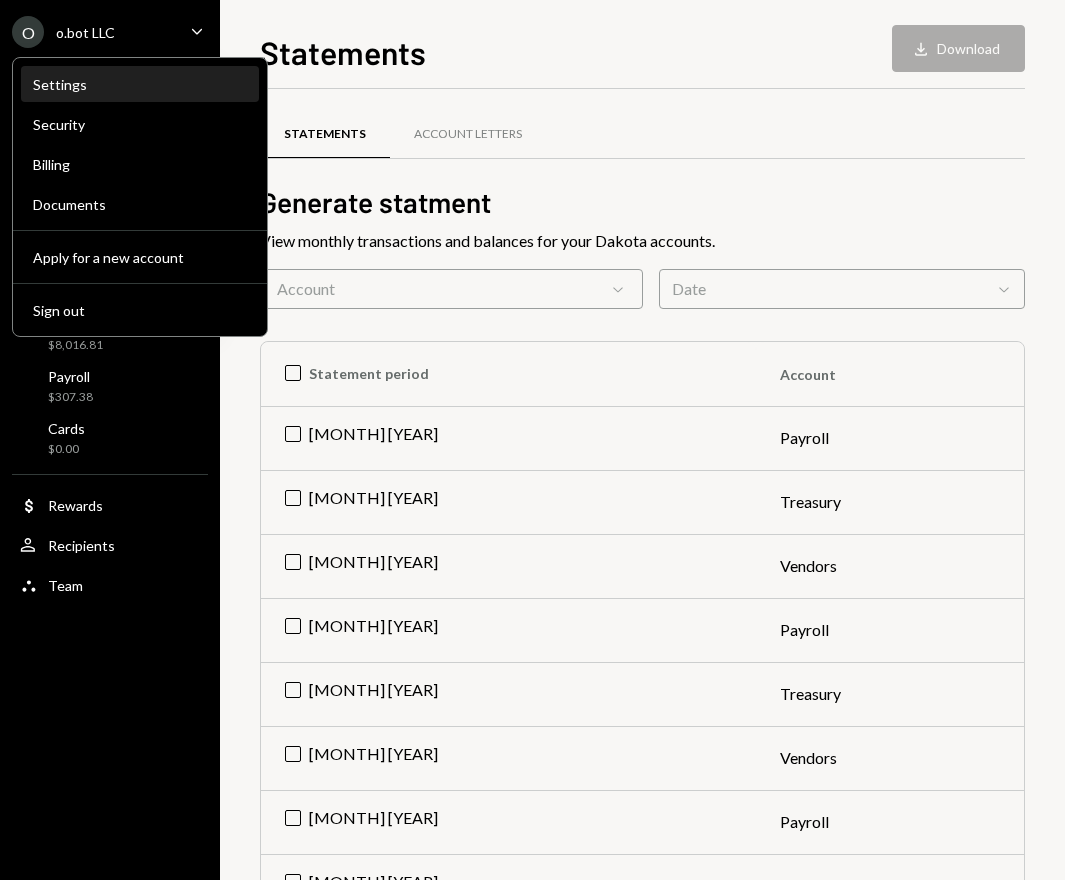 click on "Settings" at bounding box center (140, 84) 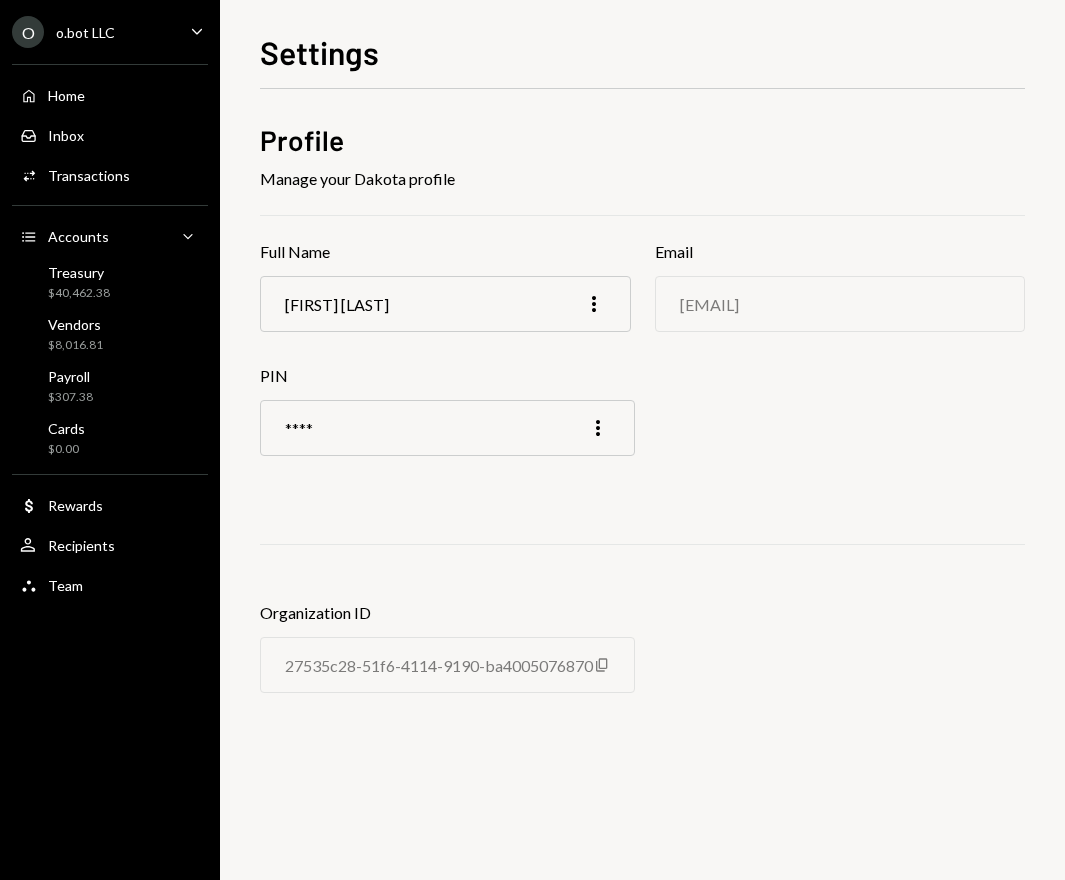 click on "O o.bot LLC Caret Down Home Home Inbox Inbox Activities Transactions Accounts Accounts Caret Down Treasury $40,462.38 Vendors $8,016.81 Payroll $307.38 Cards $0.00 Dollar Rewards User Recipients Team Team" at bounding box center (110, 303) 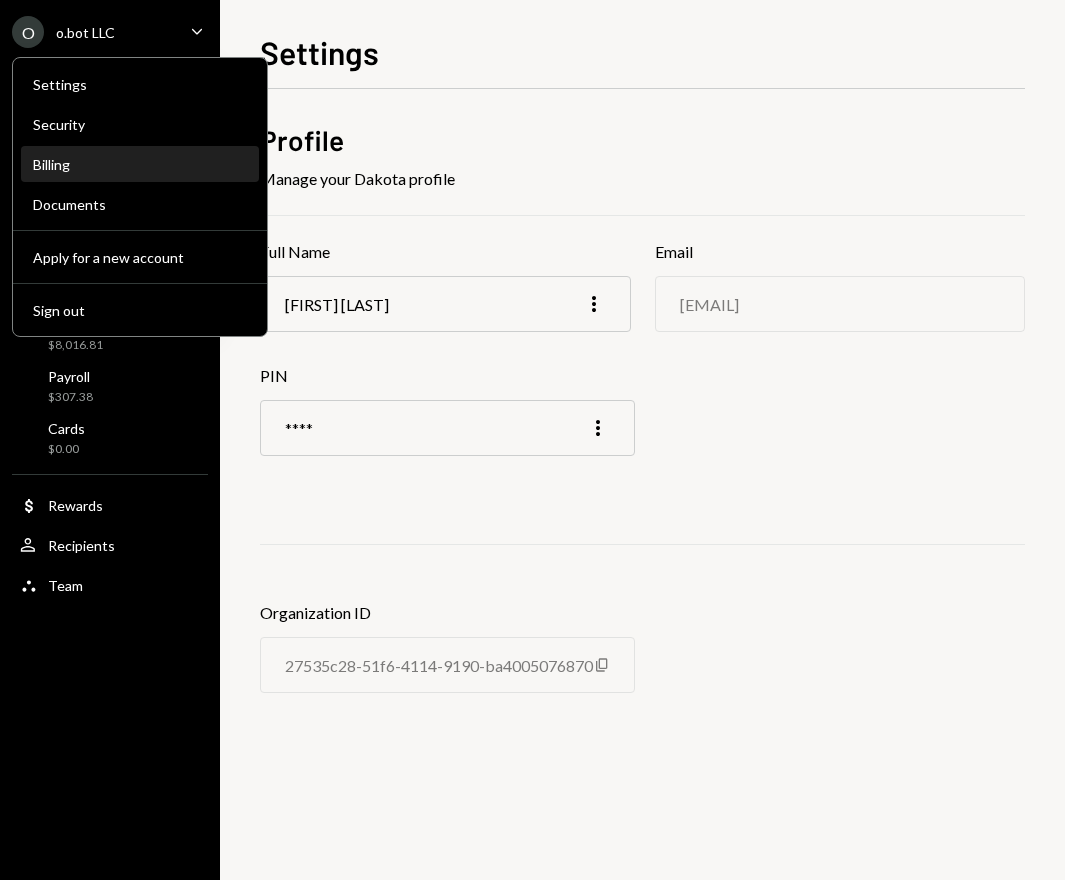 click on "Billing" at bounding box center [140, 164] 